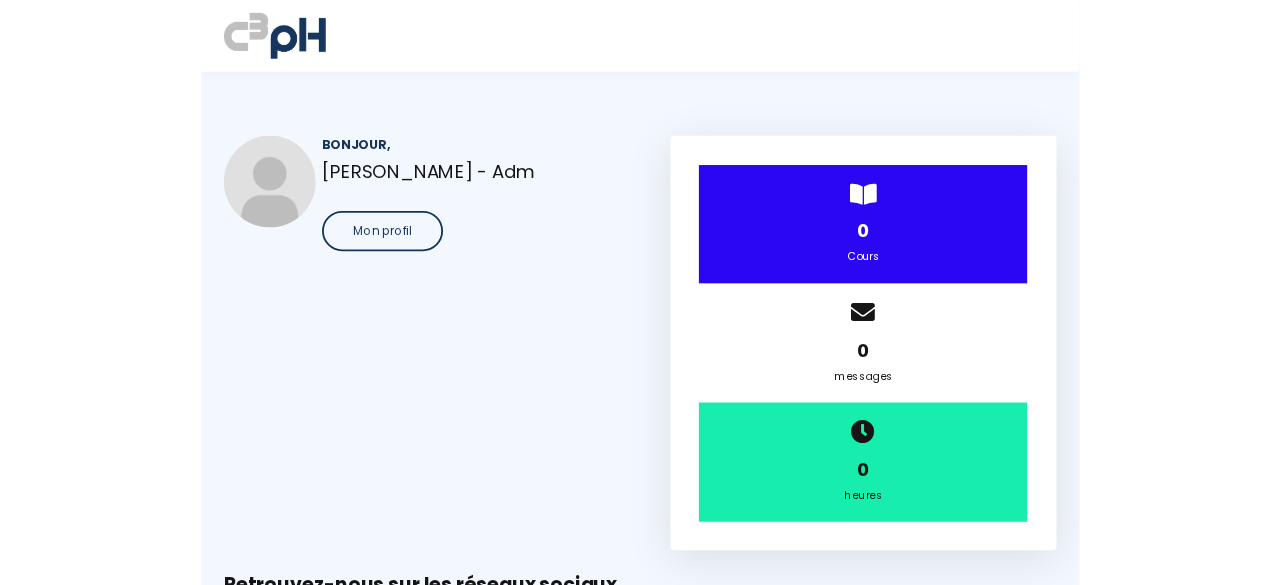 scroll, scrollTop: 0, scrollLeft: 0, axis: both 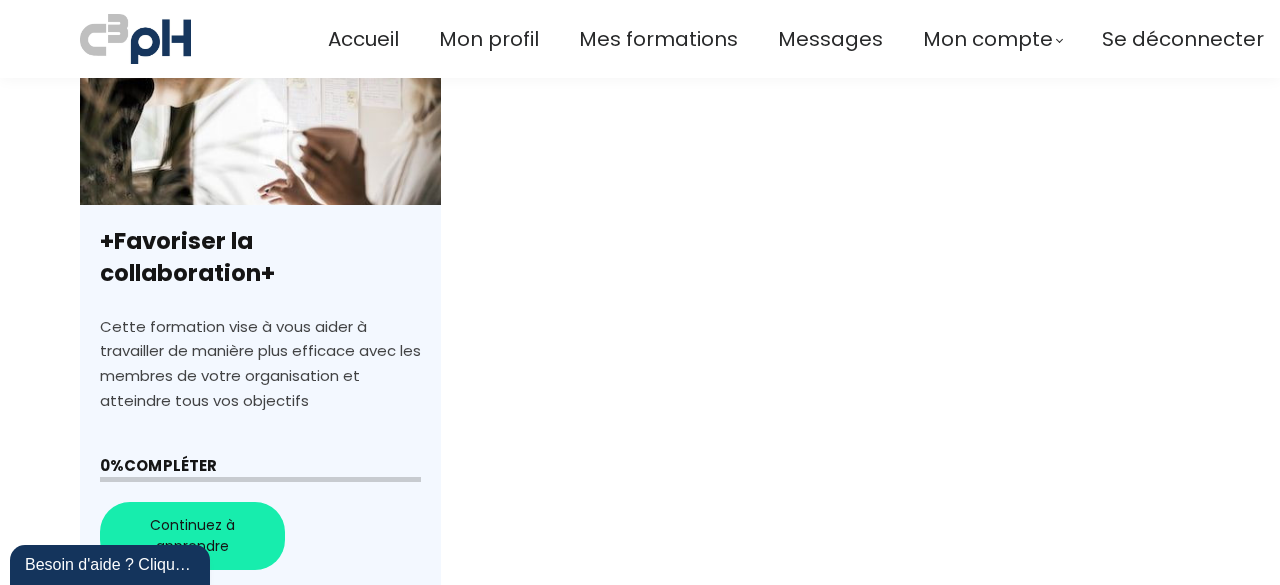 click on "+Favoriser la collaboration+" at bounding box center (260, 296) 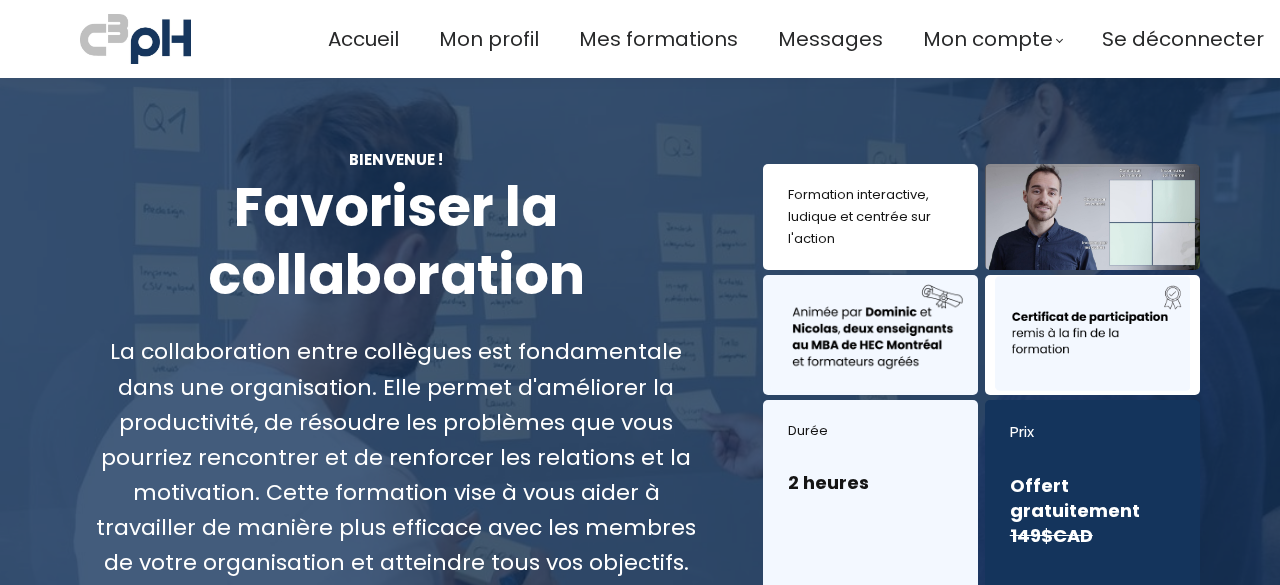 scroll, scrollTop: 0, scrollLeft: 0, axis: both 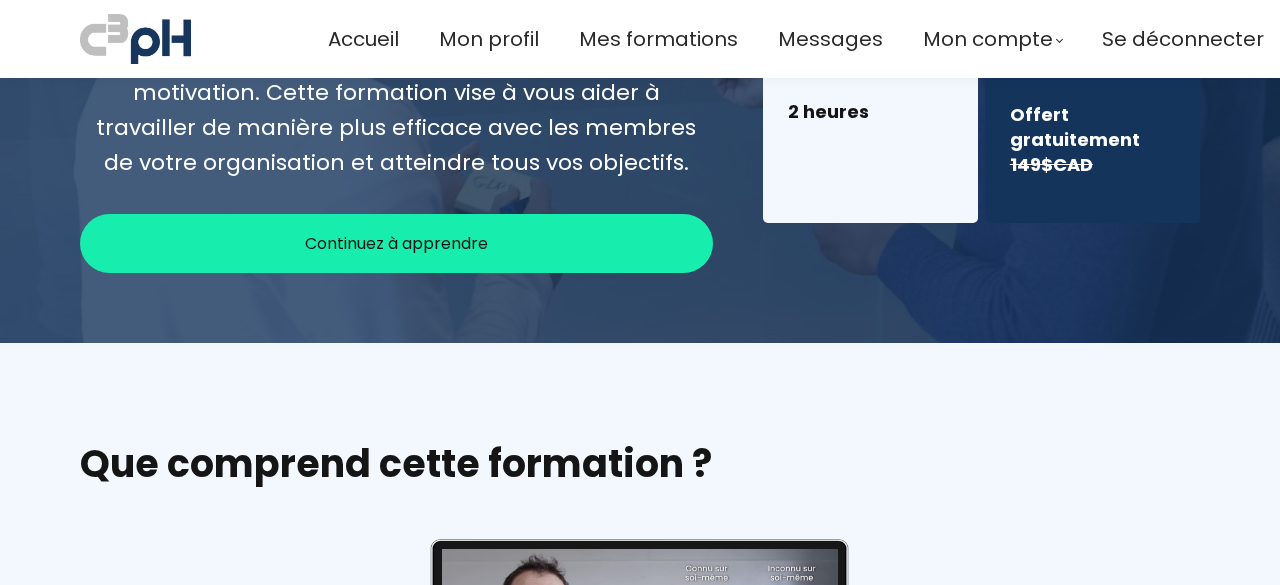 click on "Continuez à apprendre" at bounding box center [396, 243] 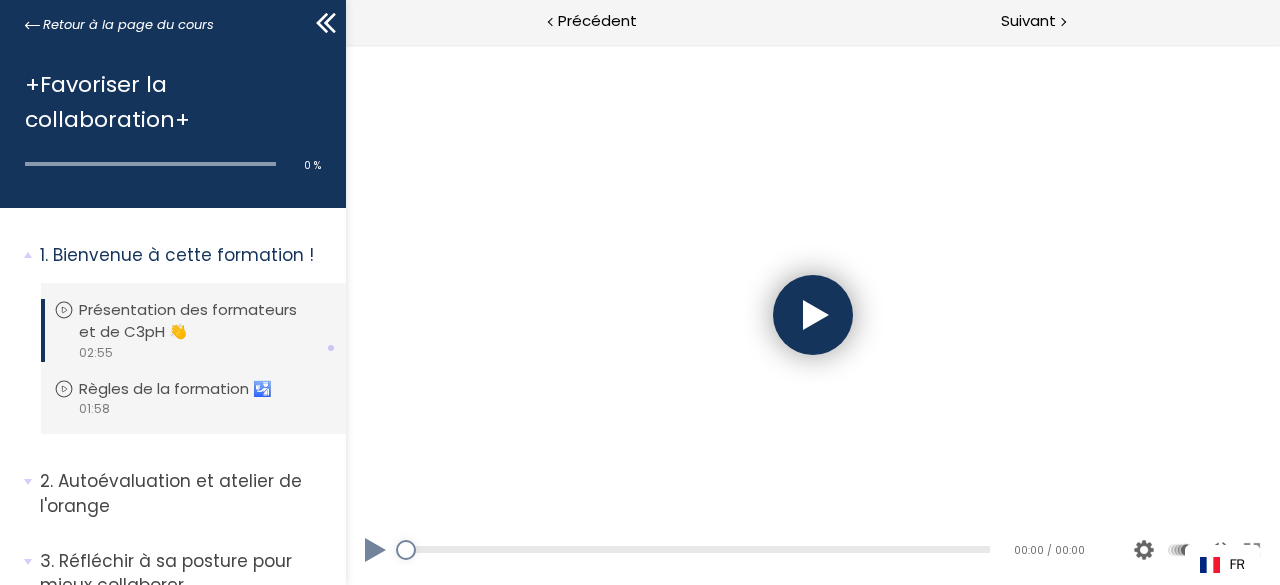 scroll, scrollTop: 0, scrollLeft: 0, axis: both 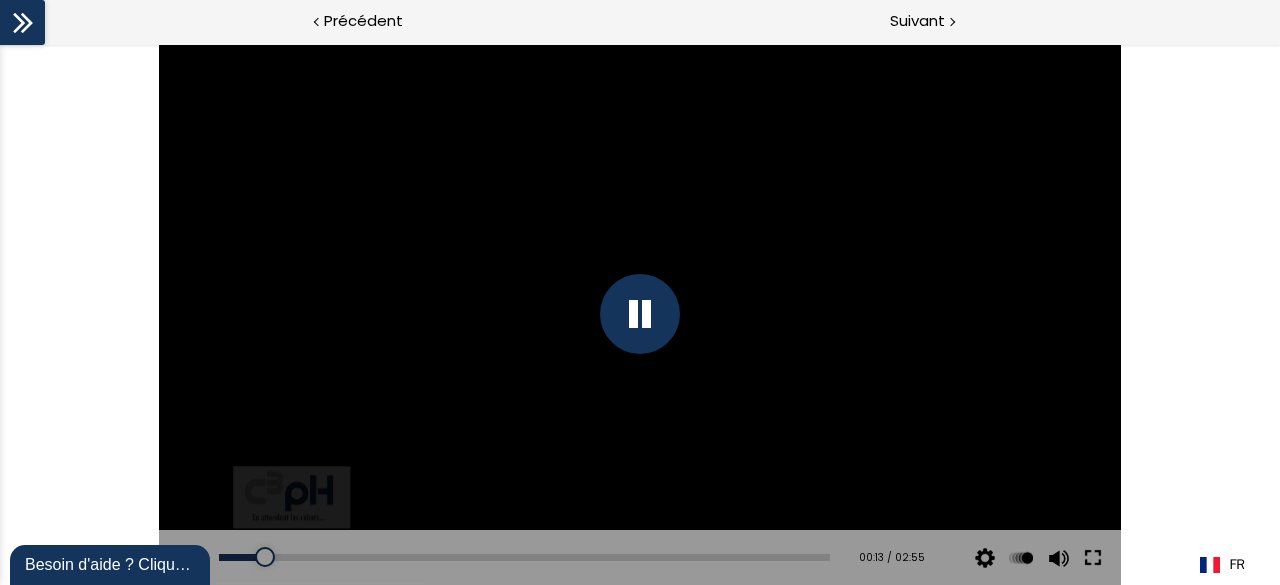 click at bounding box center (1093, 558) 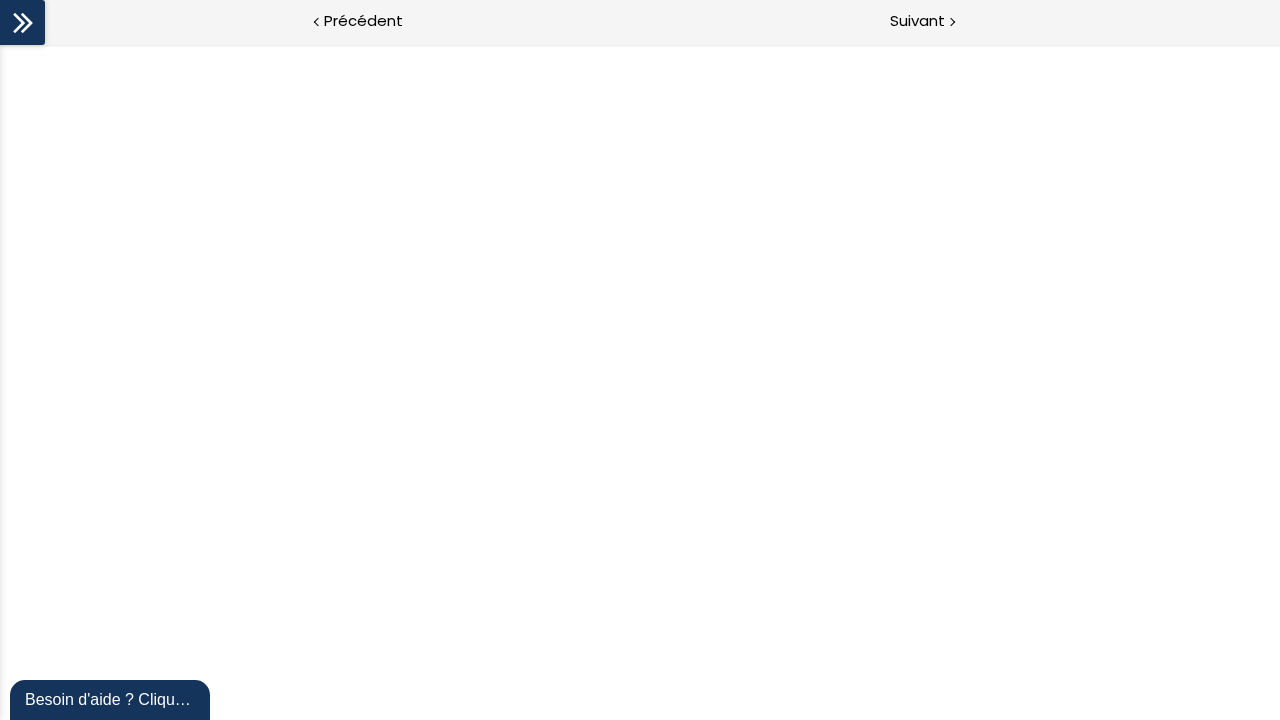 scroll, scrollTop: 0, scrollLeft: 0, axis: both 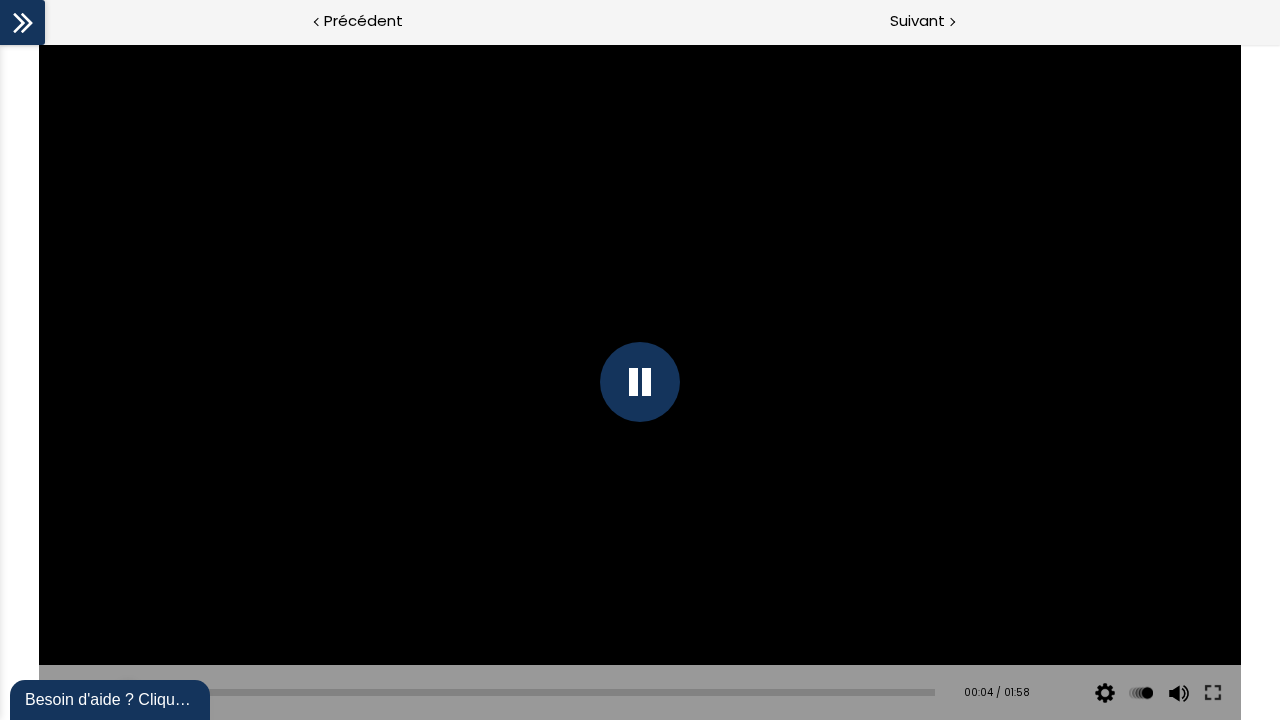 click at bounding box center (640, 382) 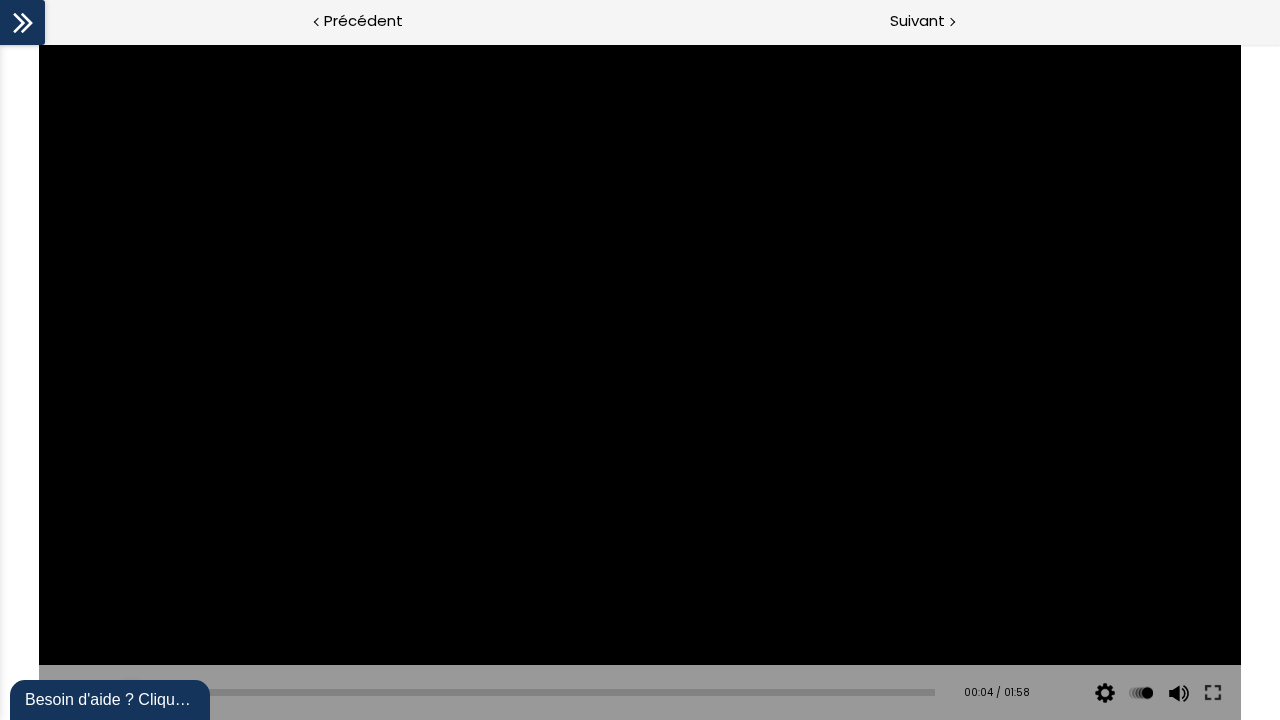 click at bounding box center (69, 693) 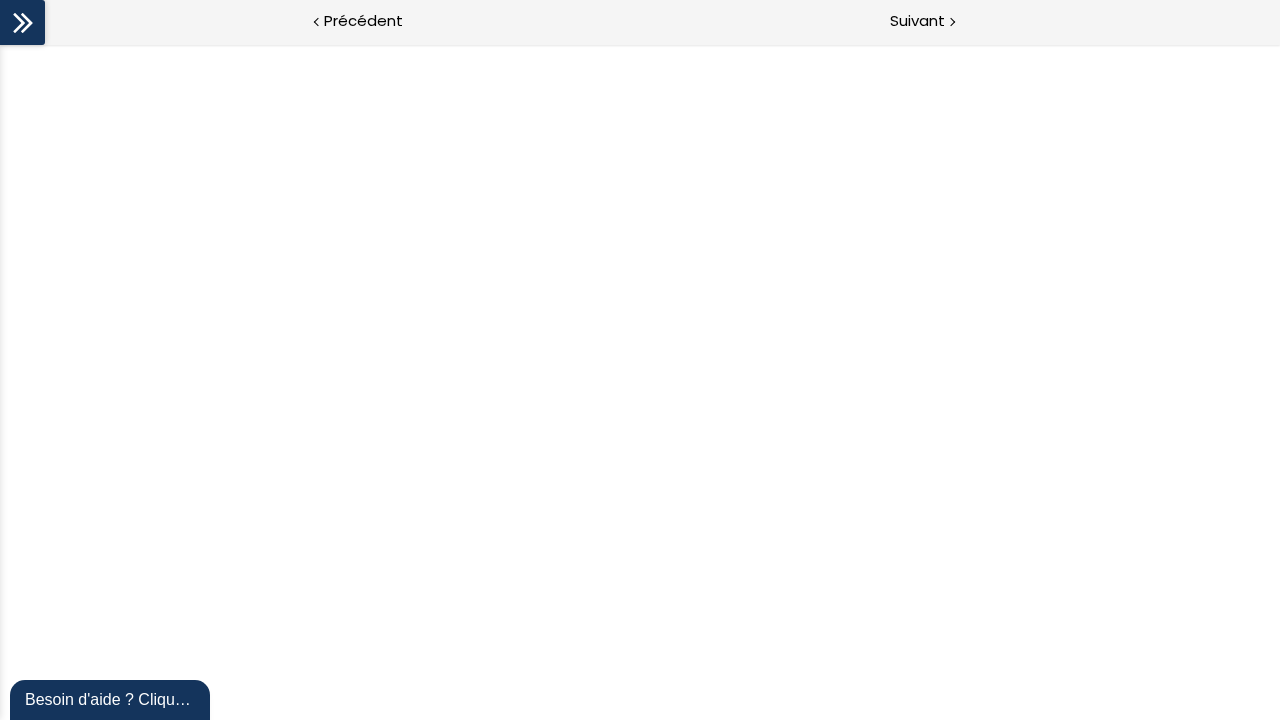 scroll, scrollTop: 0, scrollLeft: 0, axis: both 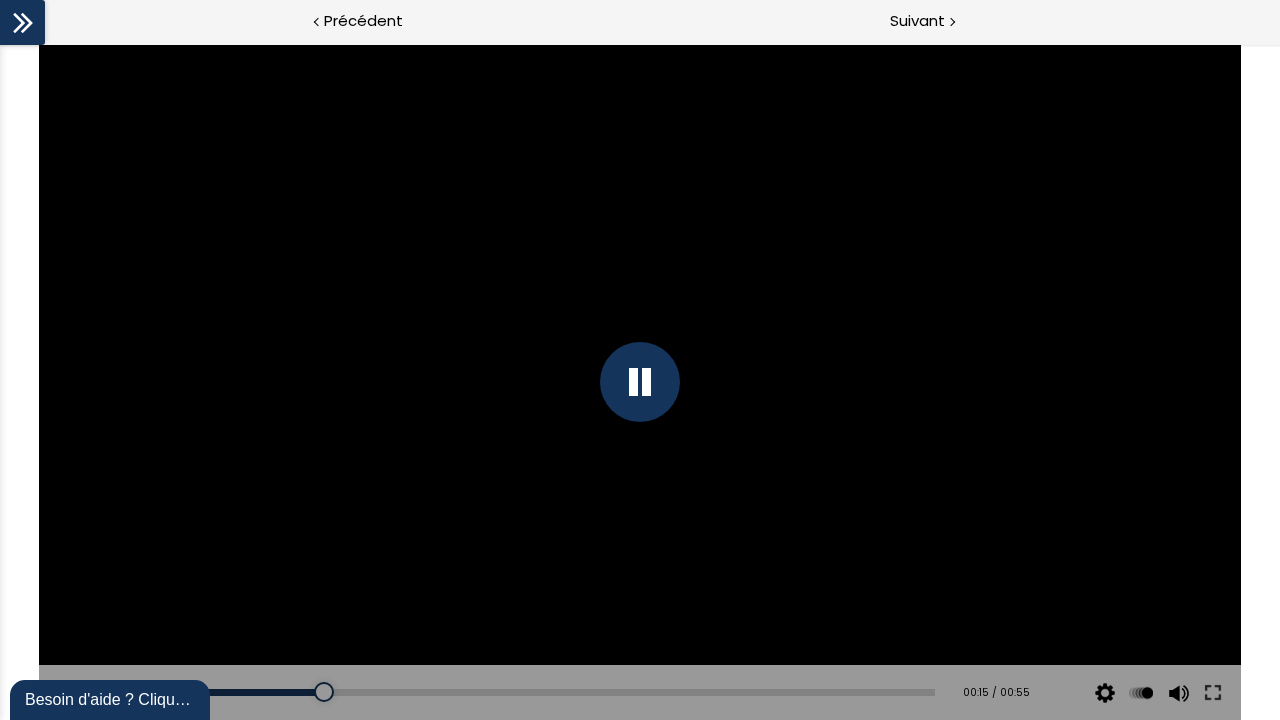 click at bounding box center (640, 382) 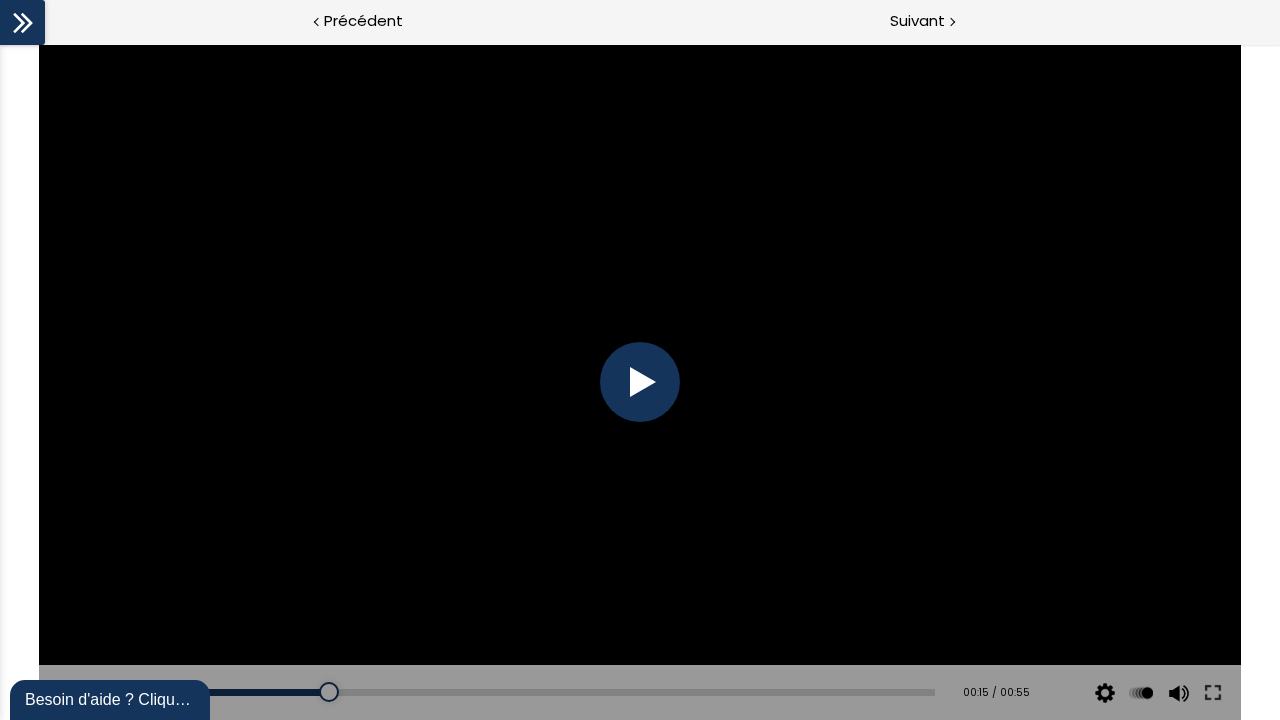 click at bounding box center (640, 382) 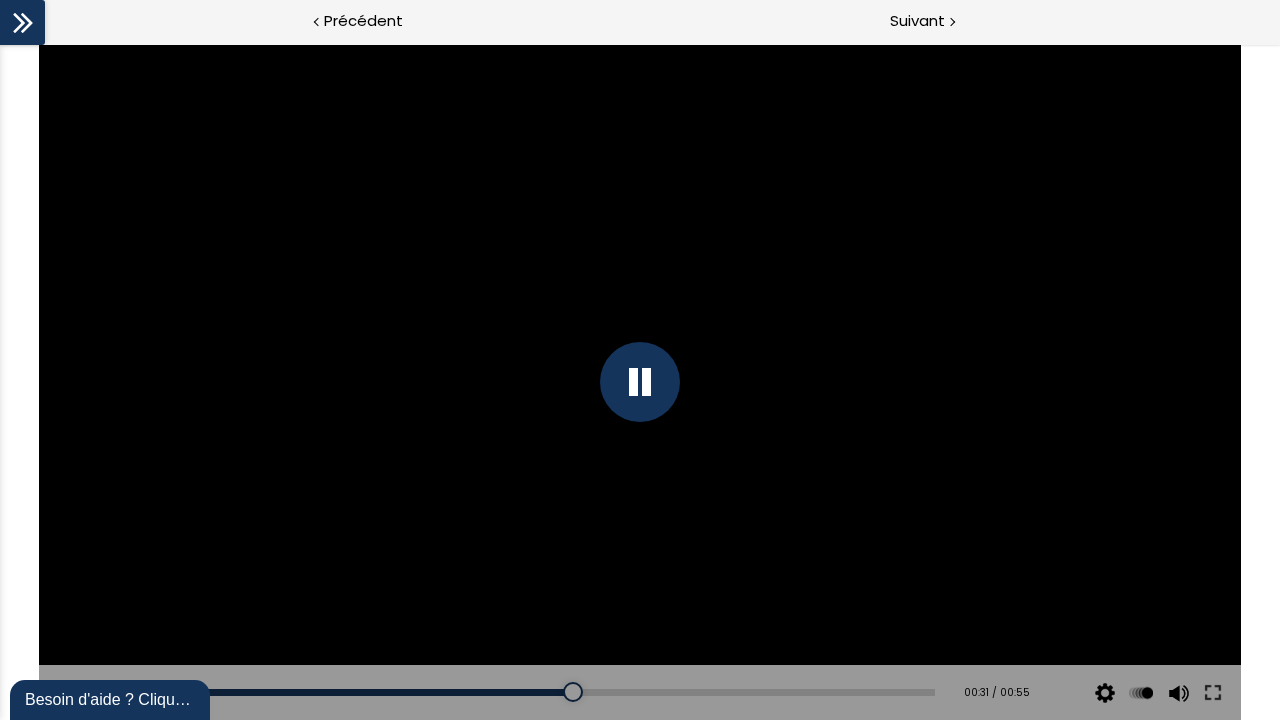 click at bounding box center [640, 382] 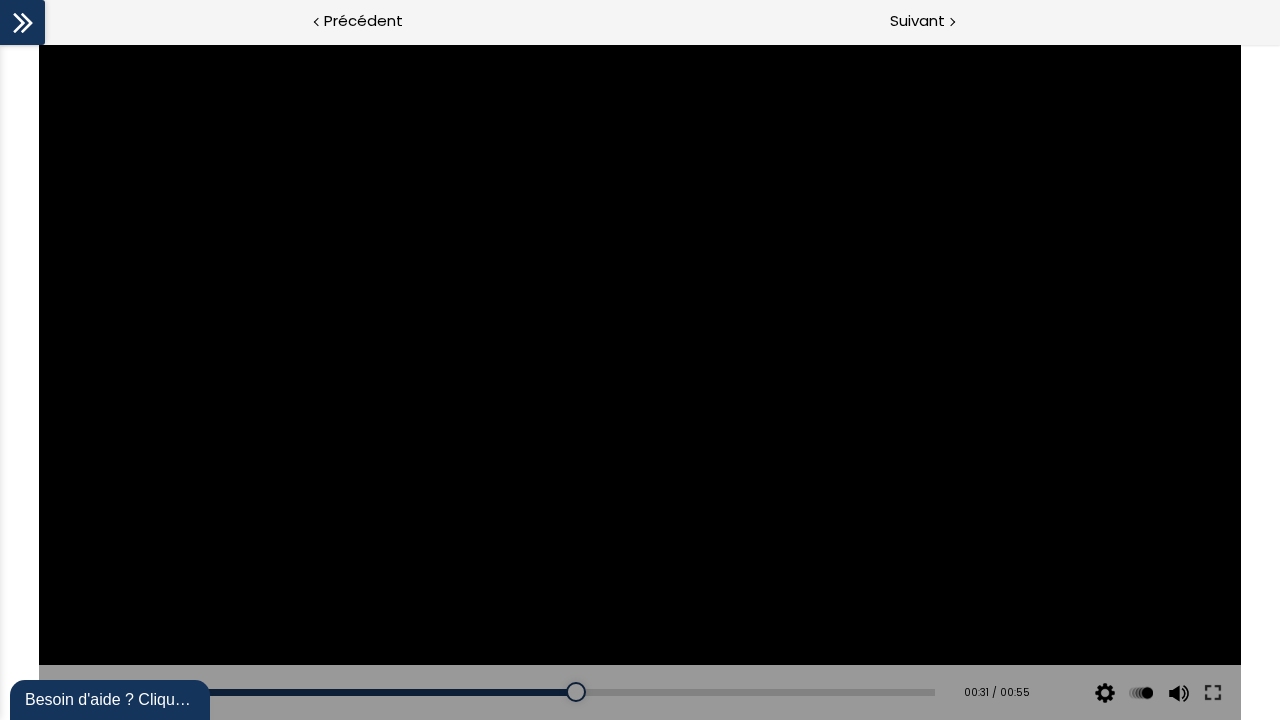 click at bounding box center (640, 382) 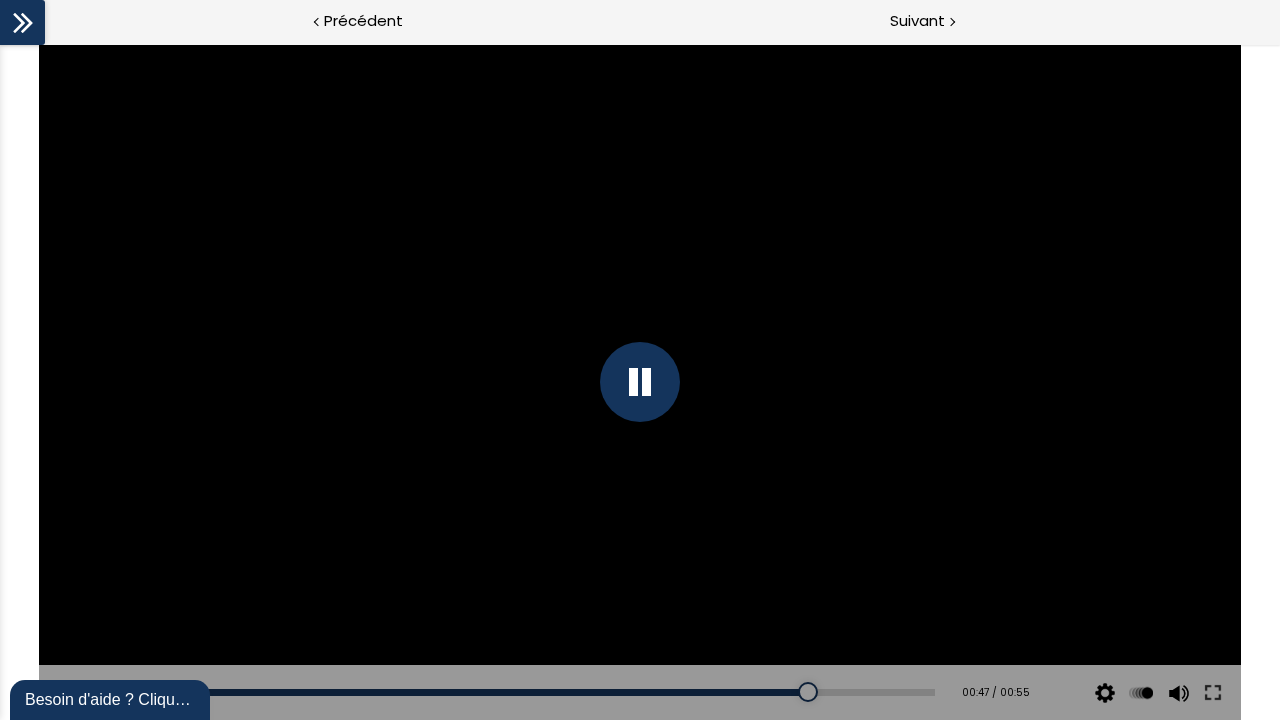 click at bounding box center (640, 382) 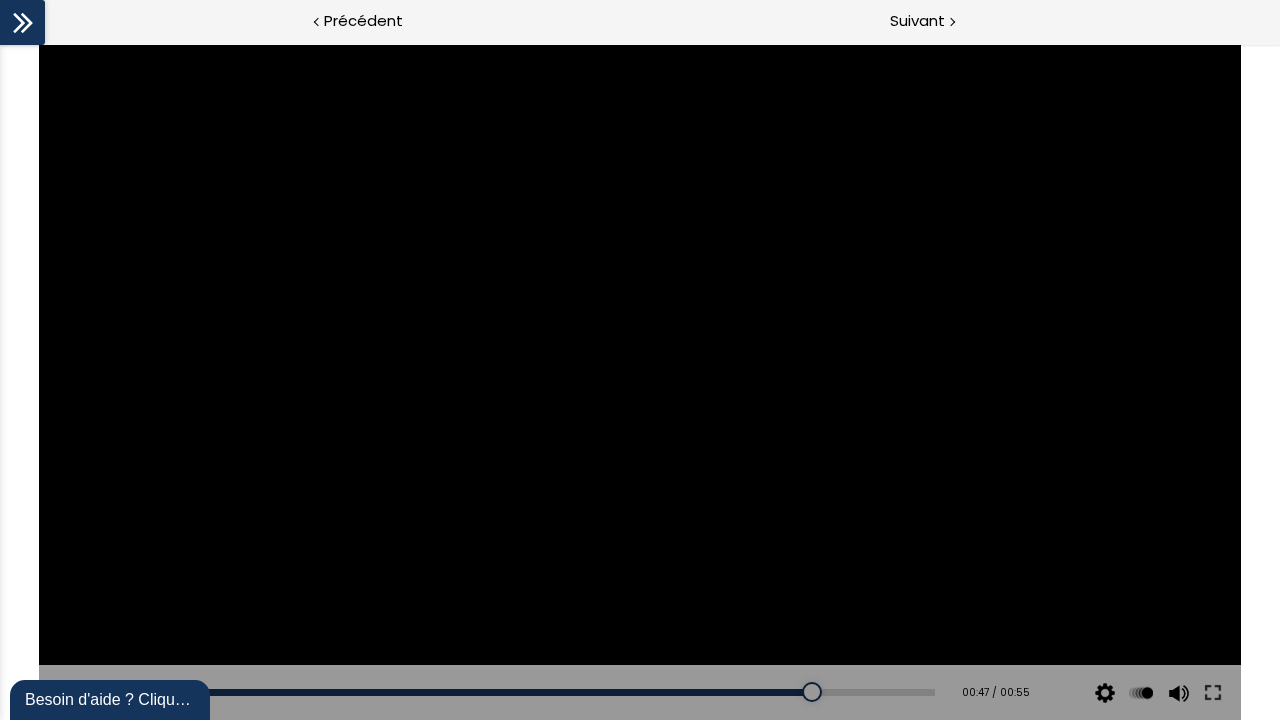 click at bounding box center (640, 382) 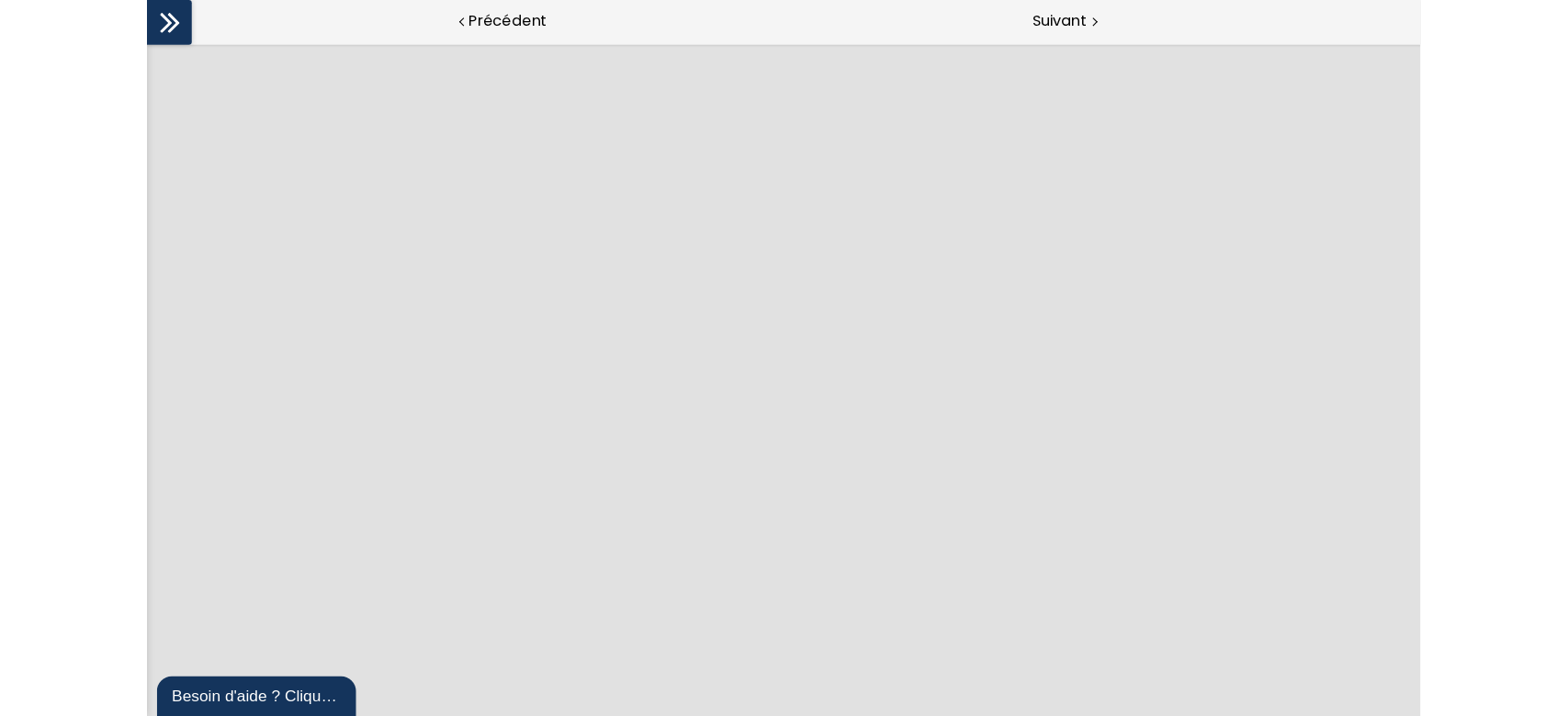 scroll, scrollTop: 0, scrollLeft: 0, axis: both 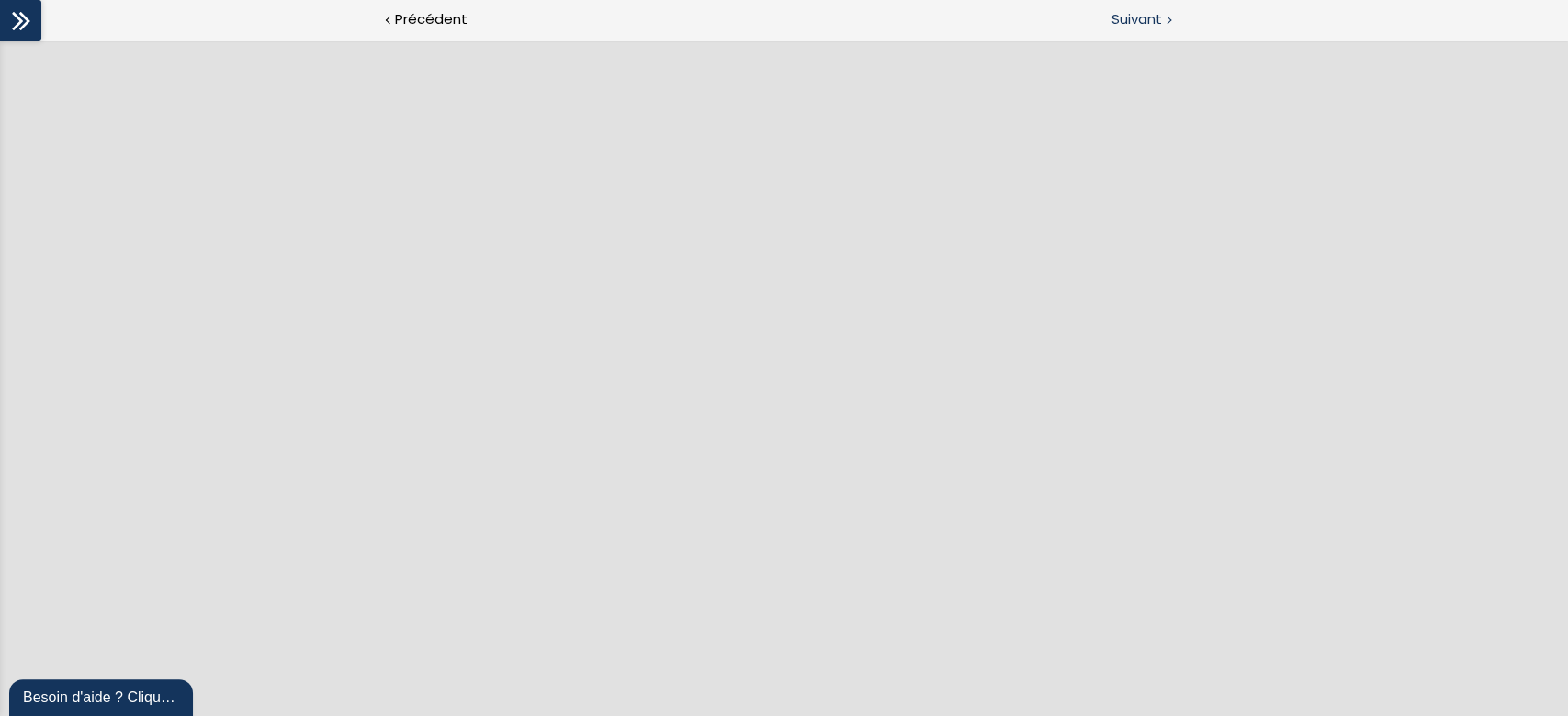 click on "Suivant" at bounding box center [1136, 19] 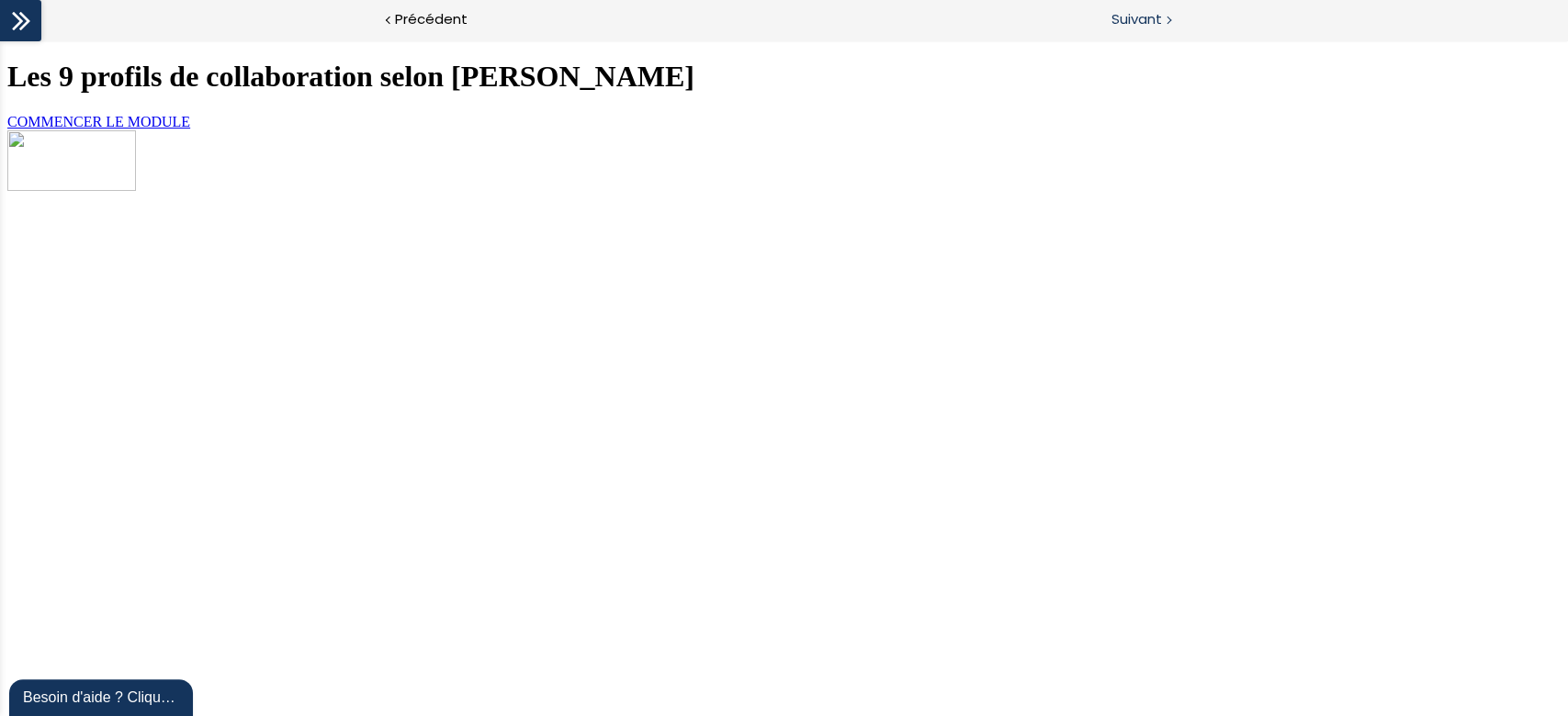 scroll, scrollTop: 0, scrollLeft: 0, axis: both 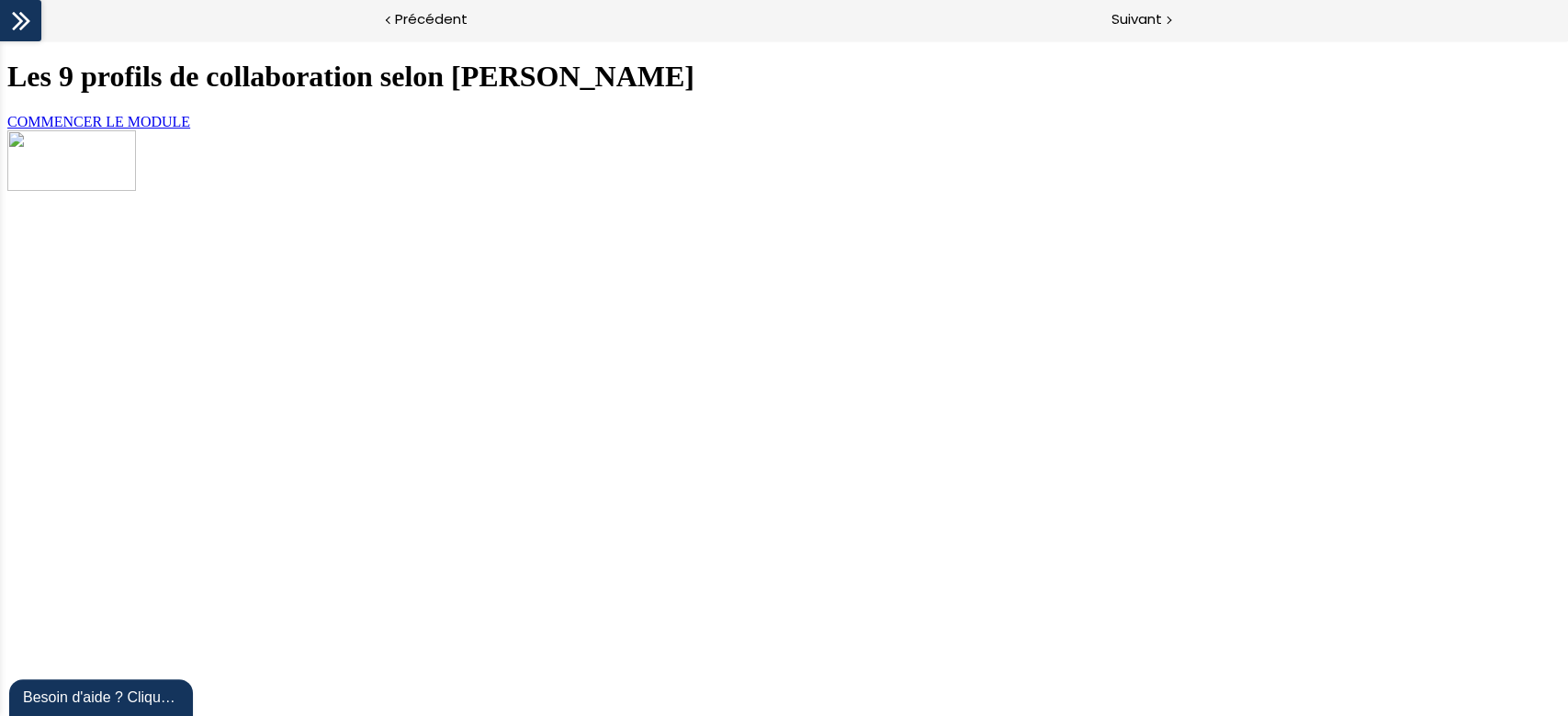 click on "COMMENCER LE MODULE" at bounding box center [98, 121] 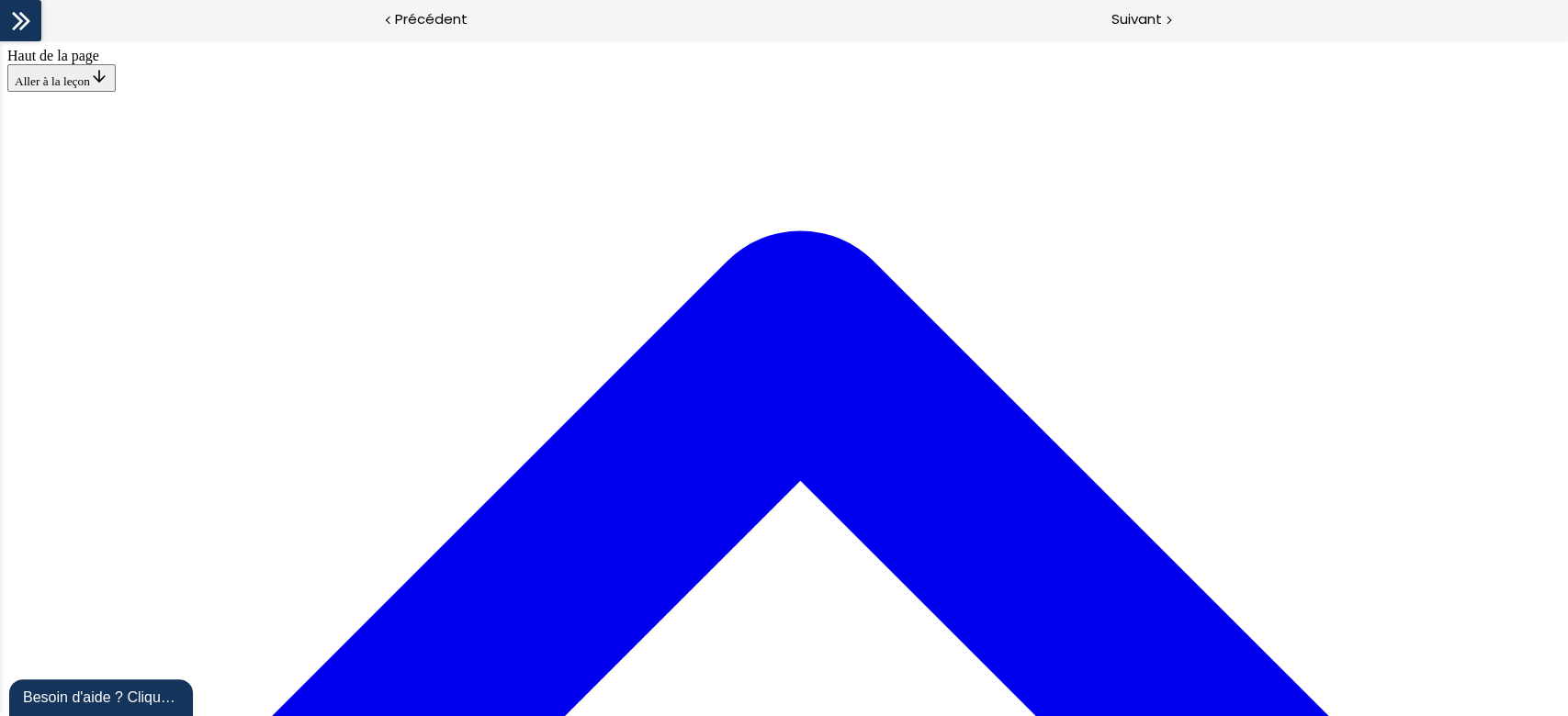 scroll, scrollTop: 367, scrollLeft: 0, axis: vertical 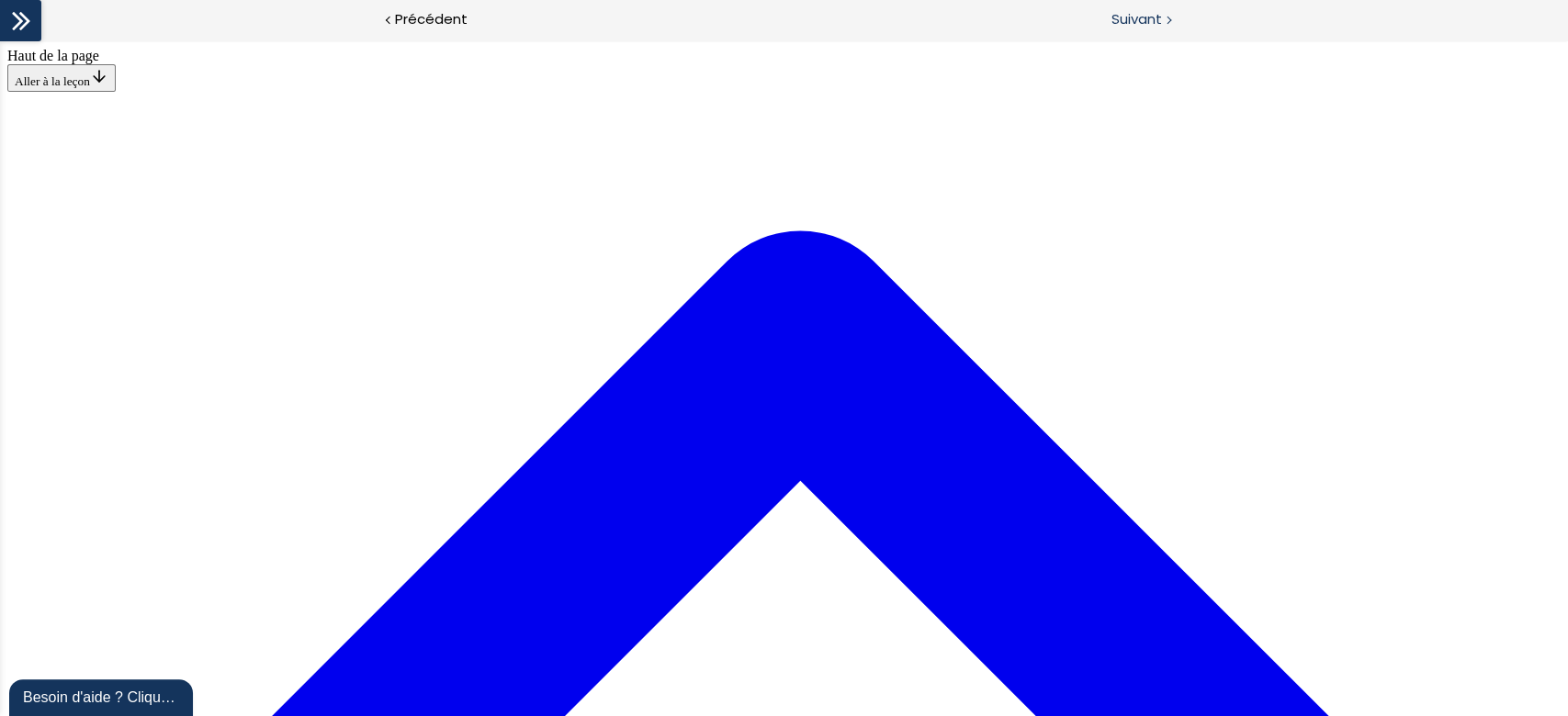 click on "Suivant" at bounding box center [1136, 19] 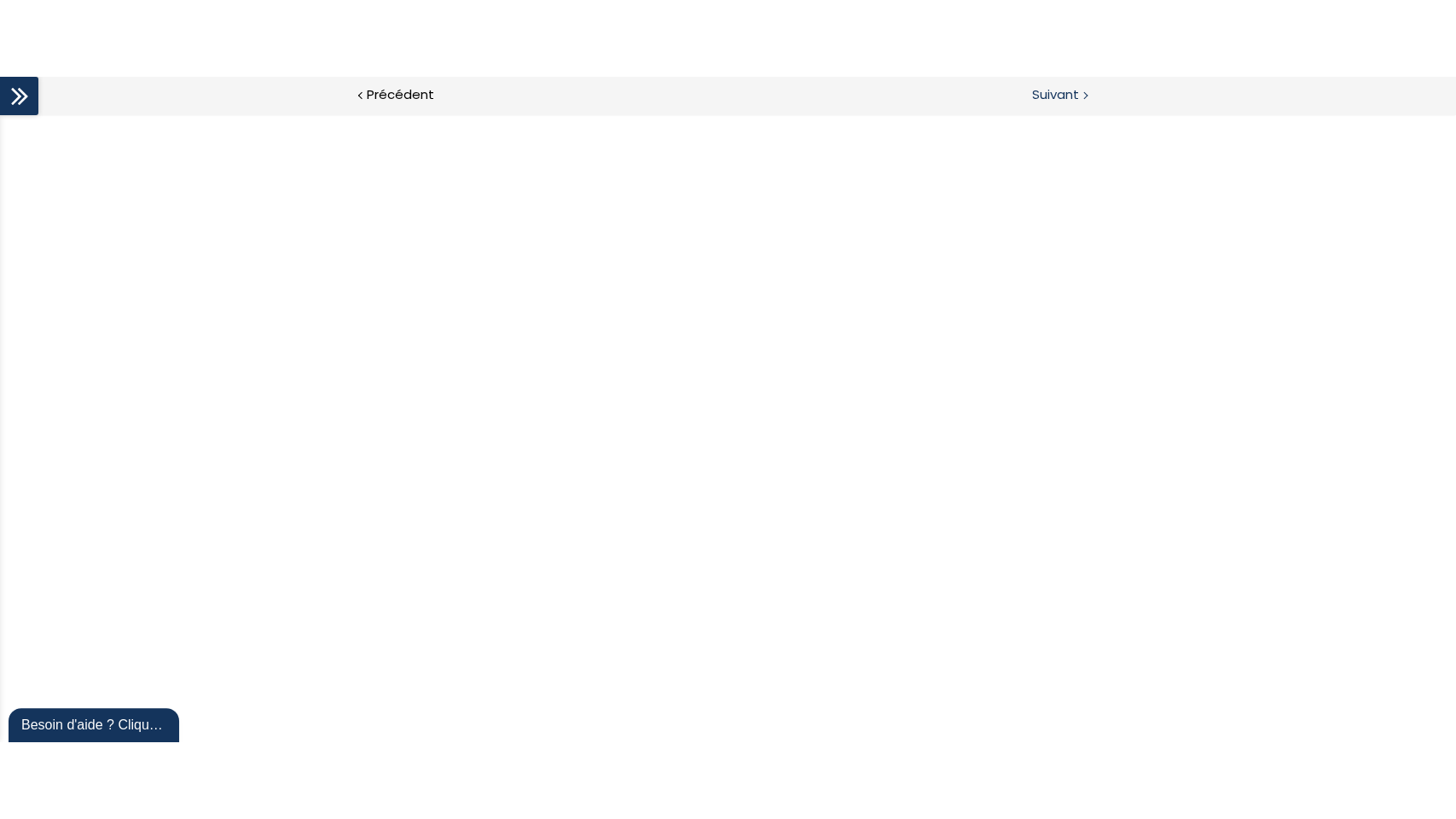 scroll, scrollTop: 0, scrollLeft: 0, axis: both 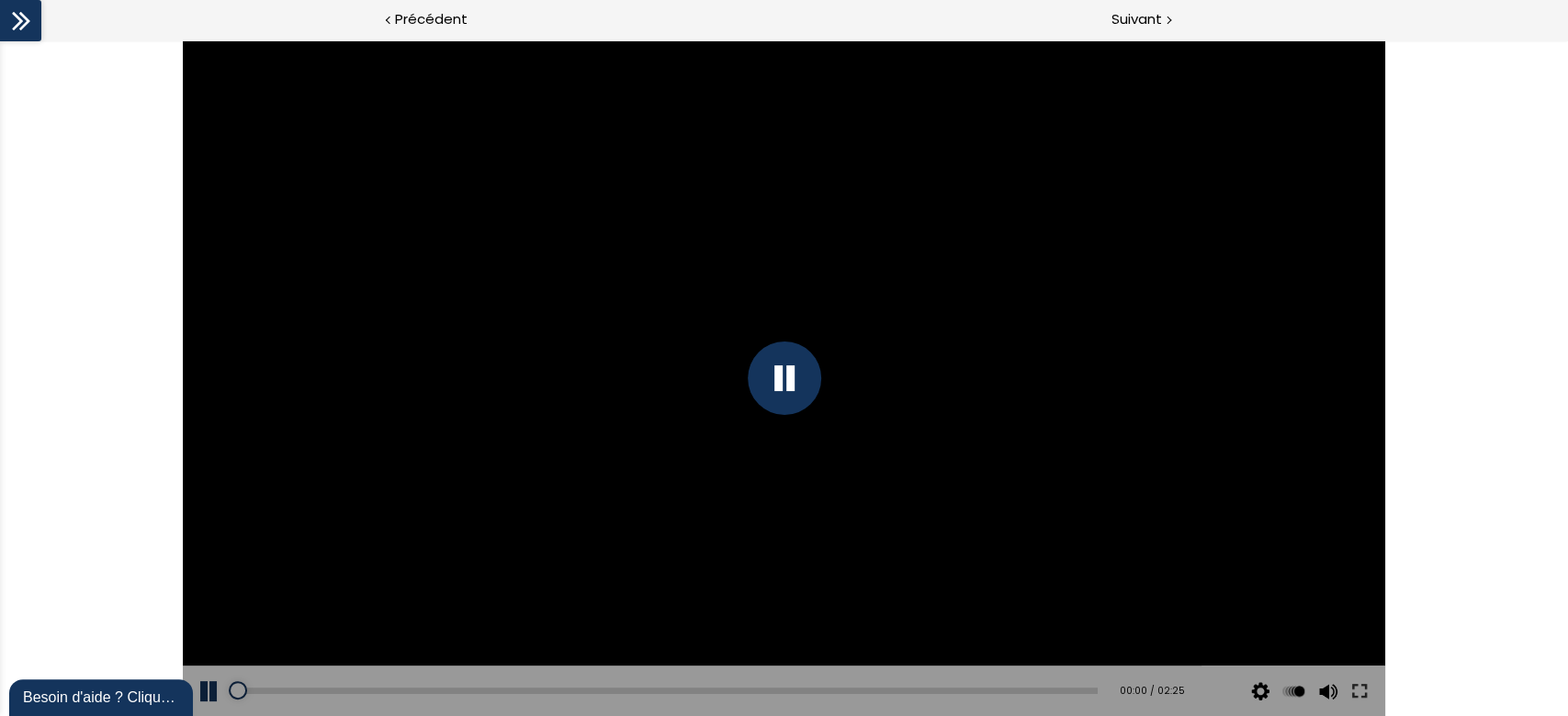 click at bounding box center [784, 378] 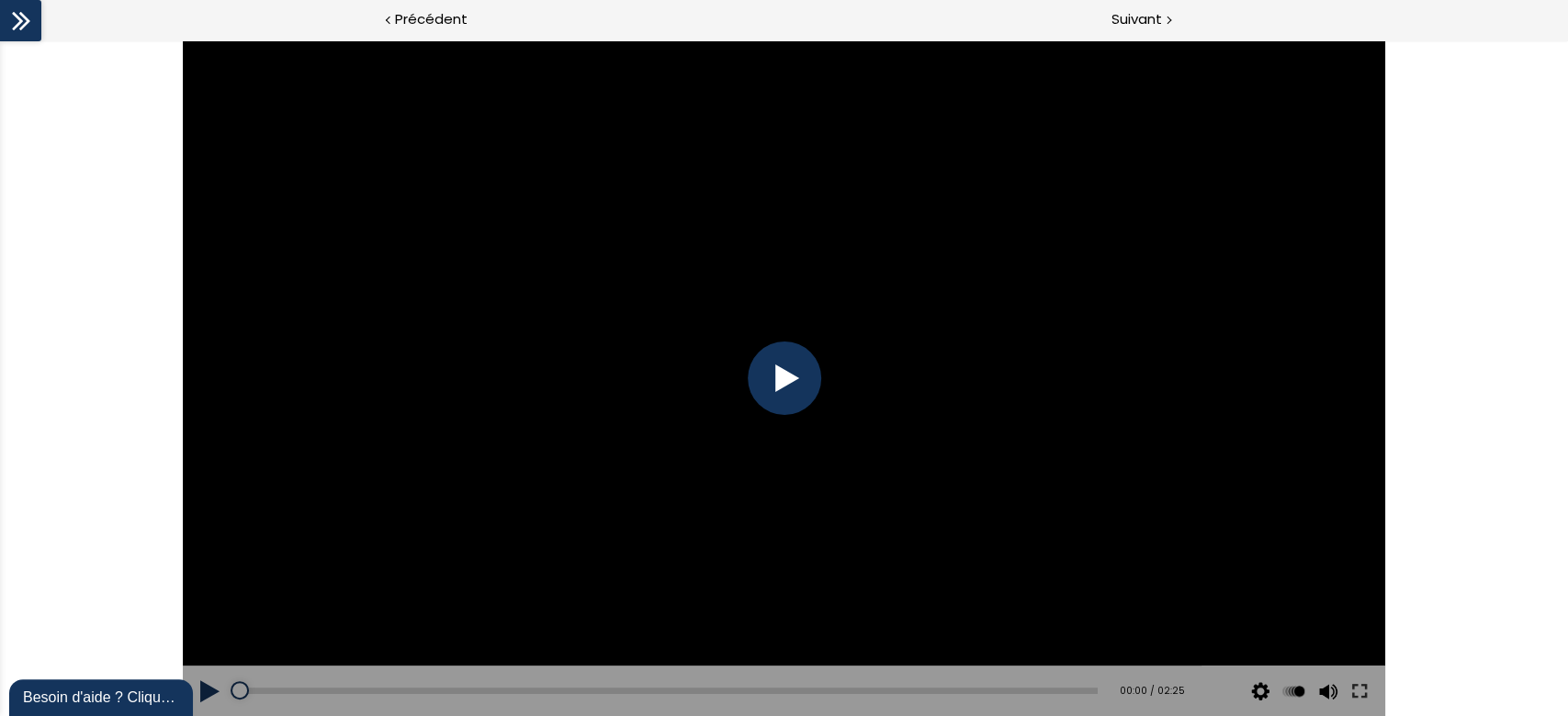 click at bounding box center (784, 378) 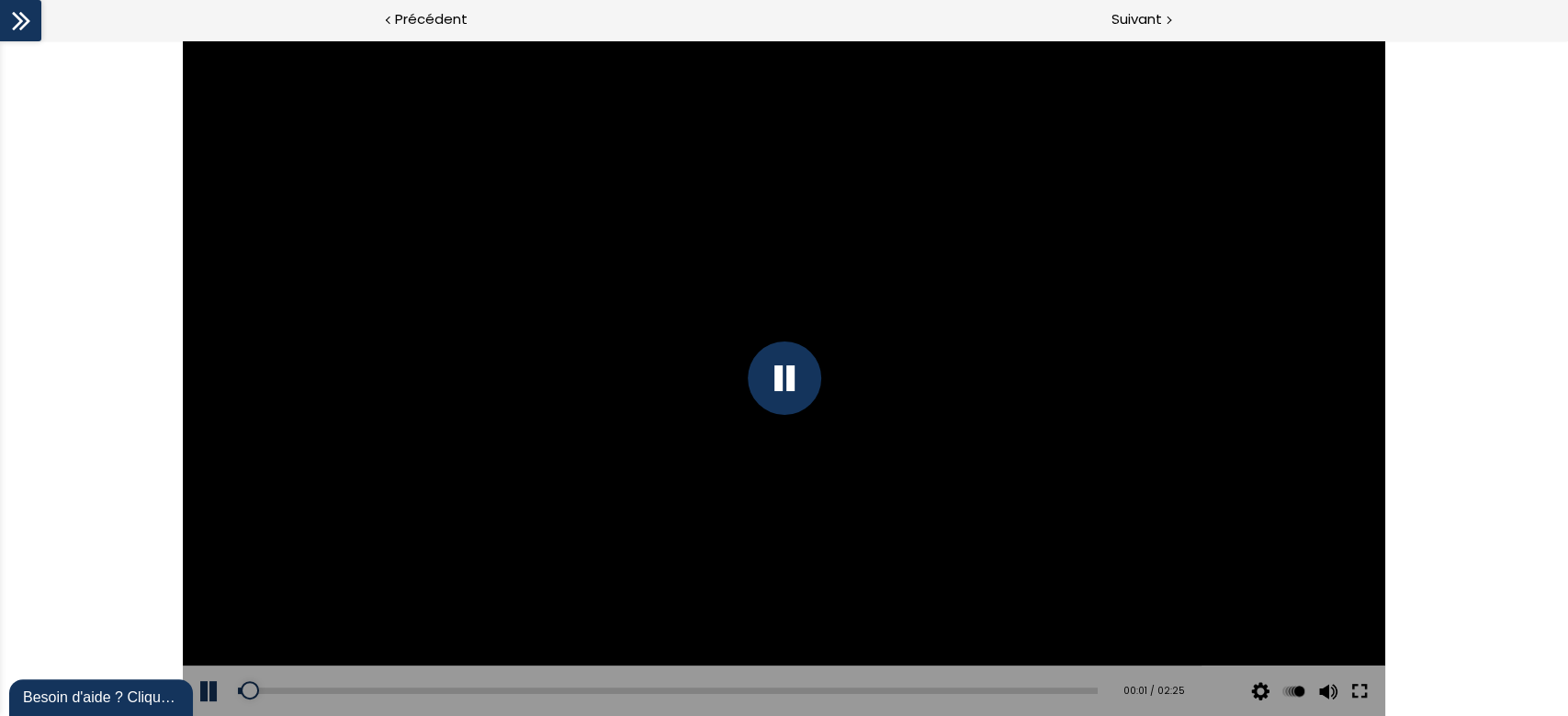 click at bounding box center (1359, 691) 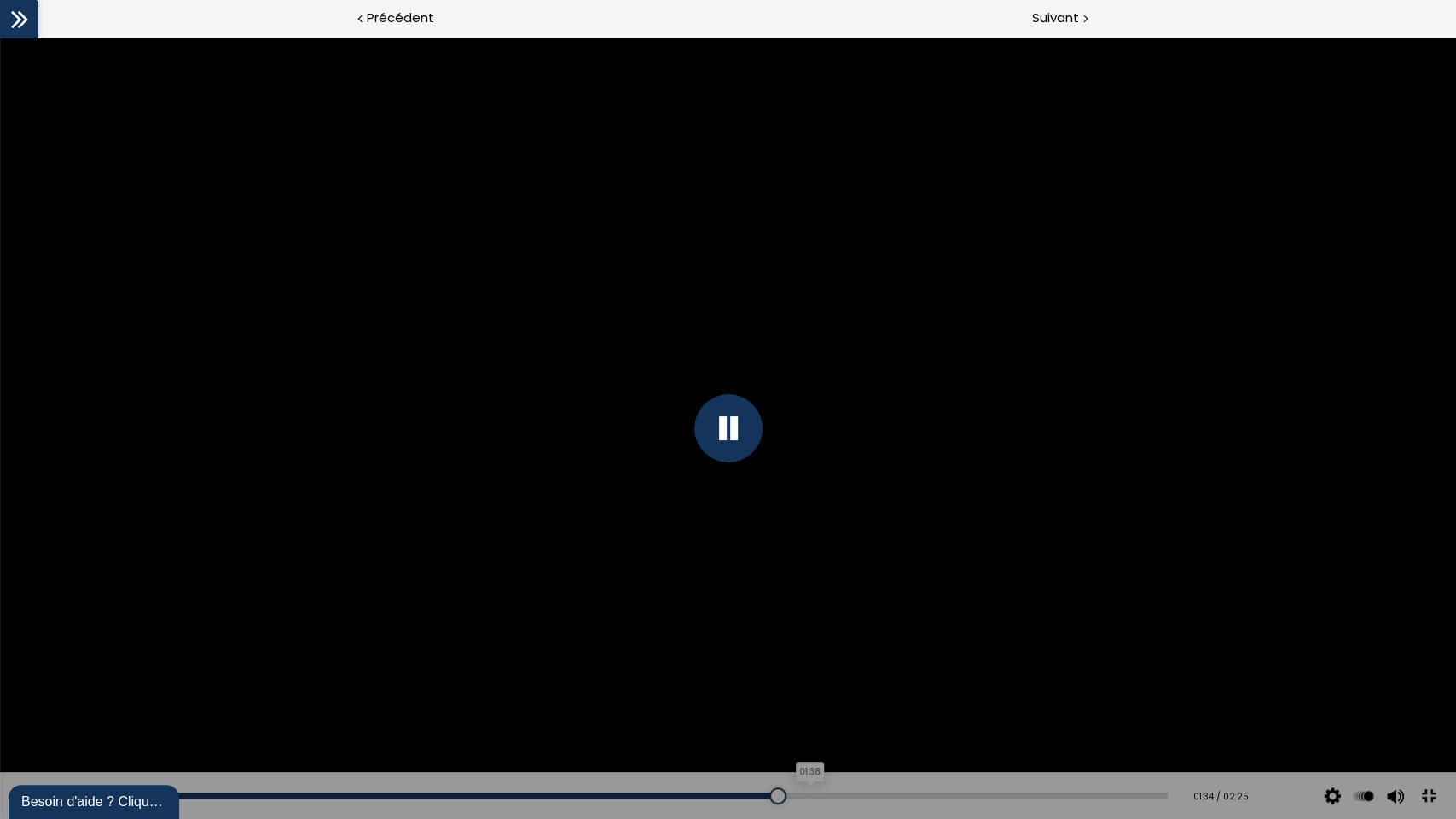 click on "01:38" at bounding box center [609, 795] 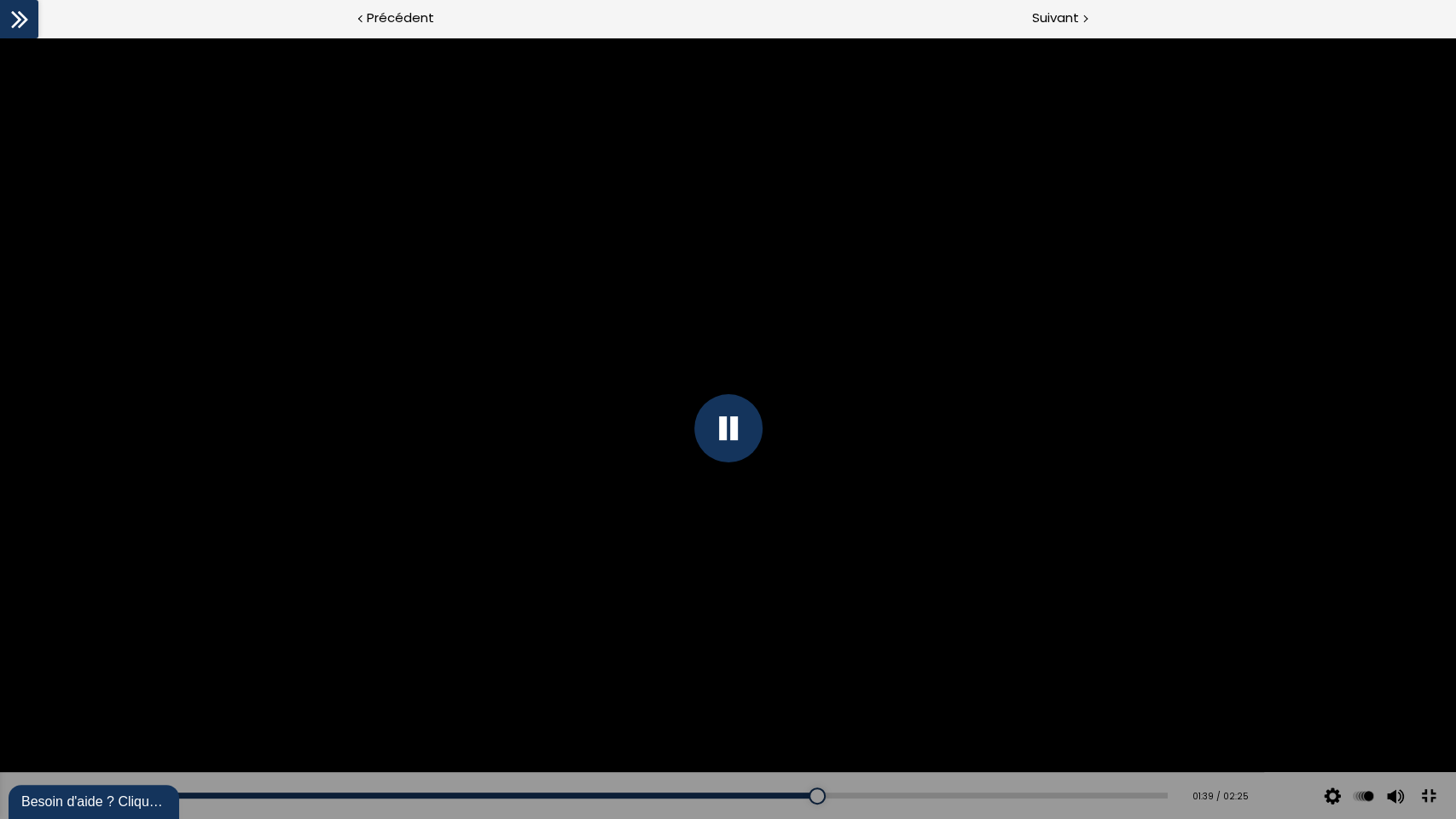 click on "Add chapter
01:44" at bounding box center (609, 796) 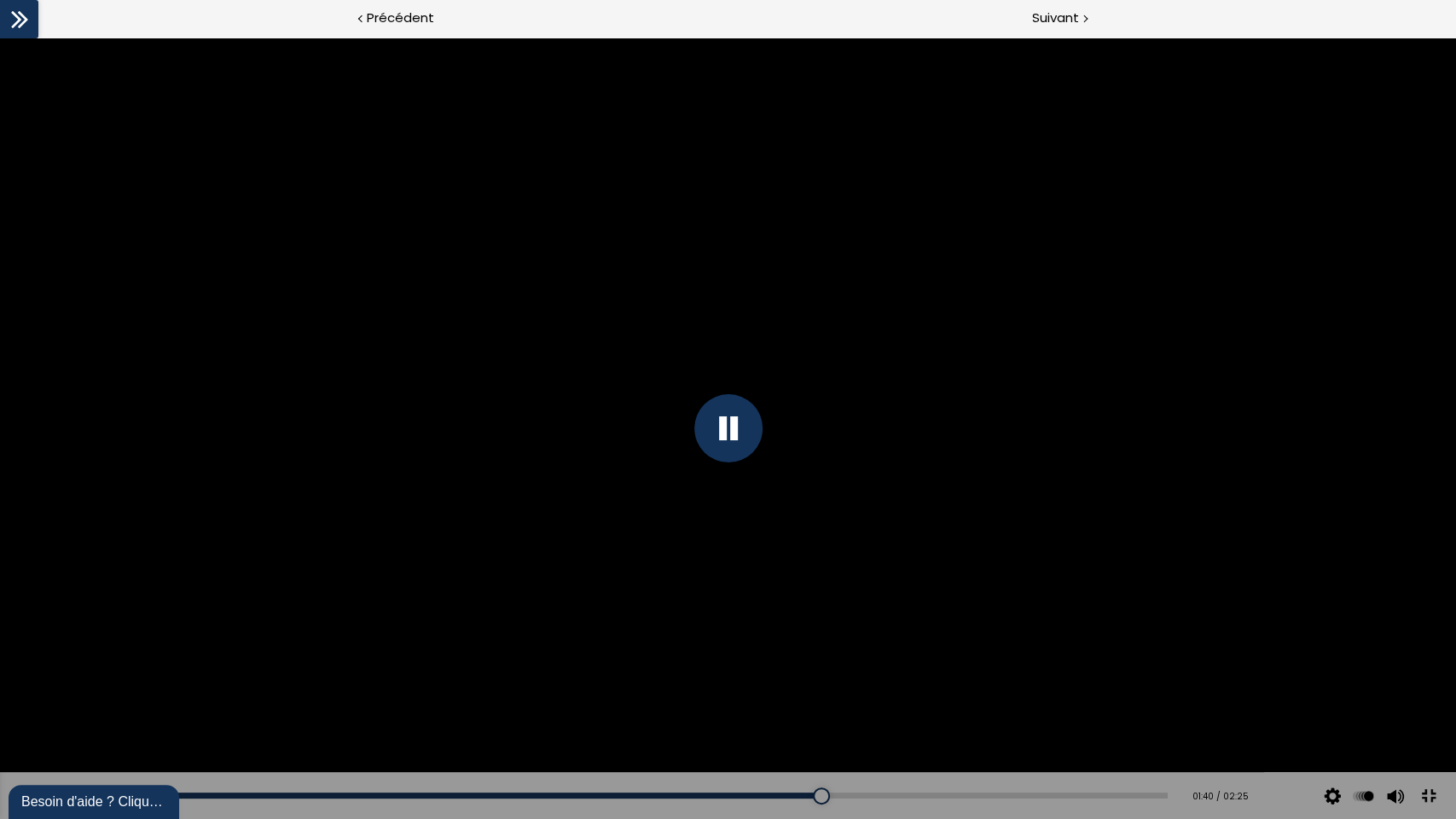 click on "Add chapter
01:44" at bounding box center (609, 796) 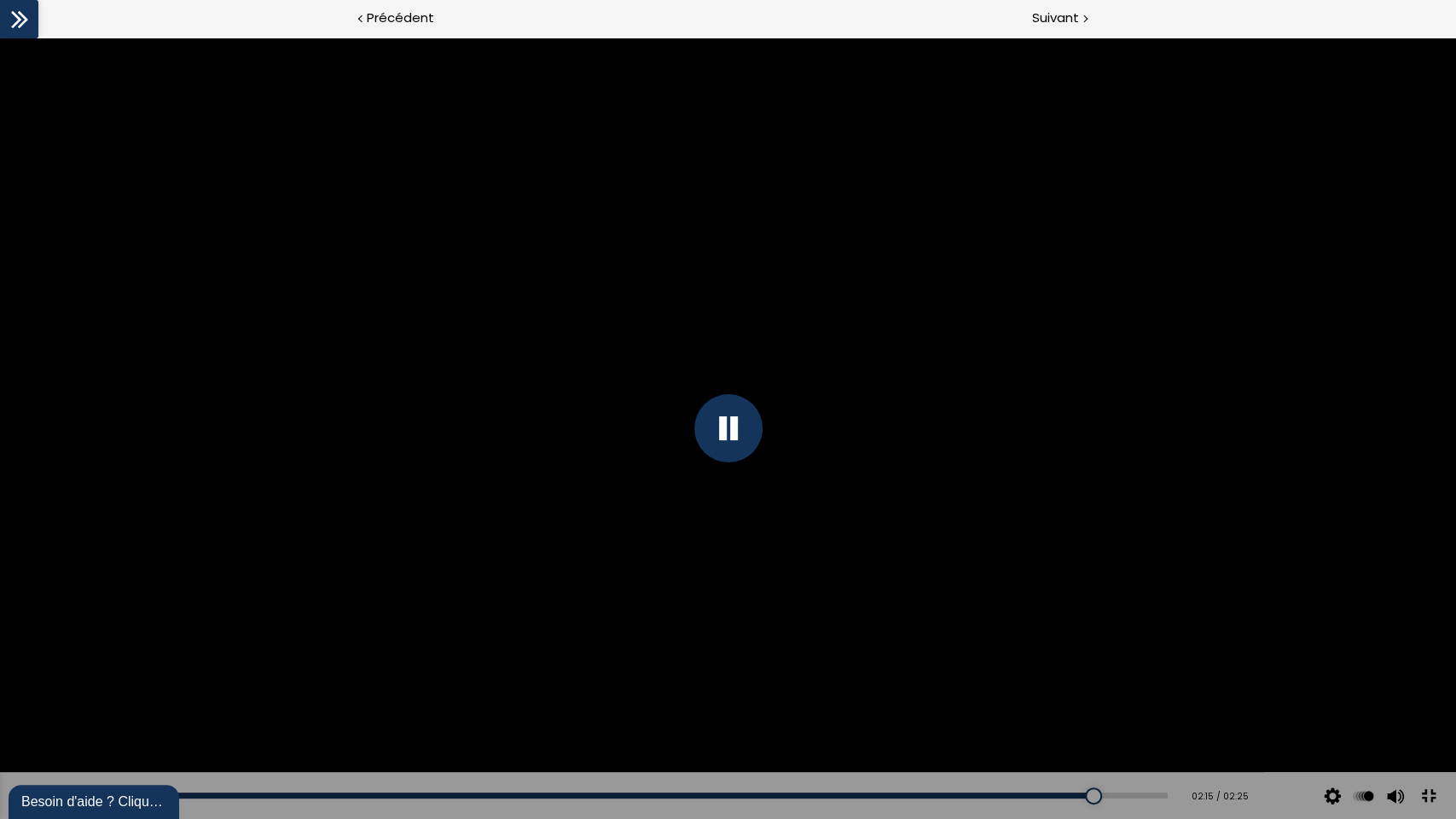 drag, startPoint x: 821, startPoint y: 833, endPoint x: 1073, endPoint y: 847, distance: 252.3886 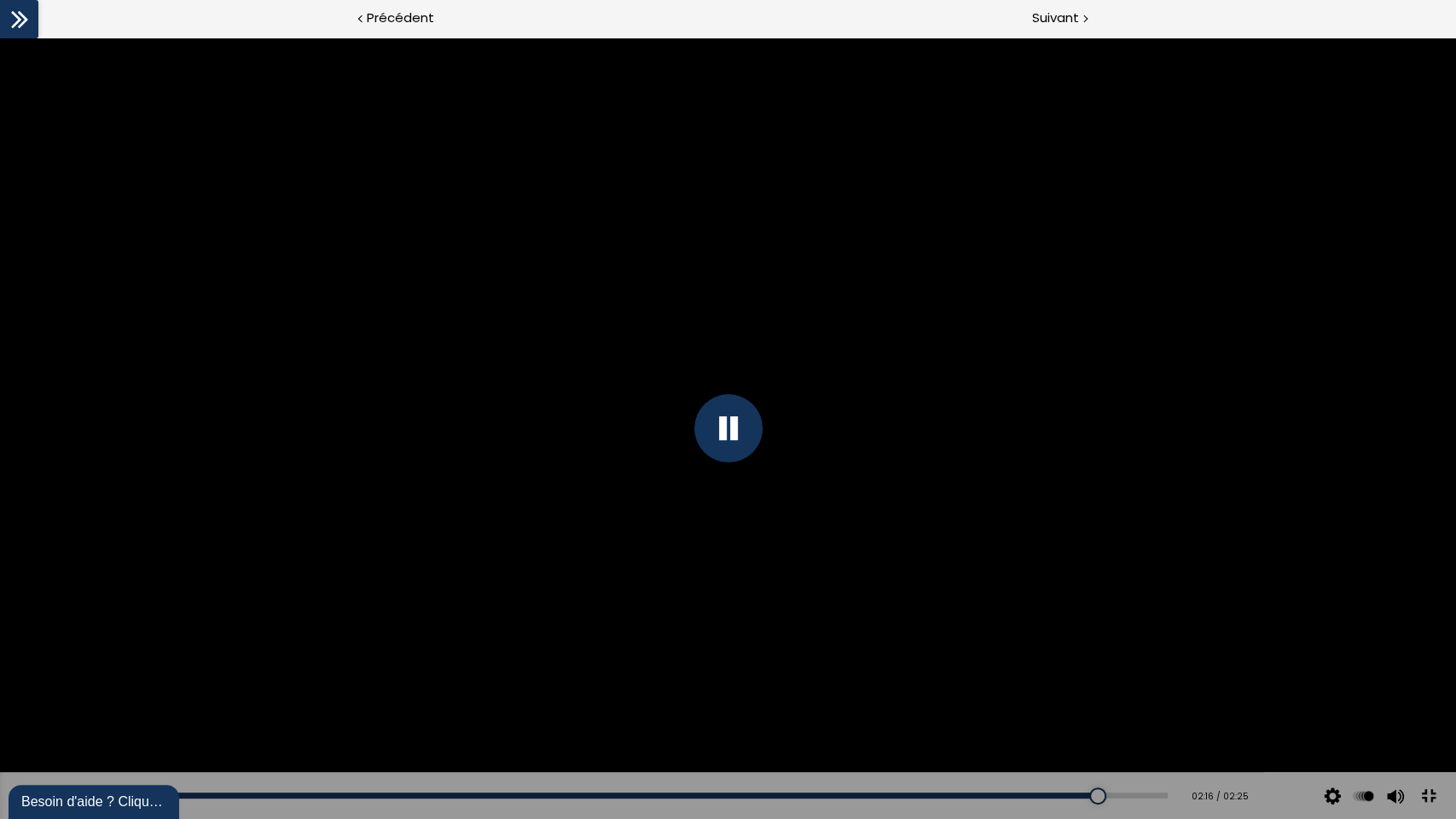 click at bounding box center (728, 428) 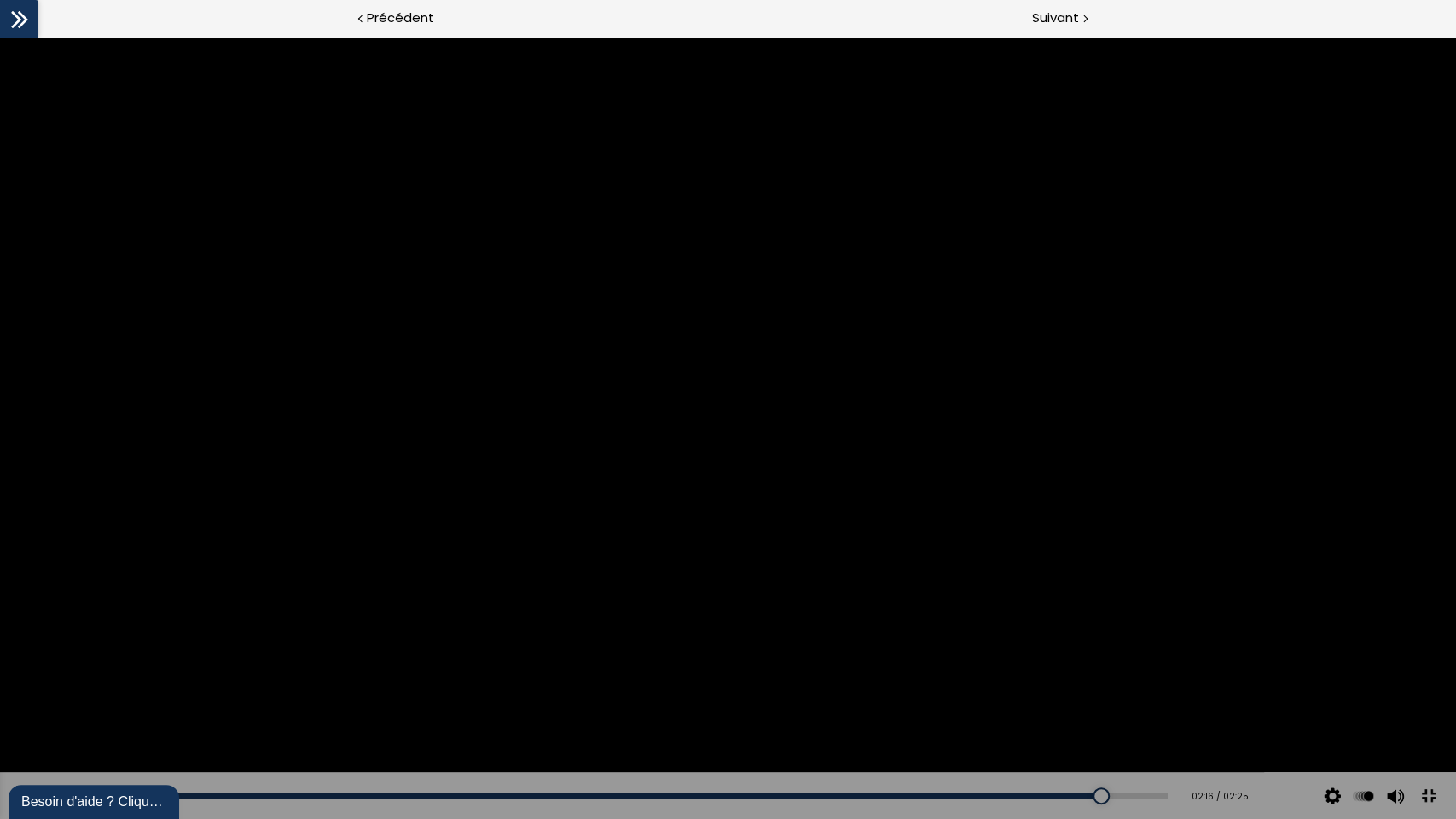 click at bounding box center [728, 428] 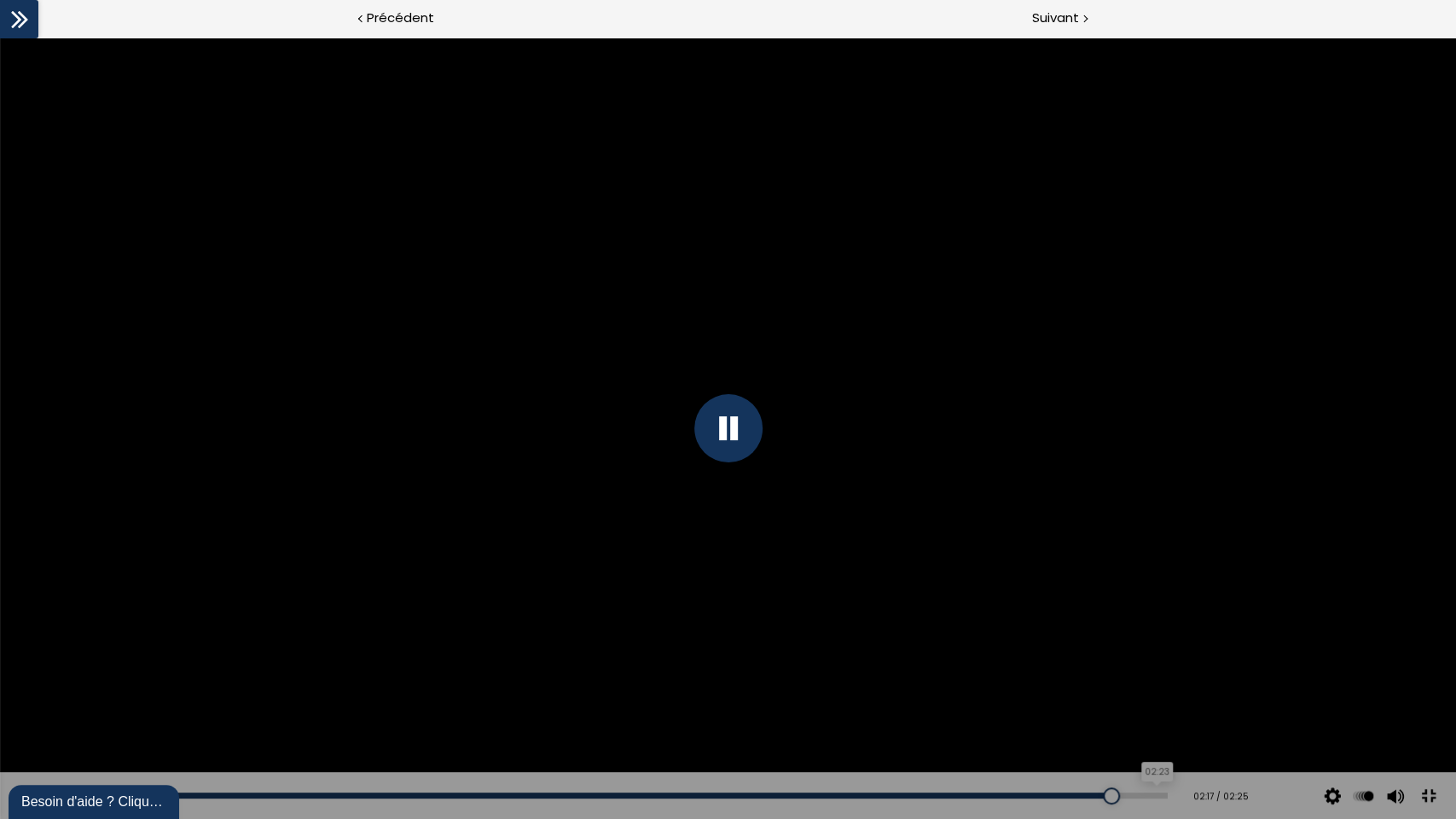click on "02:23" at bounding box center [609, 795] 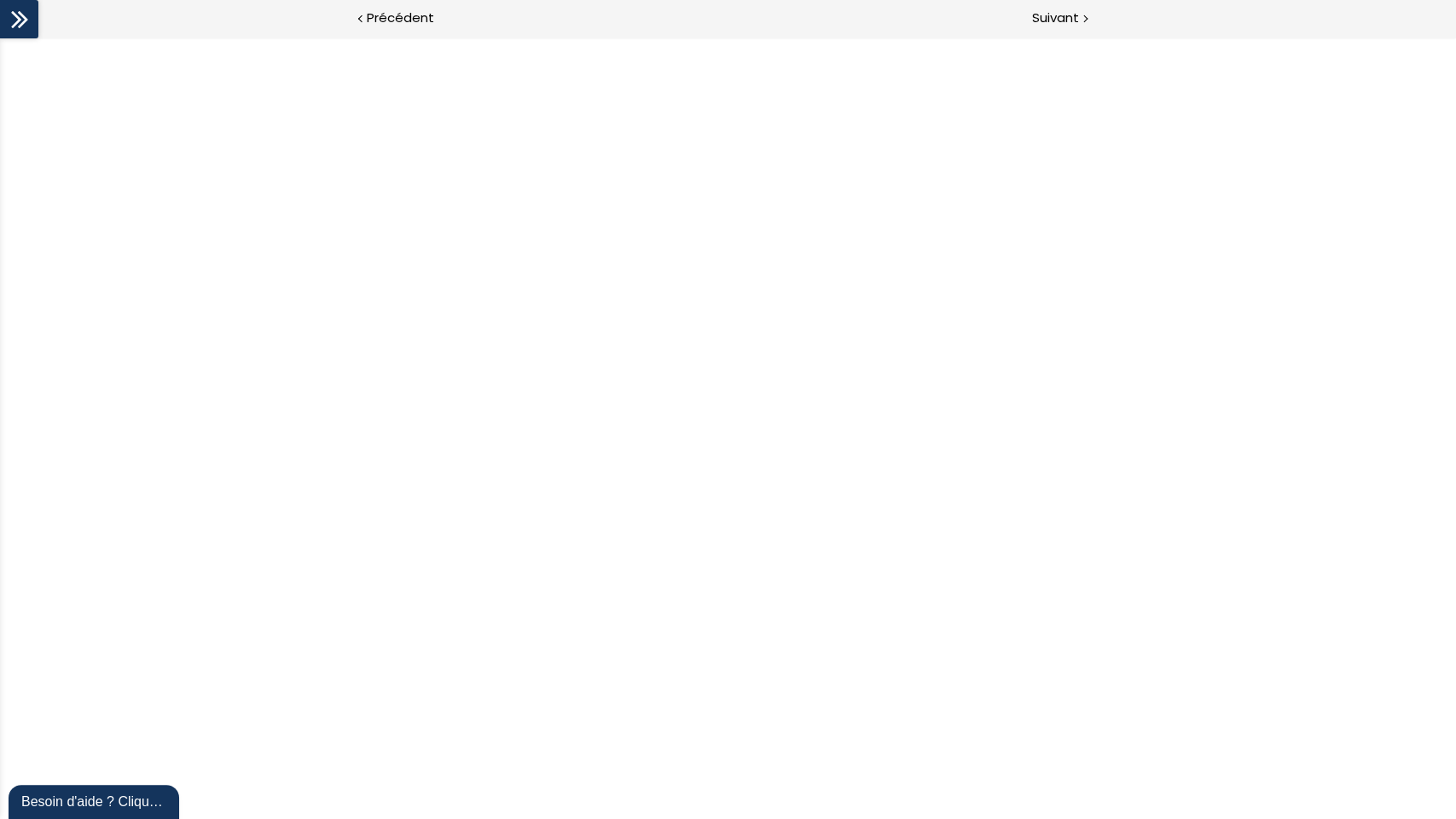 scroll, scrollTop: 0, scrollLeft: 0, axis: both 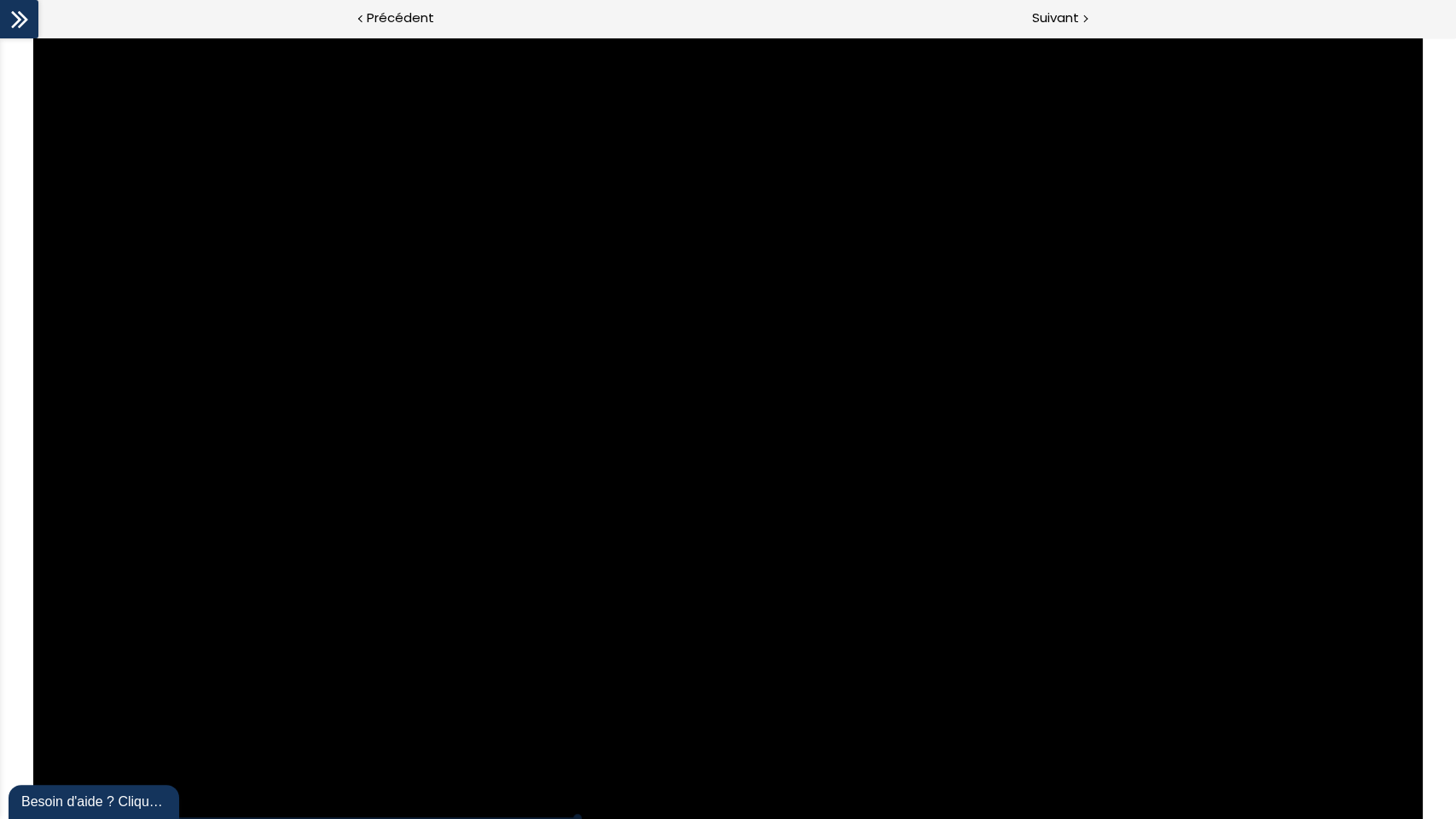click at bounding box center (728, 428) 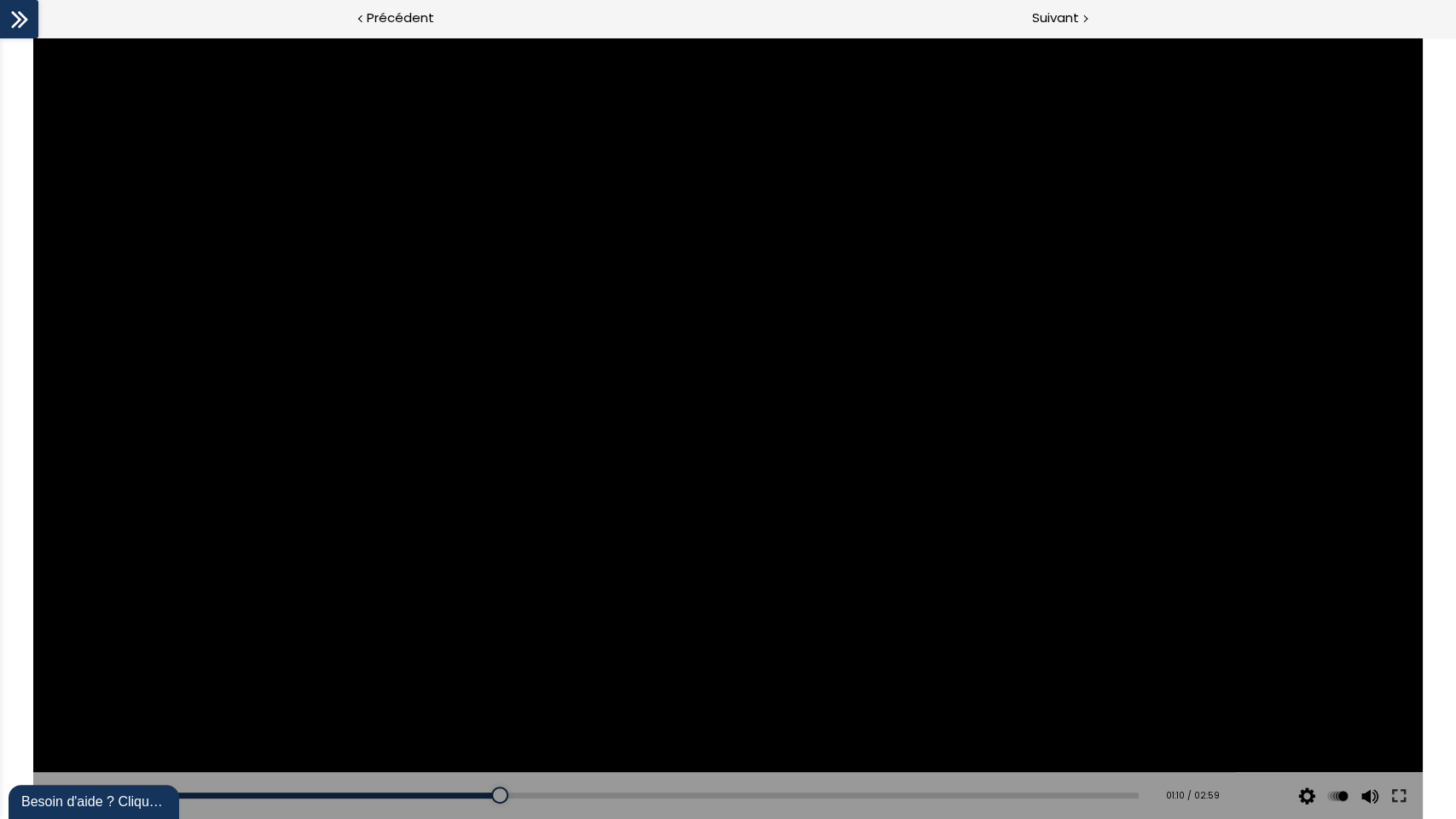 click at bounding box center [728, 428] 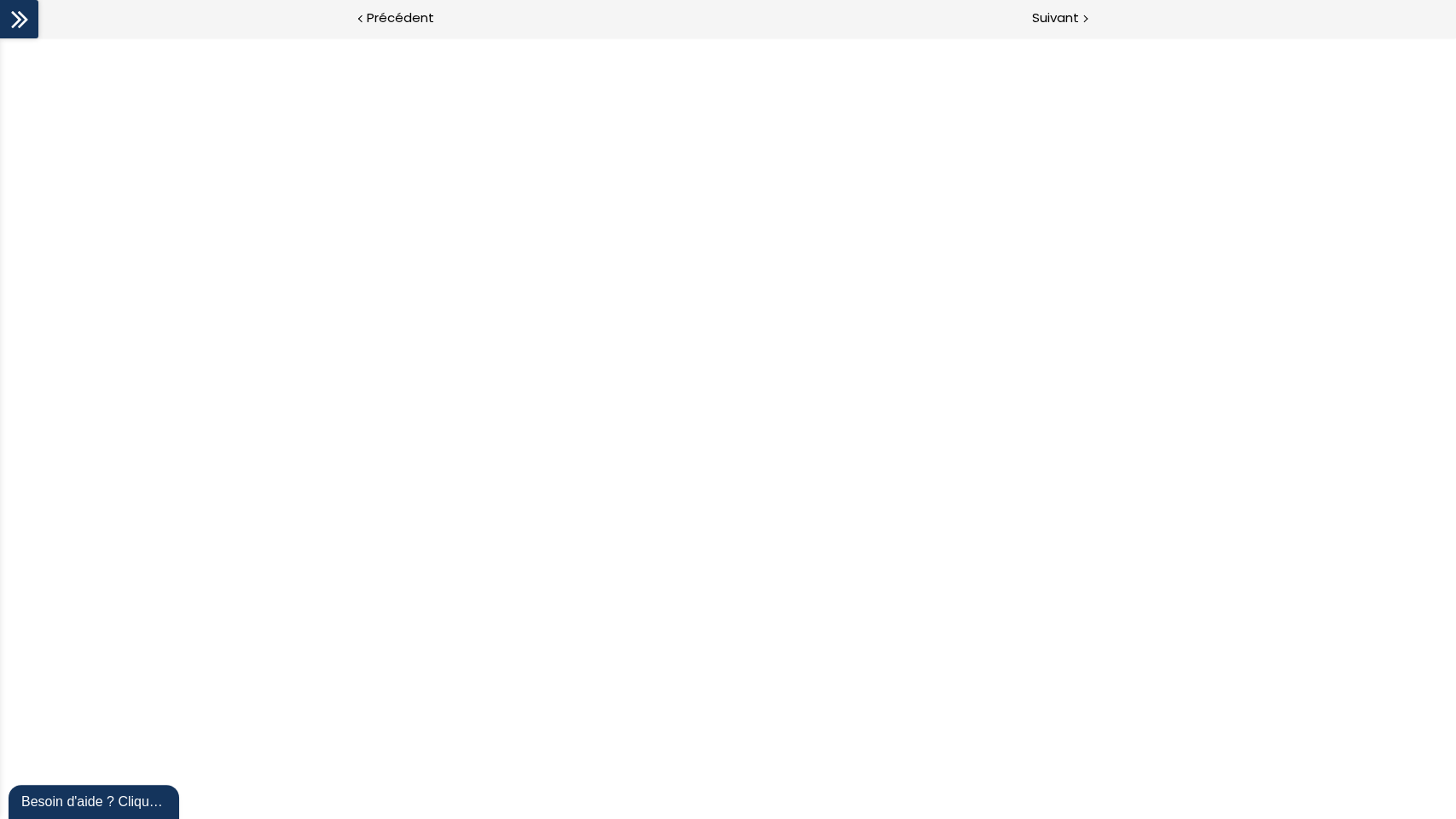 scroll, scrollTop: 0, scrollLeft: 0, axis: both 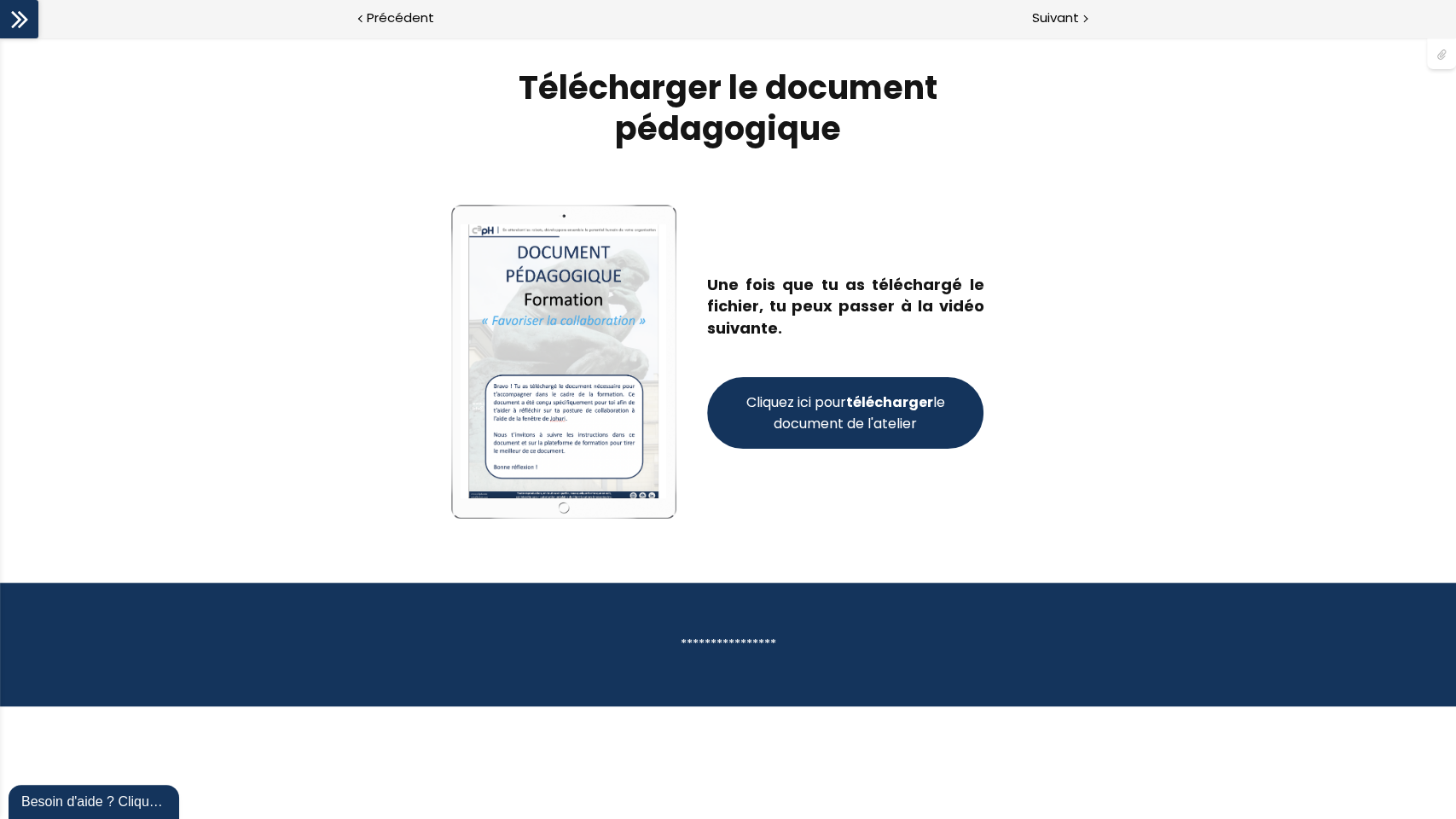 click on "Cliquez ici pour  télécharger  le document de l'atelier" at bounding box center (845, 413) 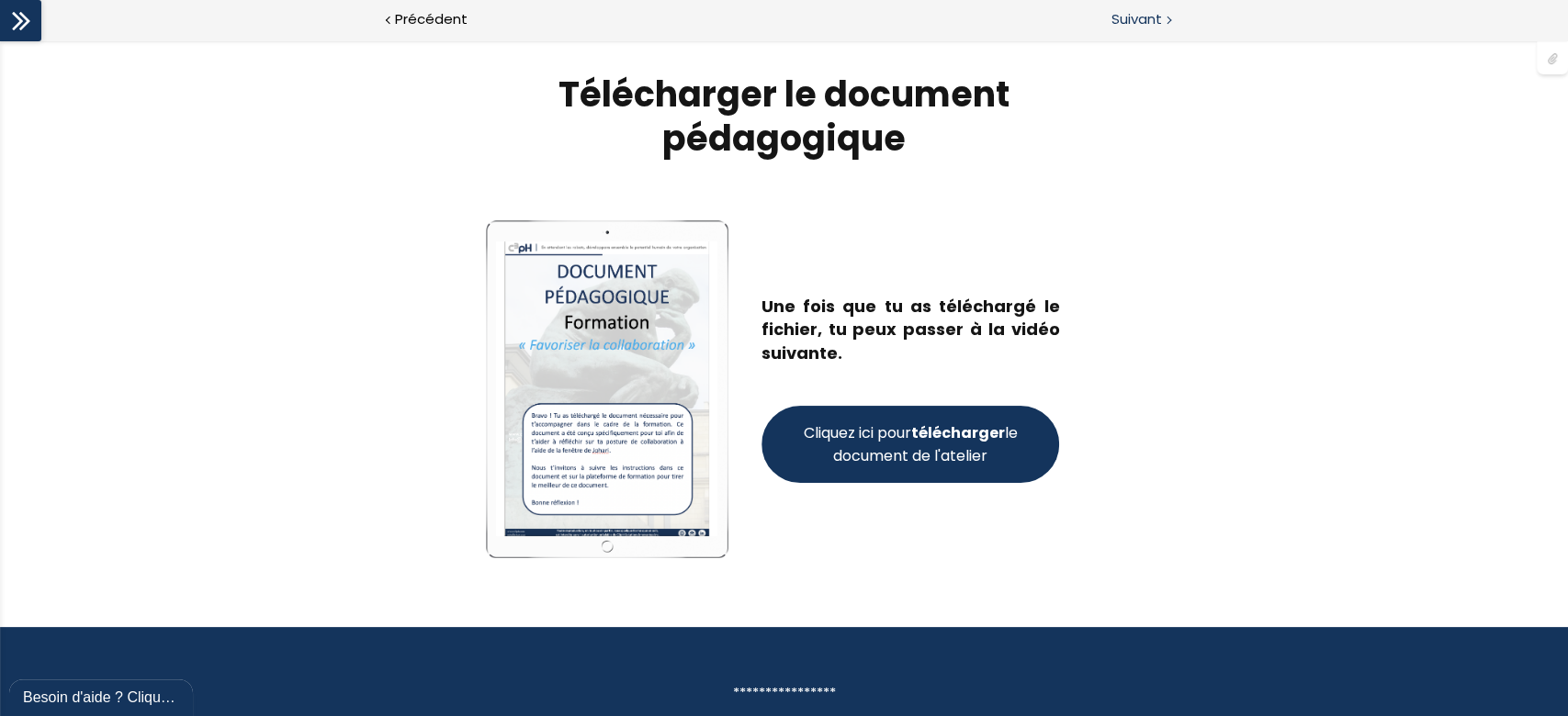 click on "Suivant" at bounding box center [1177, 20] 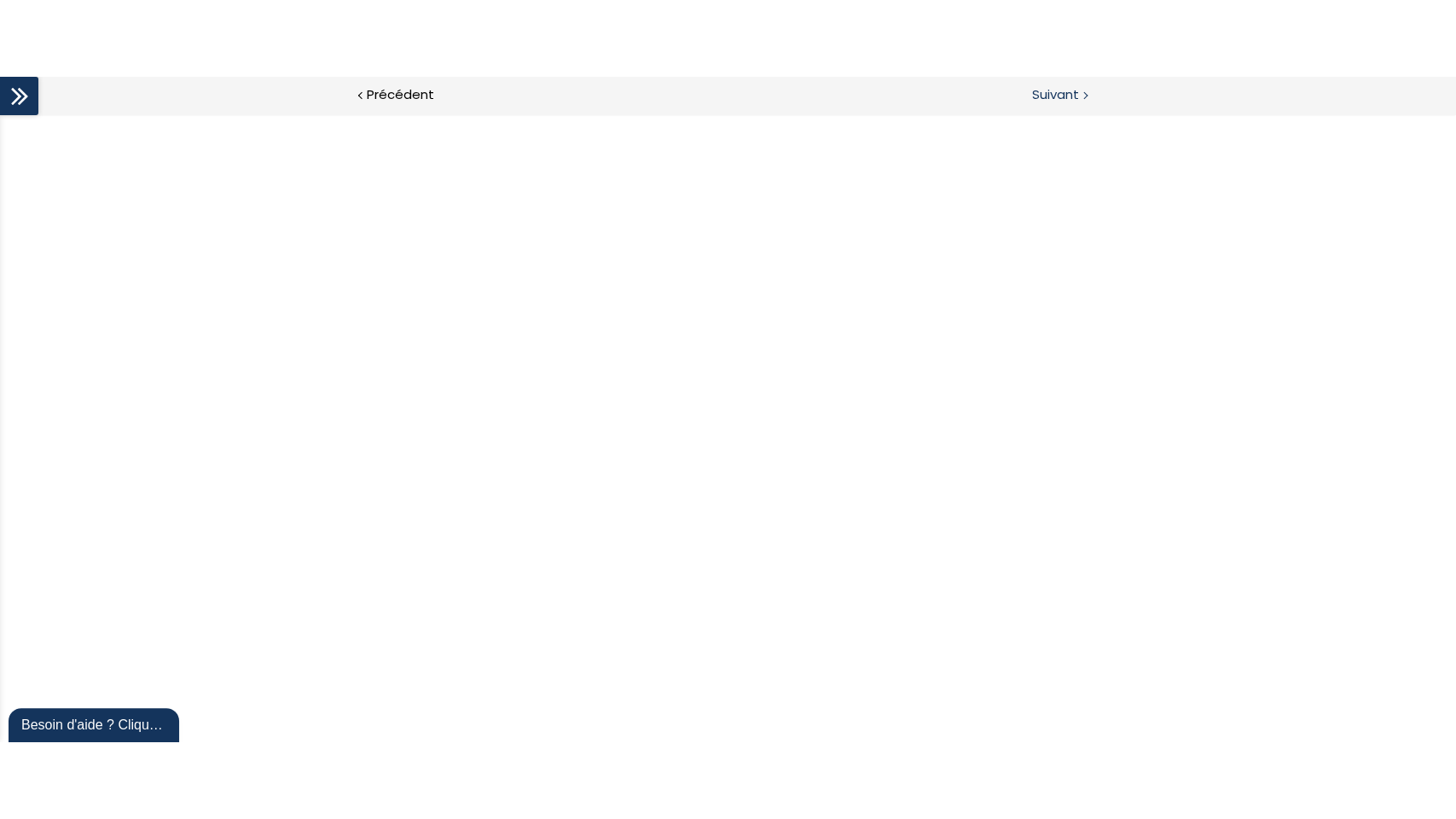 scroll, scrollTop: 0, scrollLeft: 0, axis: both 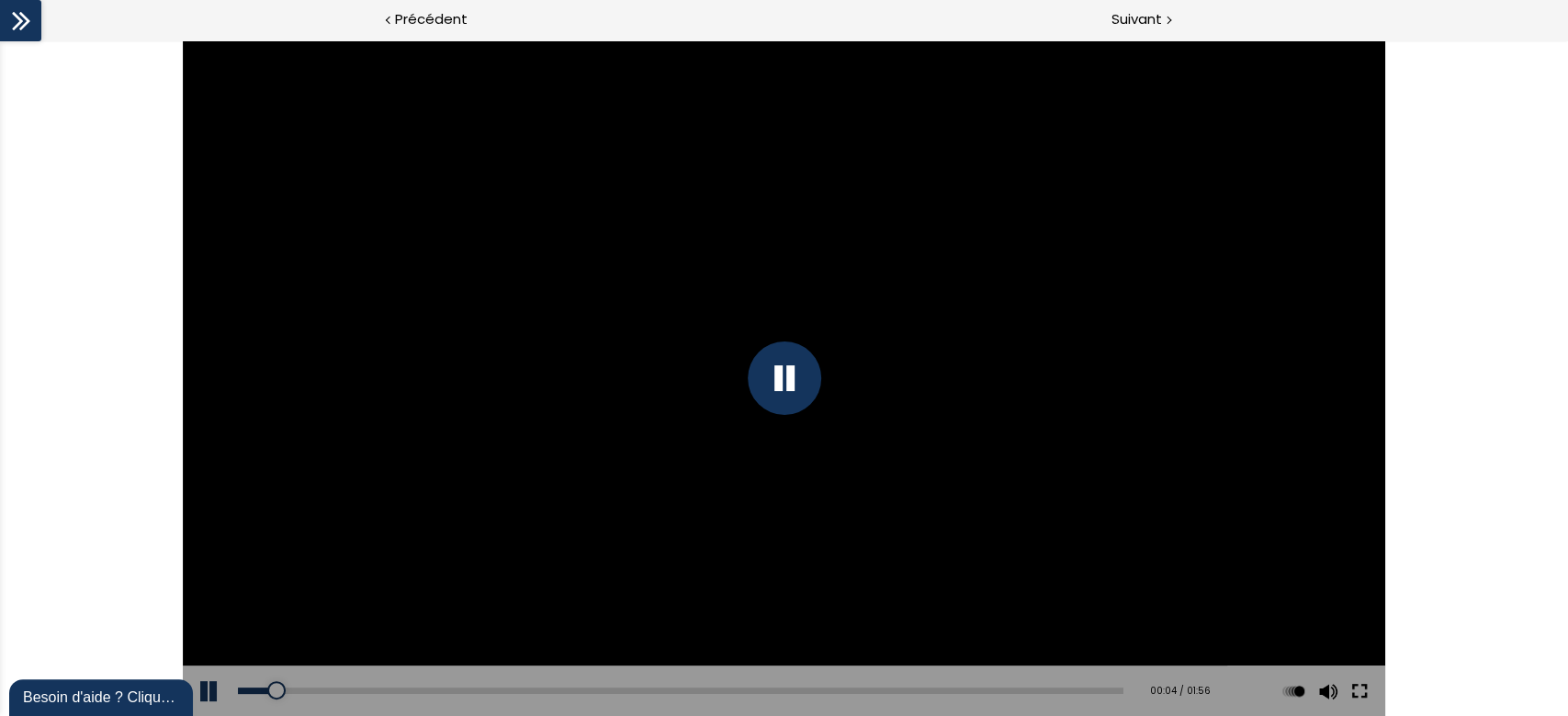 click at bounding box center (1359, 691) 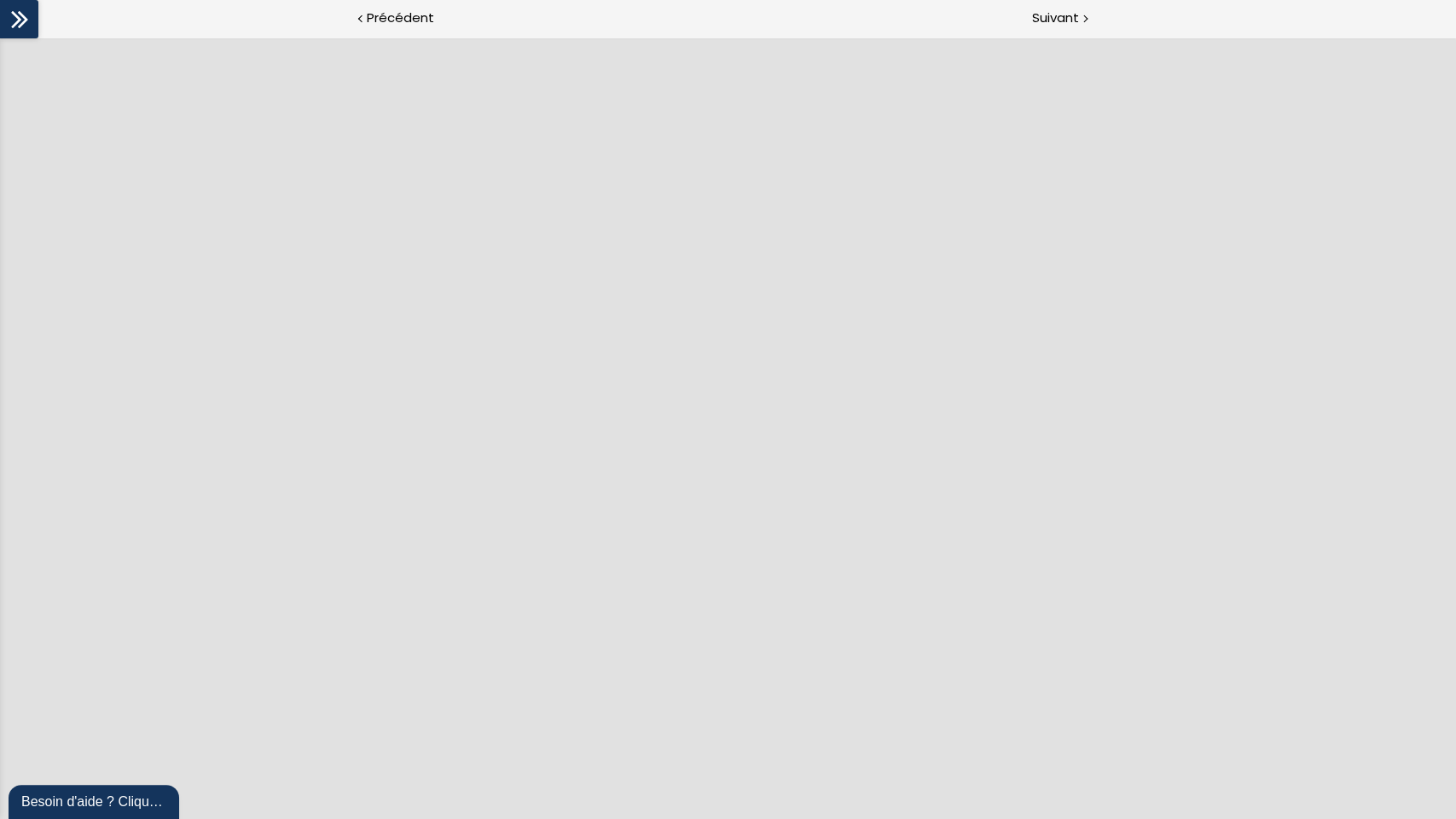 scroll, scrollTop: 0, scrollLeft: 0, axis: both 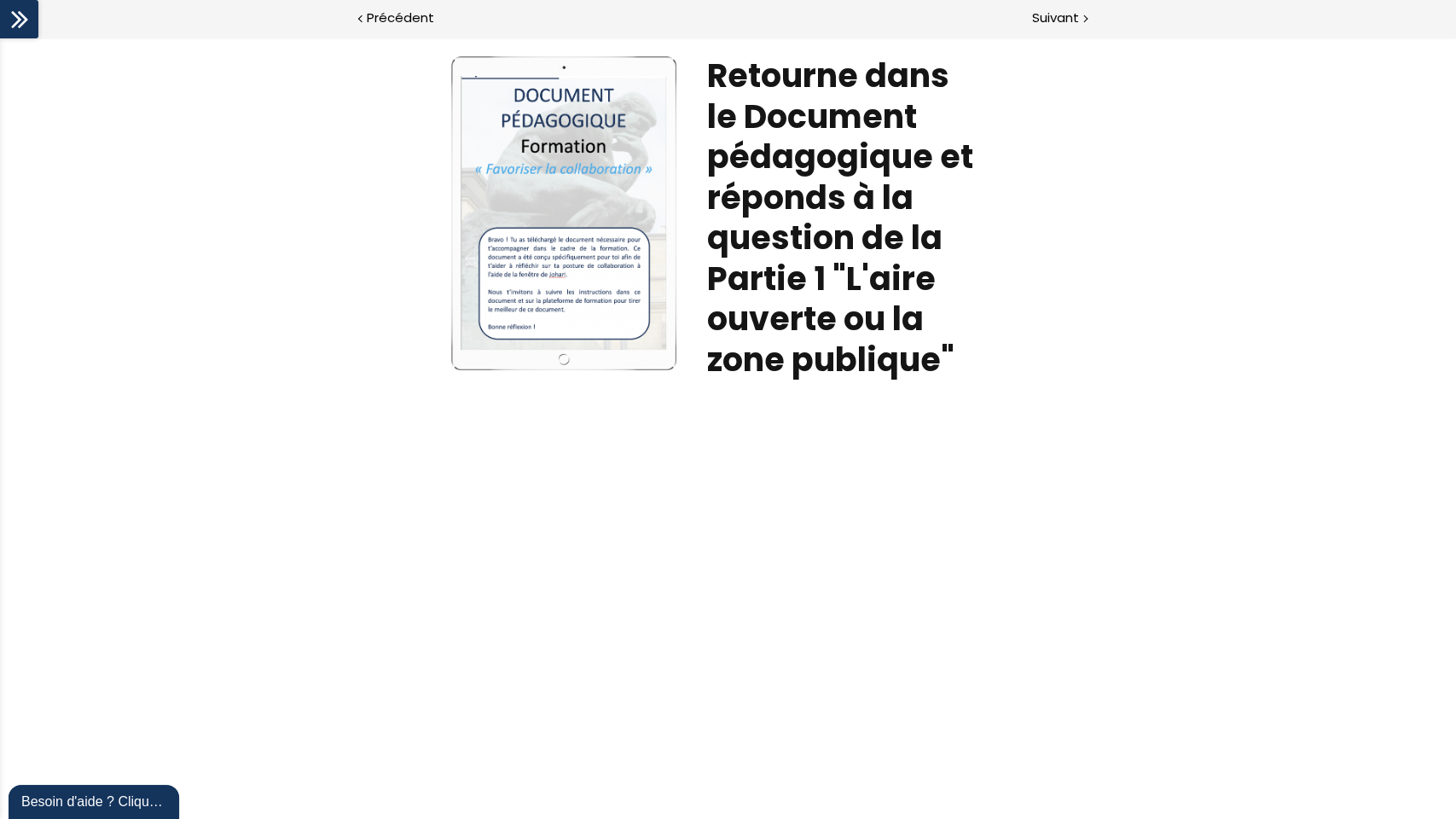 click on "Write your awesome label here.
Retourne dans le Document pédagogique et réponds à la question de la Partie 1 "L'aire ouverte ou la zone publique"" at bounding box center [728, 410] 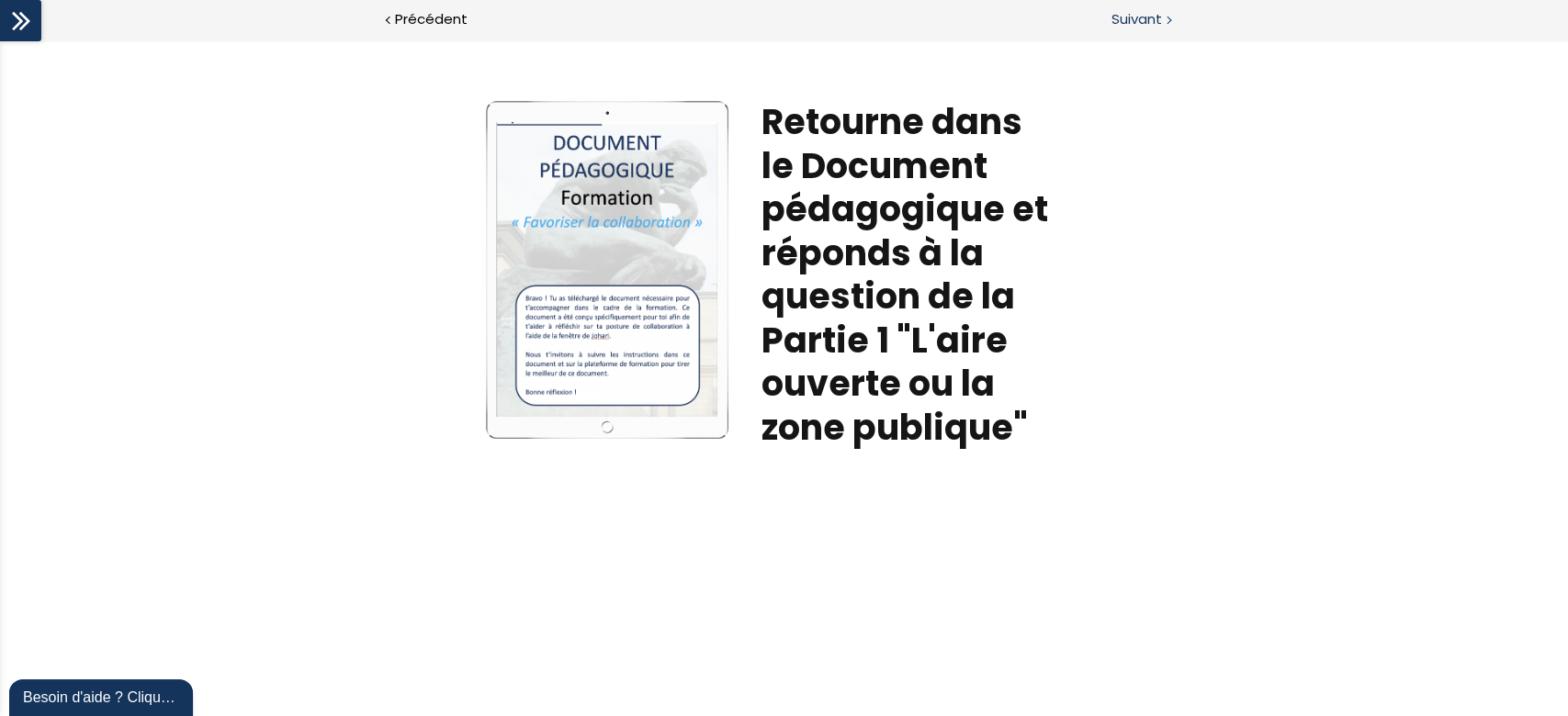 click on "Suivant" at bounding box center [1136, 19] 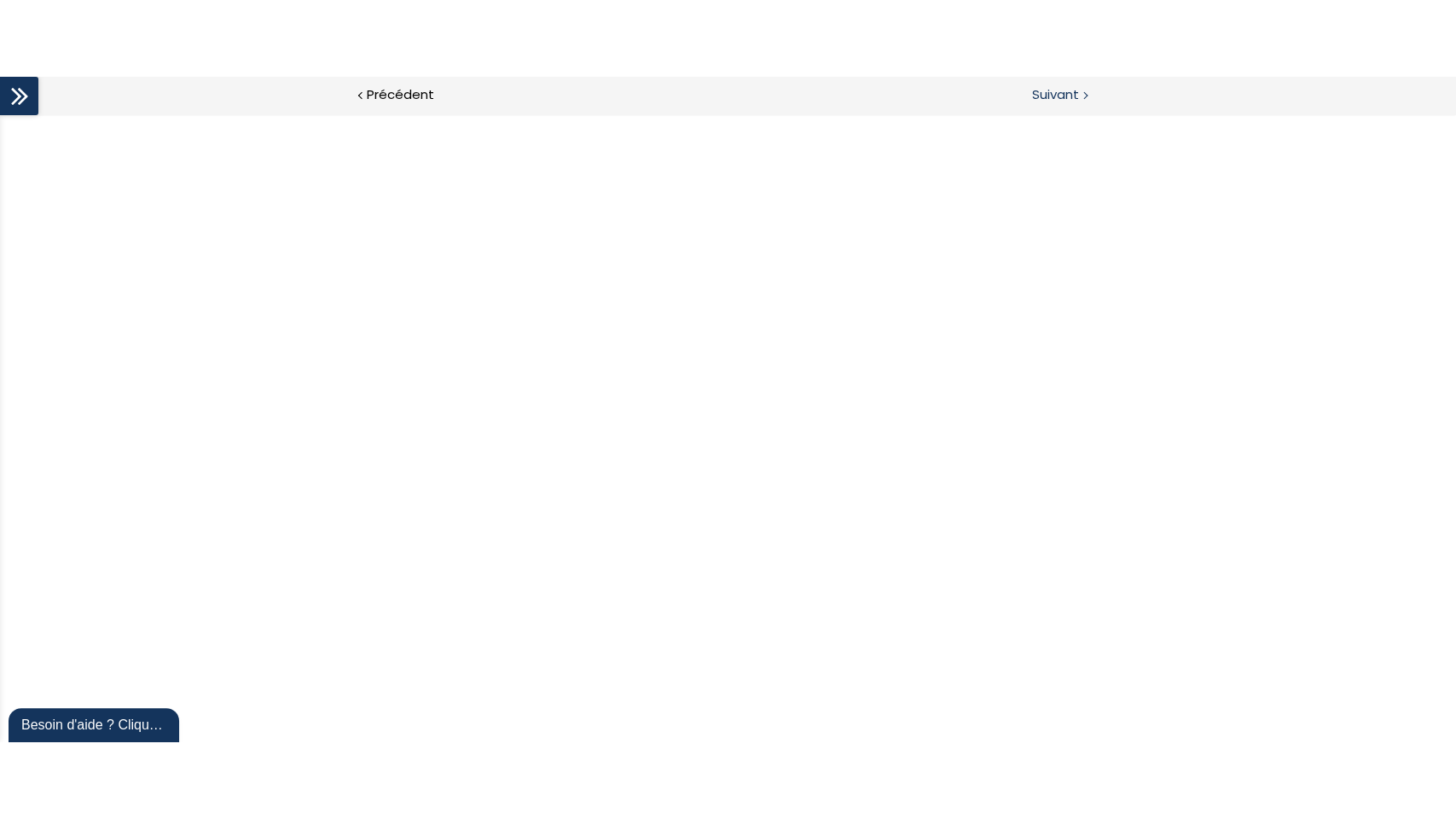 scroll, scrollTop: 0, scrollLeft: 0, axis: both 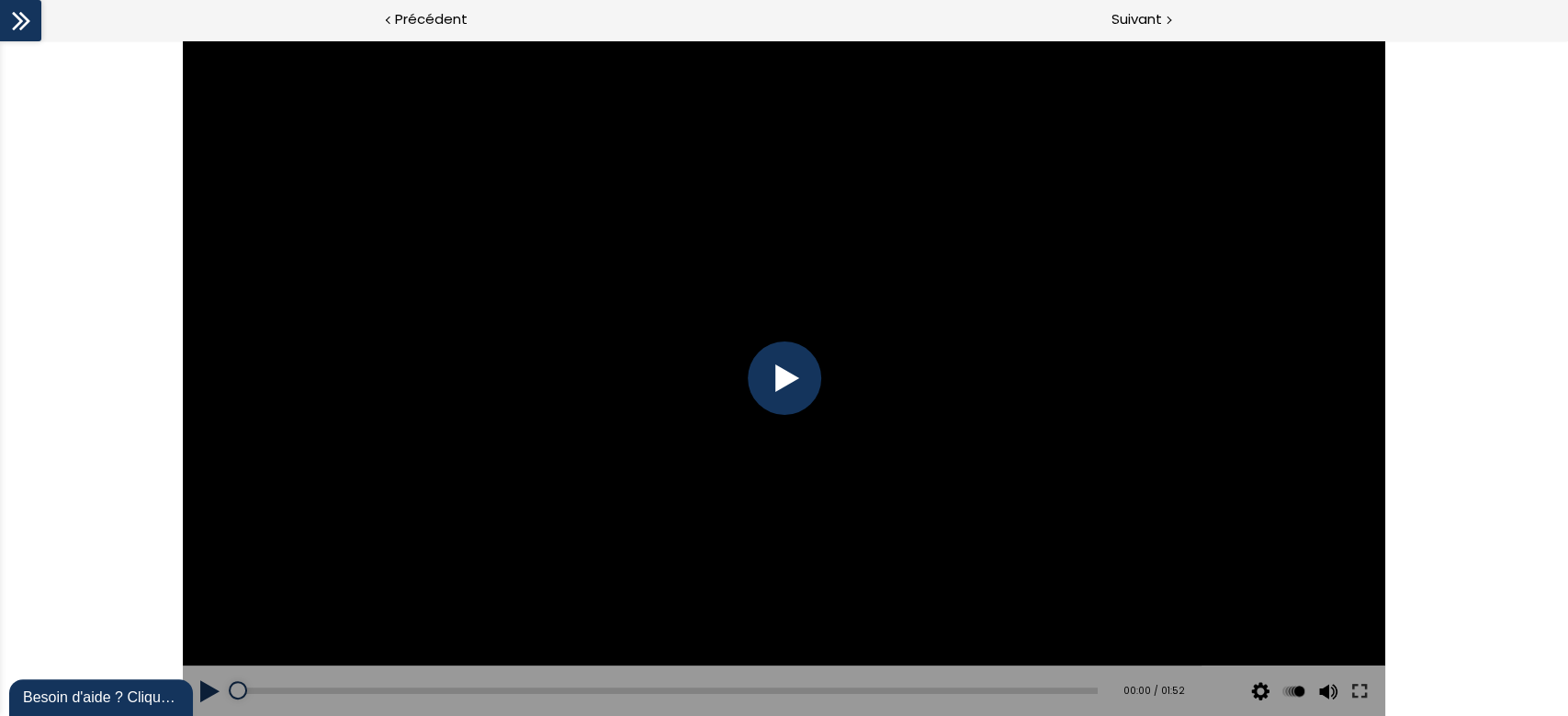 click at bounding box center [784, 378] 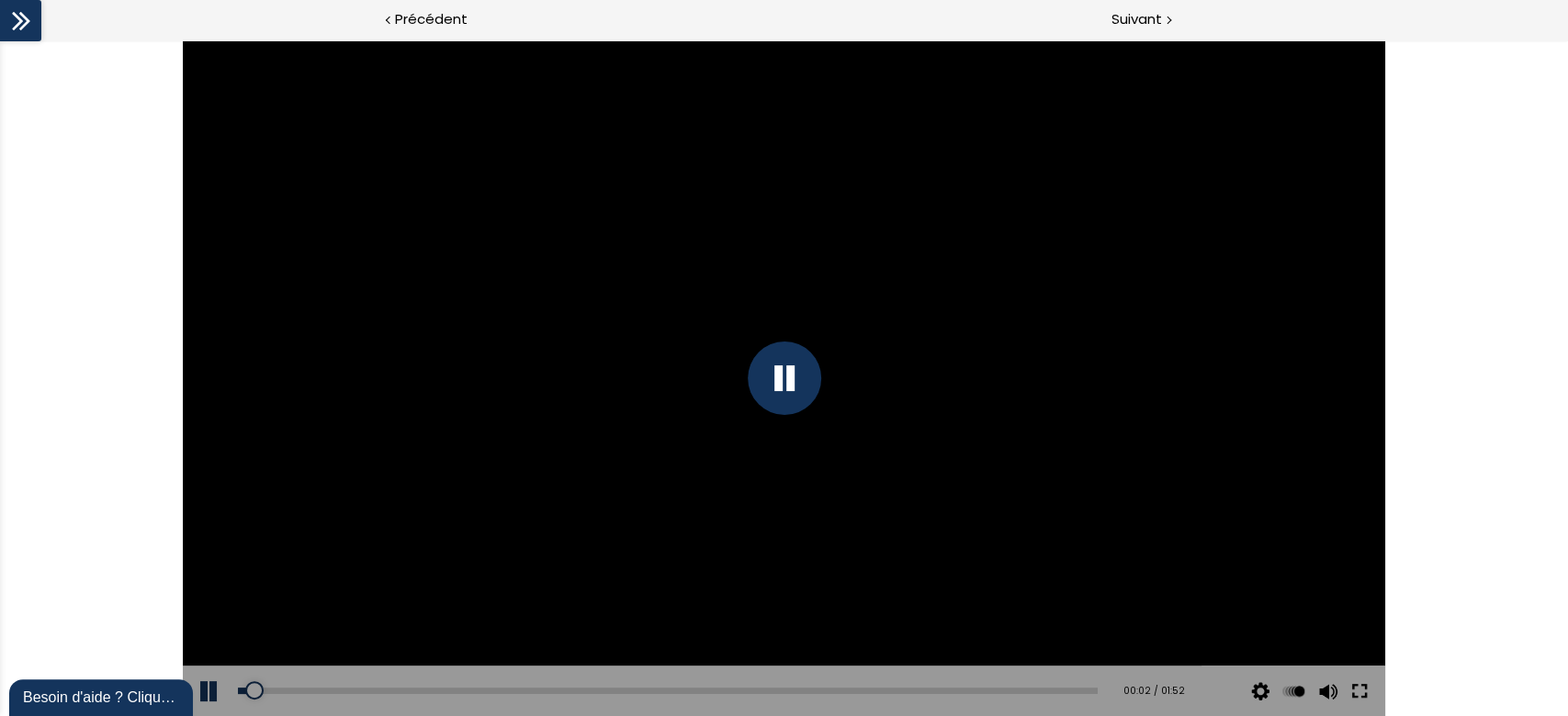 click at bounding box center [1359, 691] 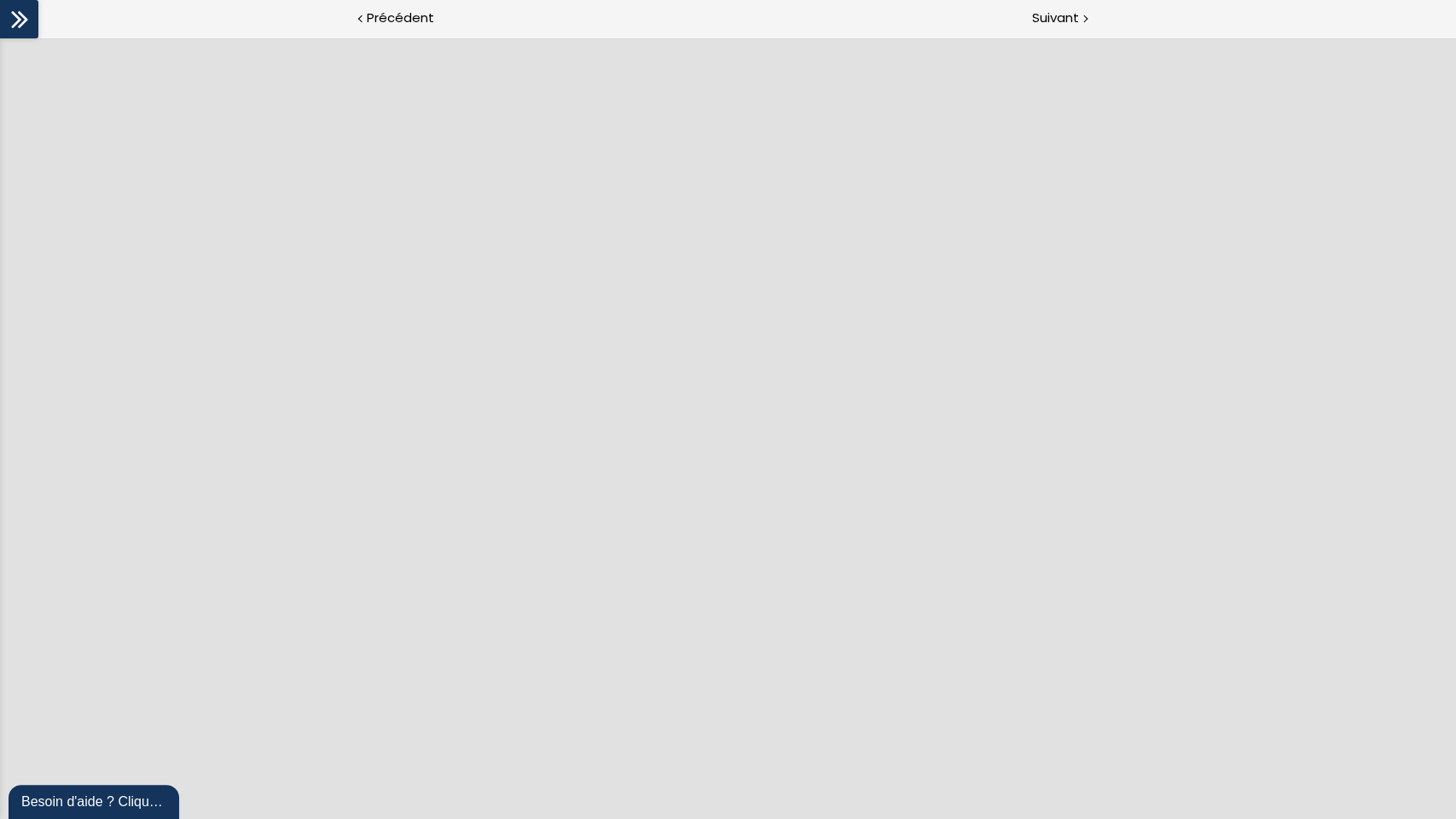 scroll, scrollTop: 0, scrollLeft: 0, axis: both 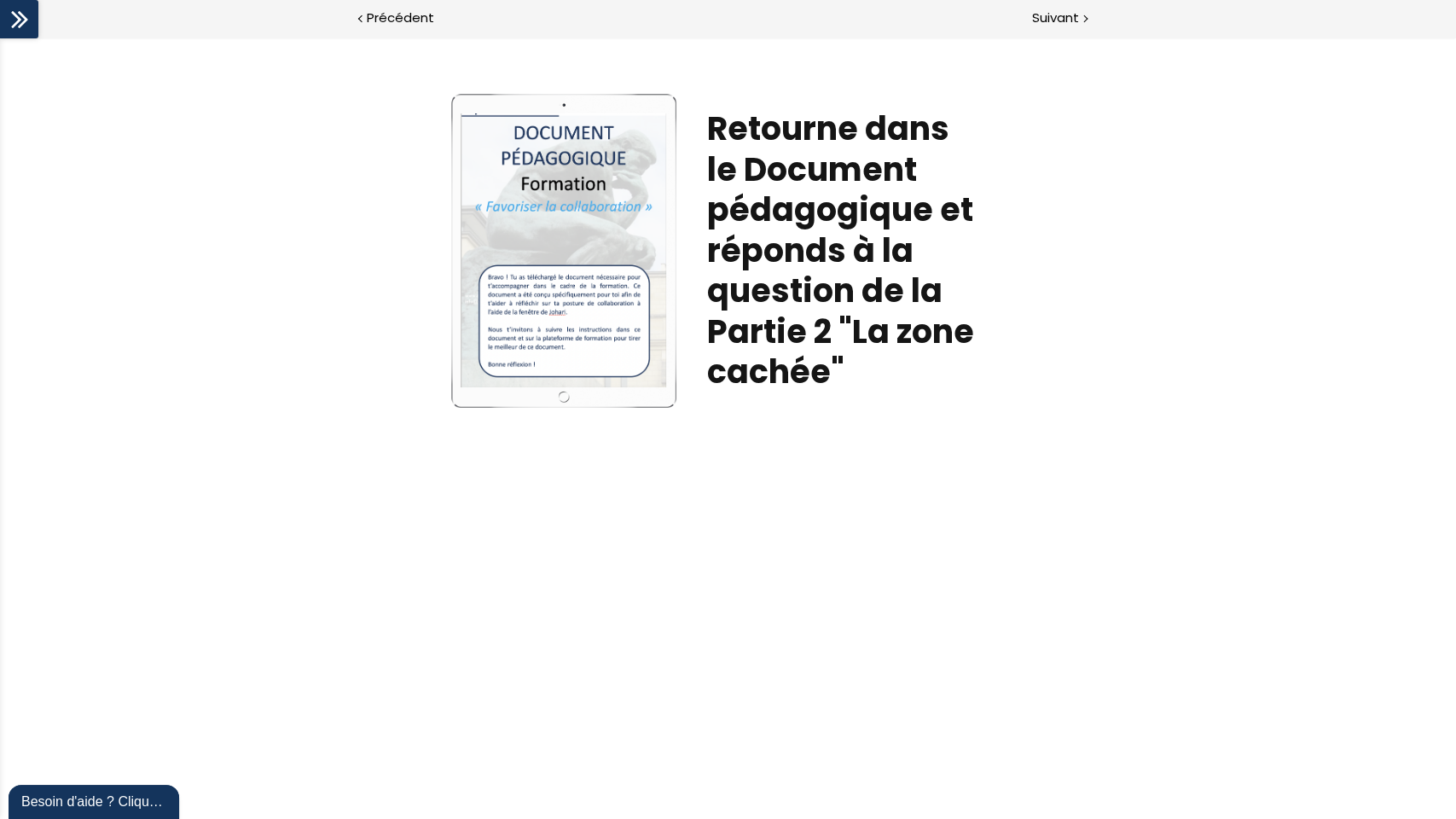 click on "Write your awesome label here.
Retourne dans le Document pédagogique et réponds à la question de la Partie 2 "La zone cachée"" at bounding box center (728, 254) 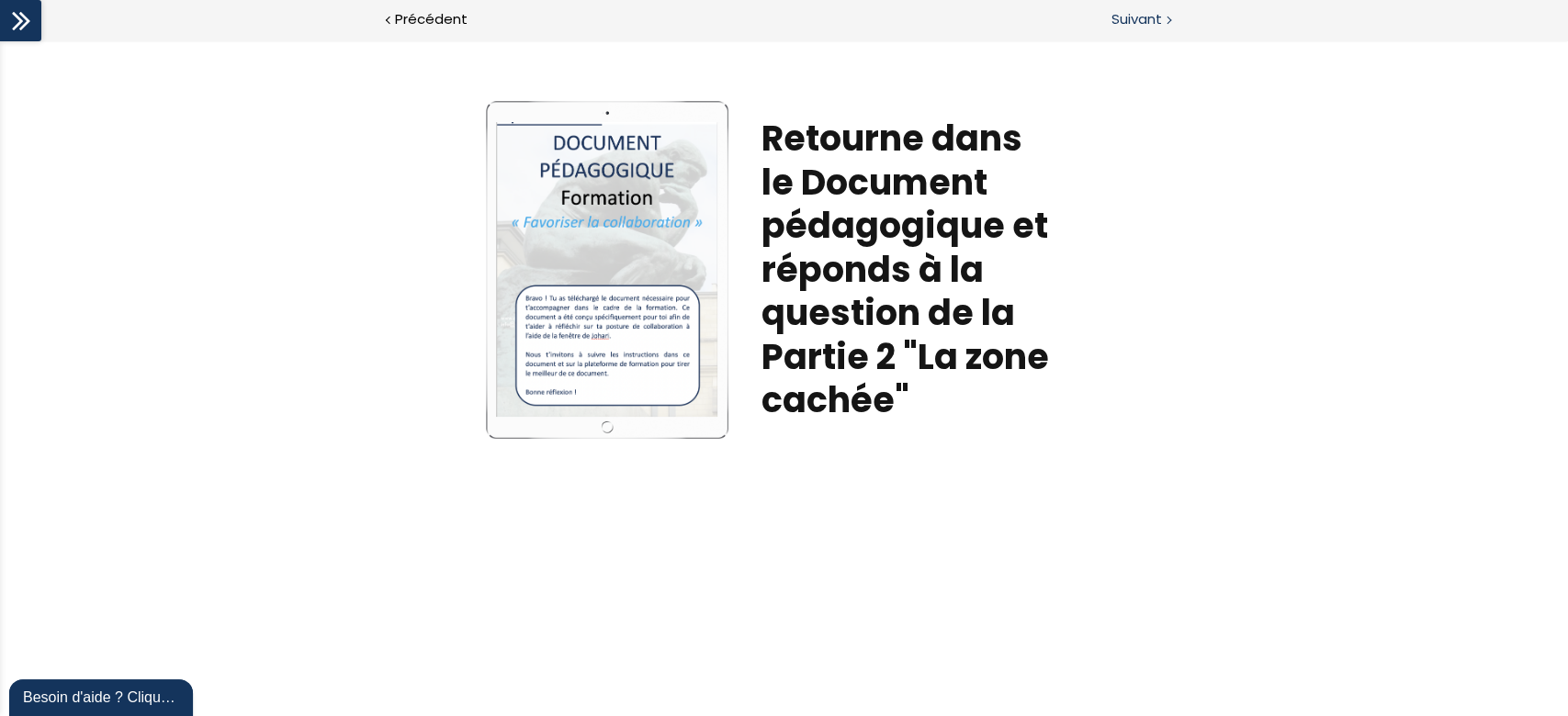 click on "Suivant" at bounding box center [1136, 19] 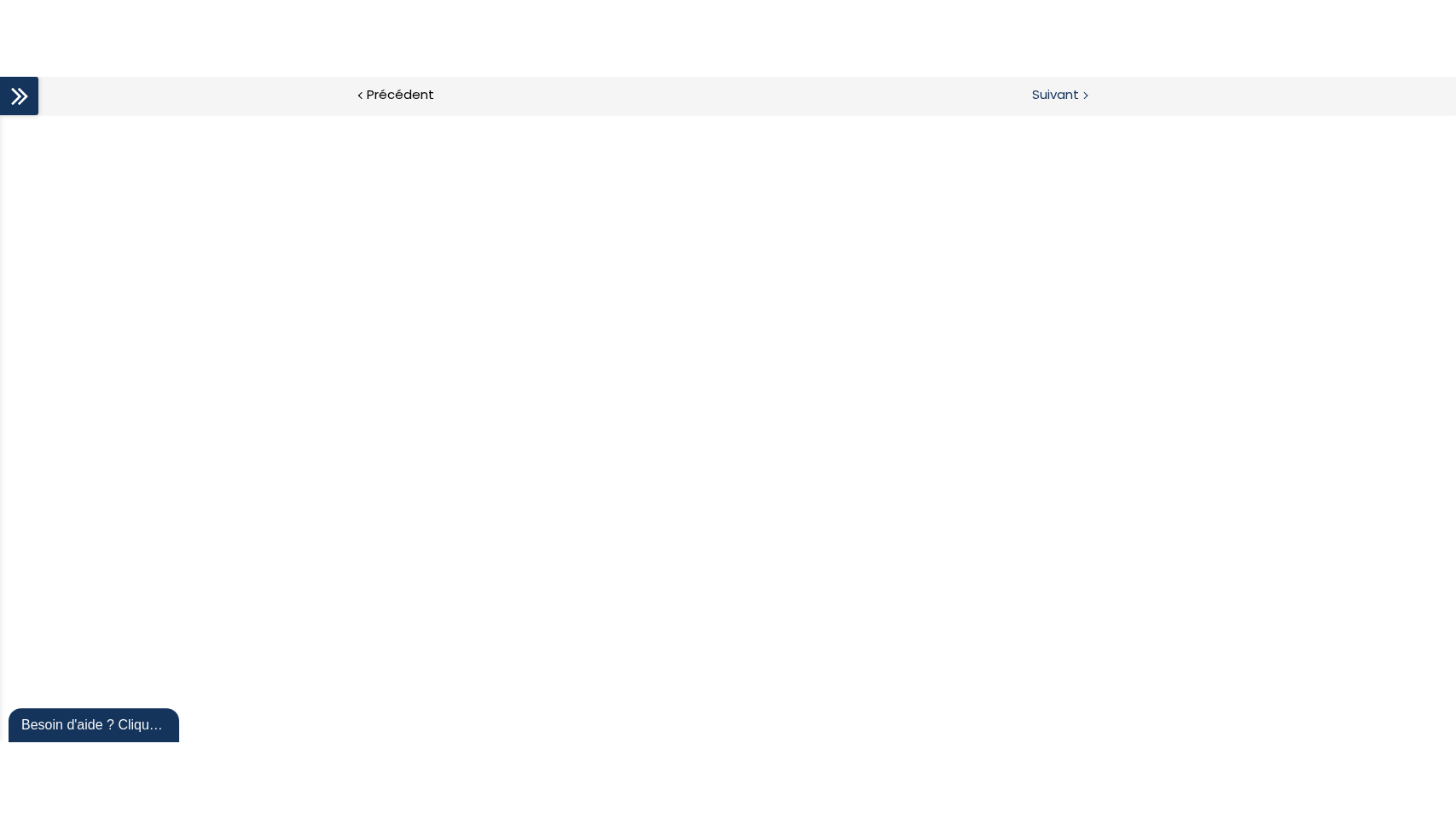 scroll, scrollTop: 0, scrollLeft: 0, axis: both 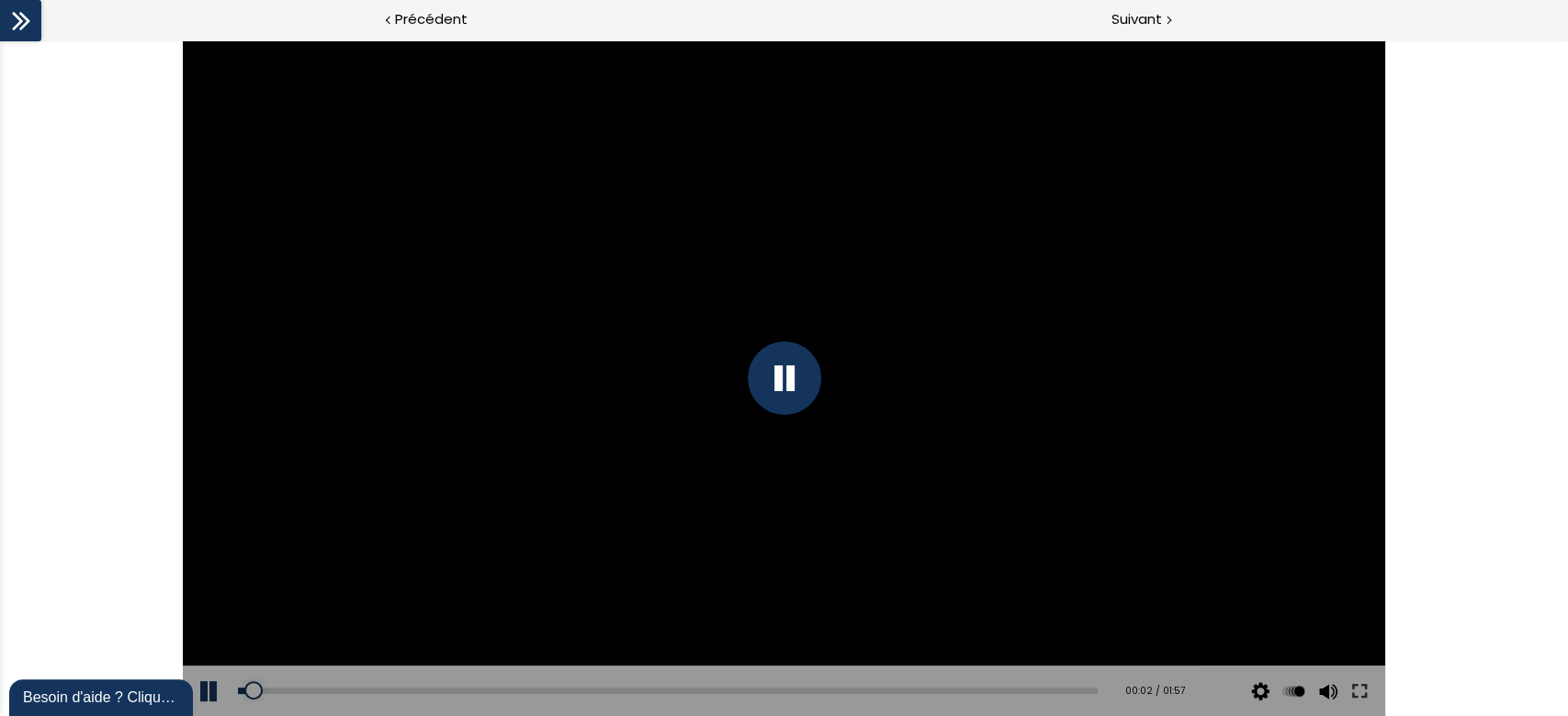 click at bounding box center (784, 378) 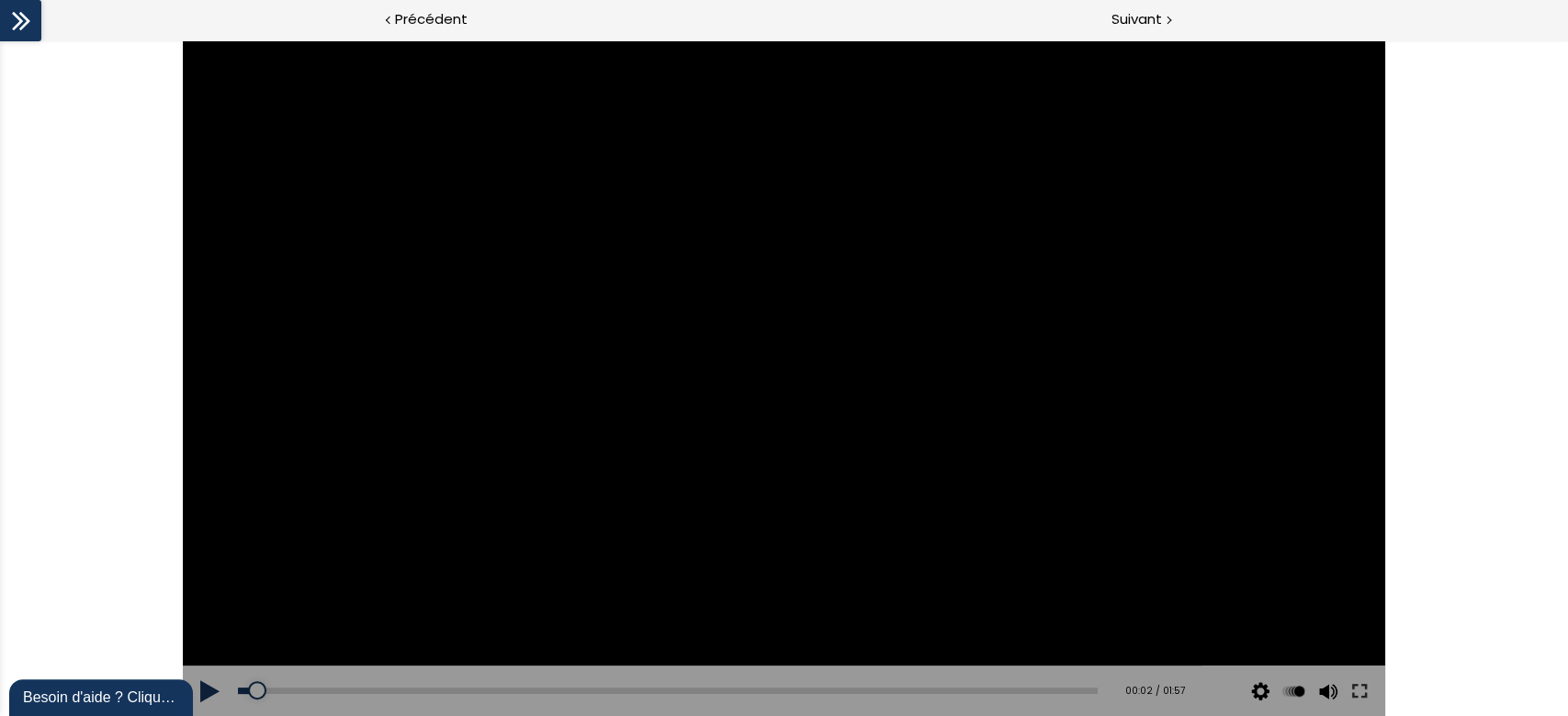 click at bounding box center (784, 378) 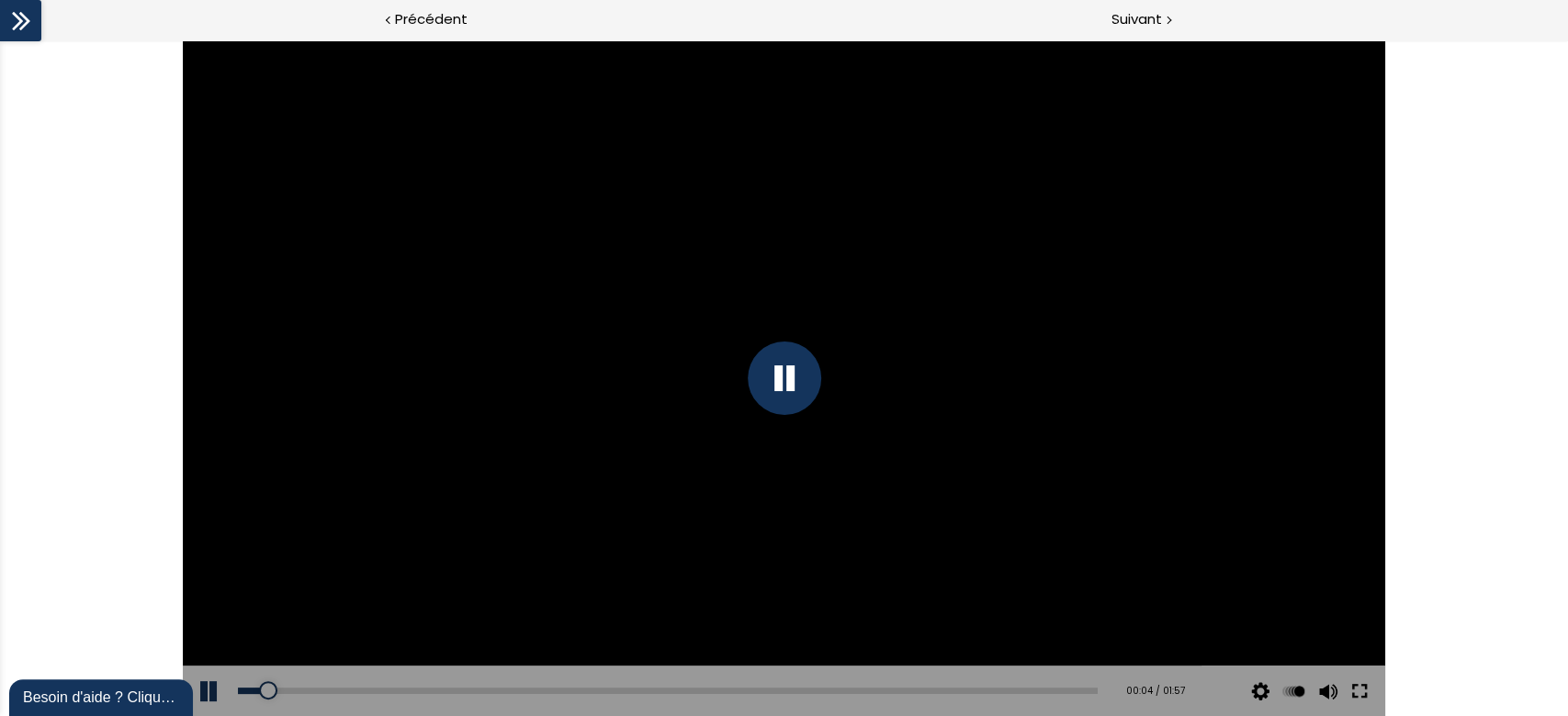 click at bounding box center [1359, 691] 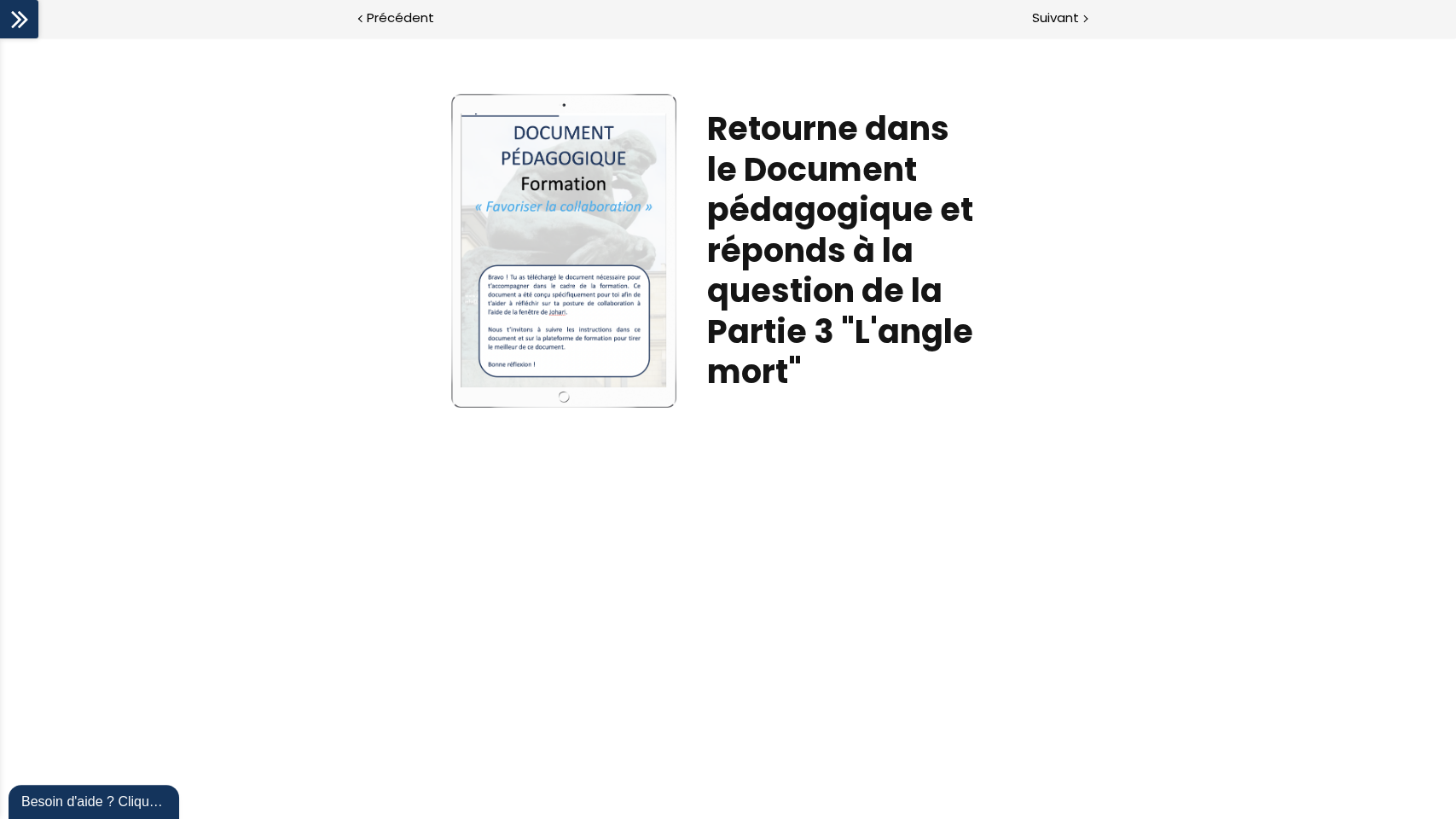 scroll, scrollTop: 0, scrollLeft: 0, axis: both 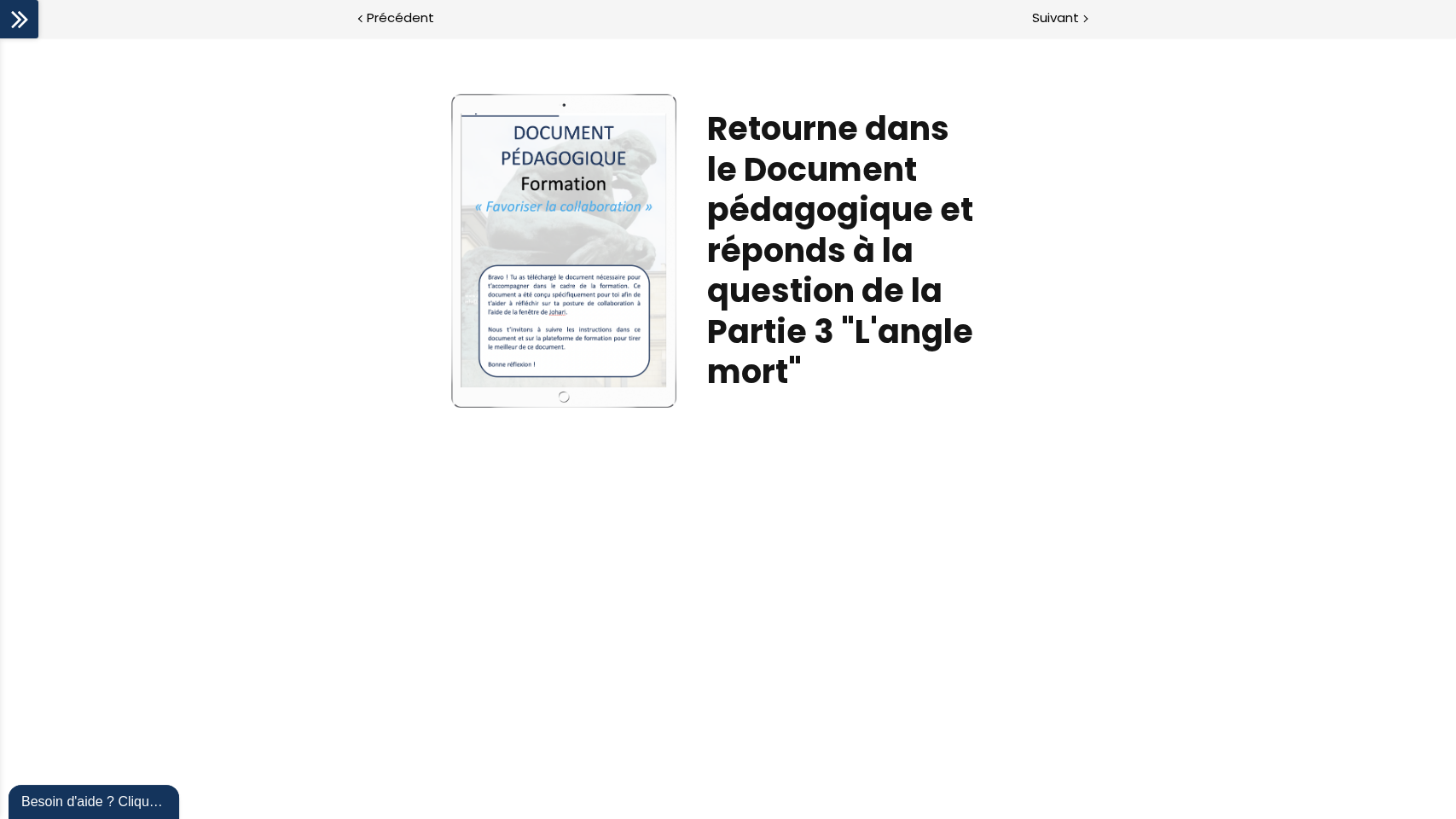 click on "Write your awesome label here.
Retourne dans le Document pédagogique et réponds à la question de la Partie 3 "L'angle mort"" at bounding box center (728, 254) 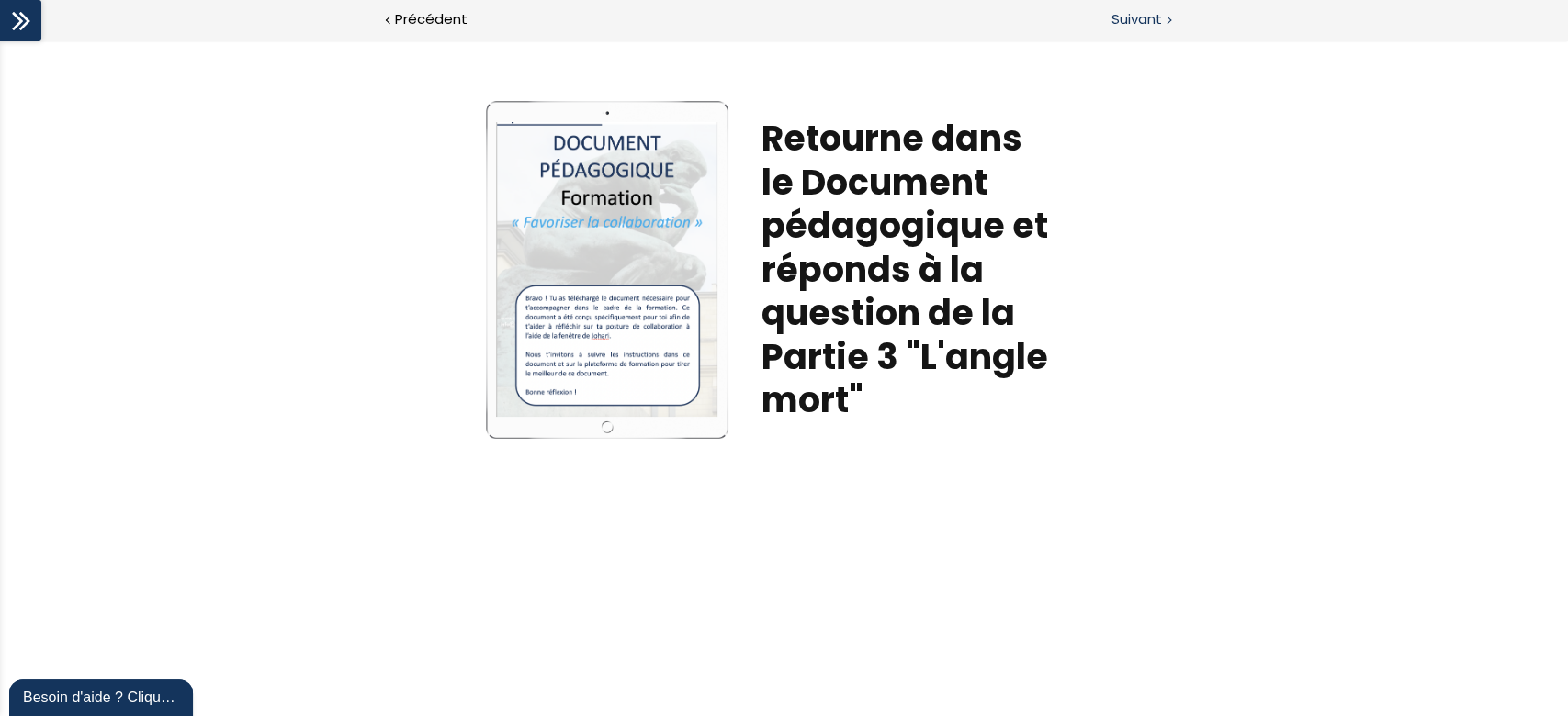 click on "Suivant" at bounding box center (1136, 19) 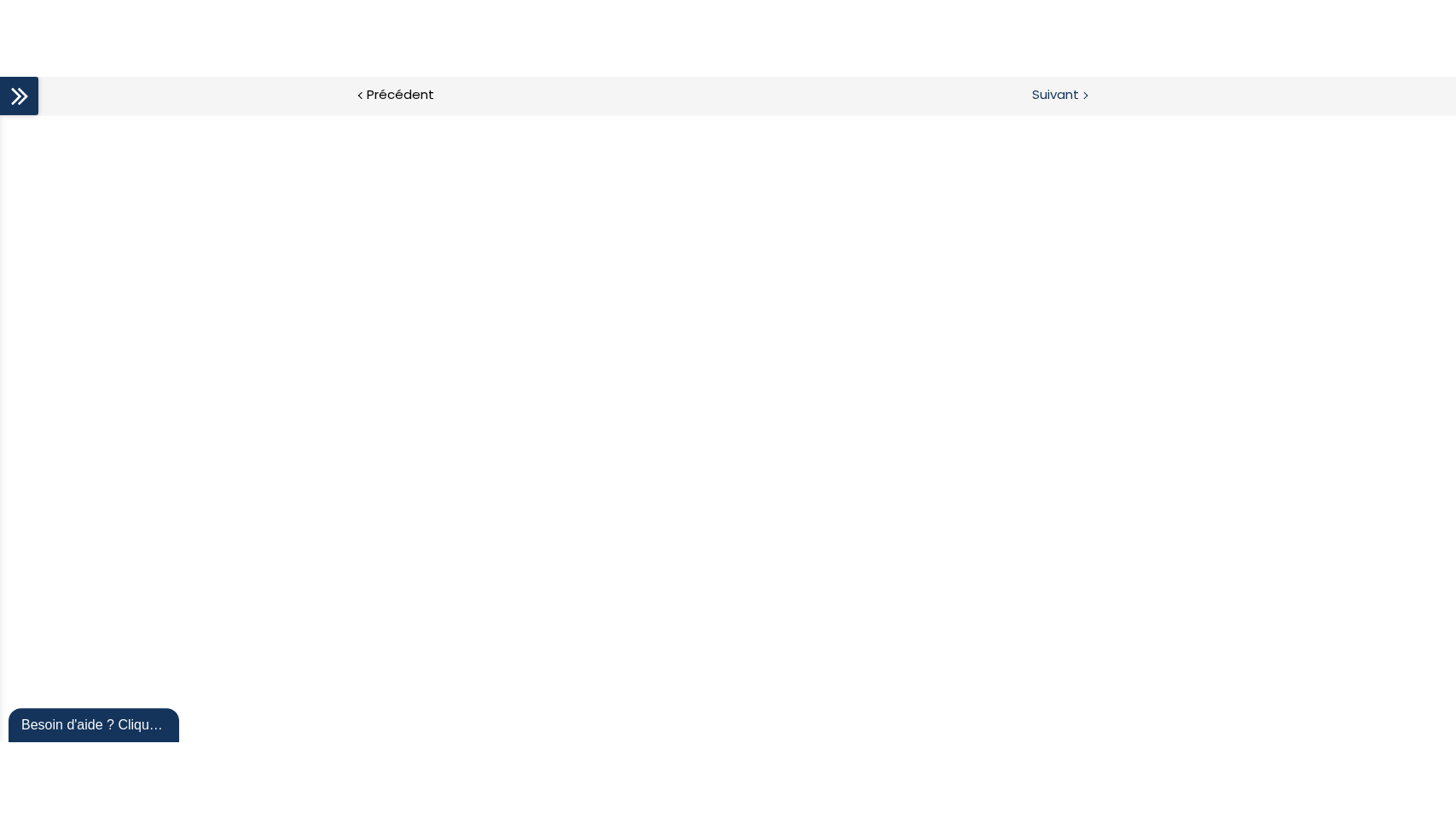 scroll, scrollTop: 0, scrollLeft: 0, axis: both 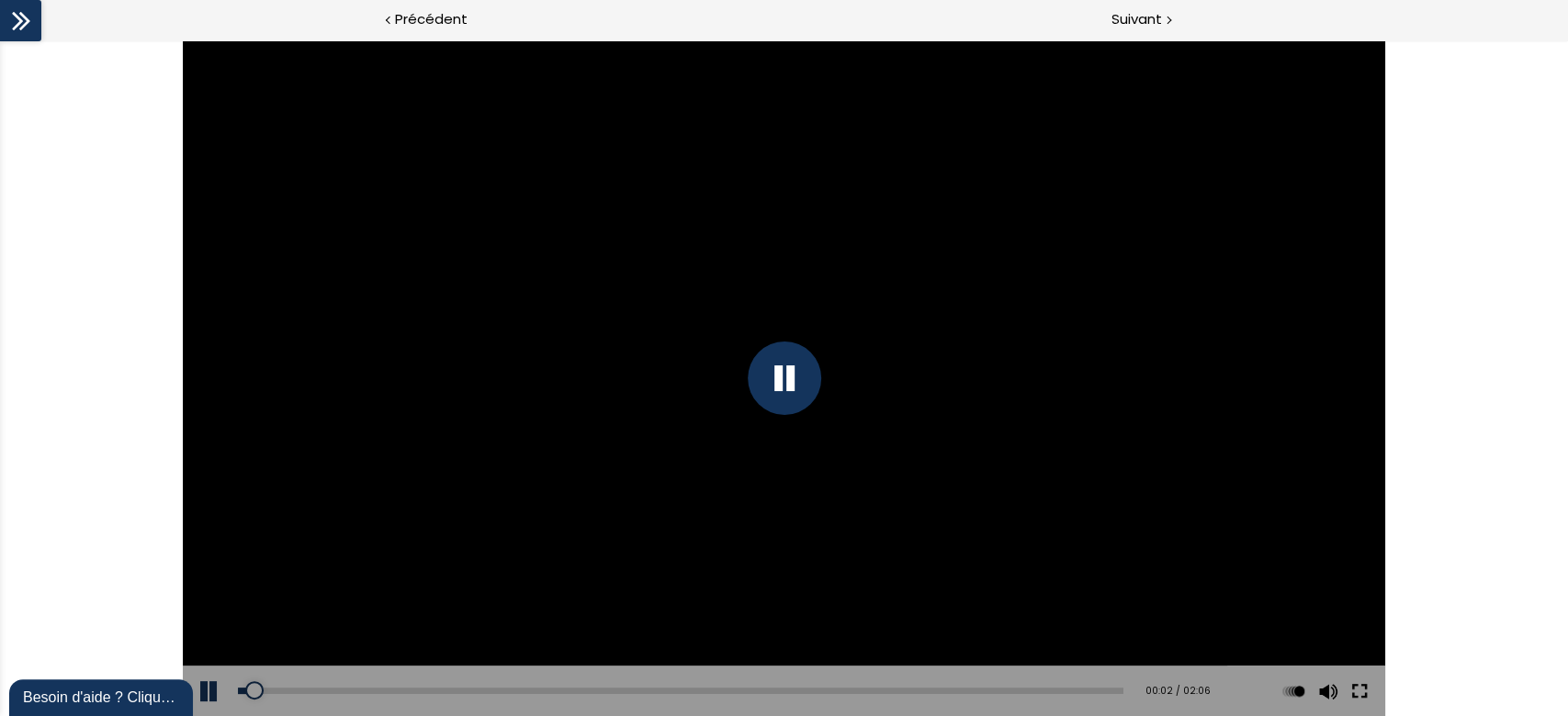 click at bounding box center [1359, 691] 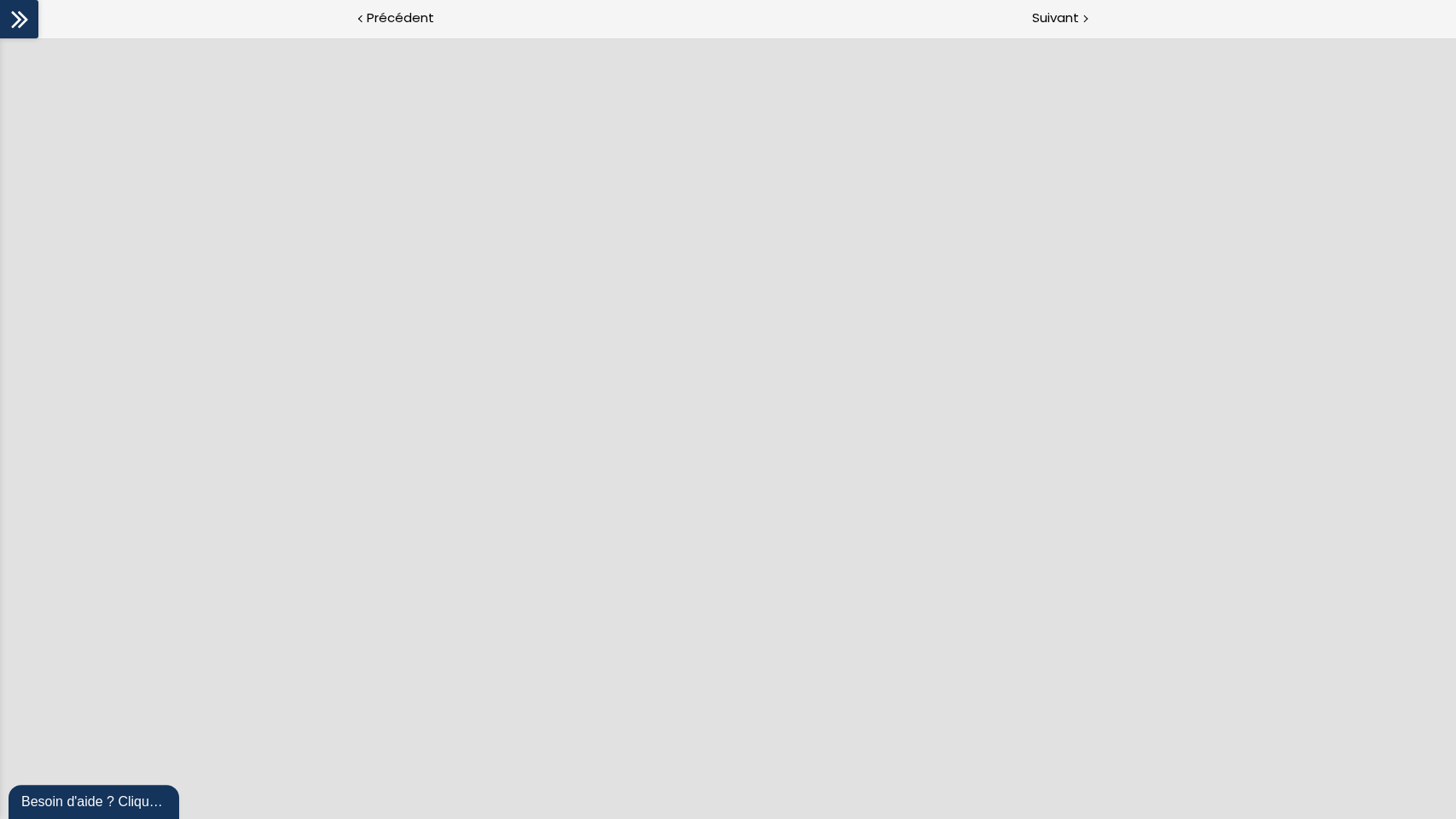 scroll, scrollTop: 0, scrollLeft: 0, axis: both 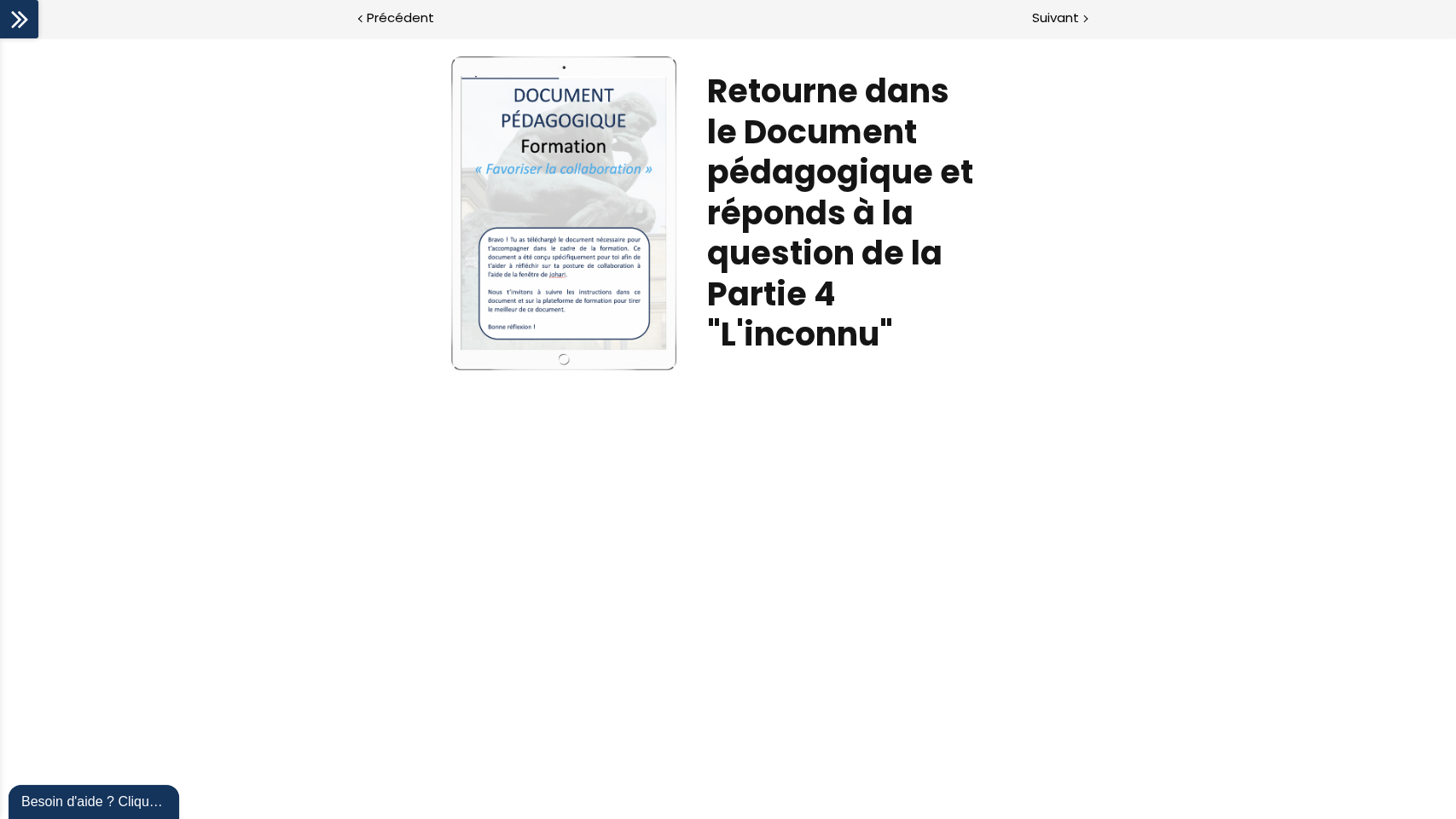 click on "Write your awesome label here.
Retourne dans le Document pédagogique et réponds à la question de la Partie 4 "L'inconnu"" at bounding box center (728, 217) 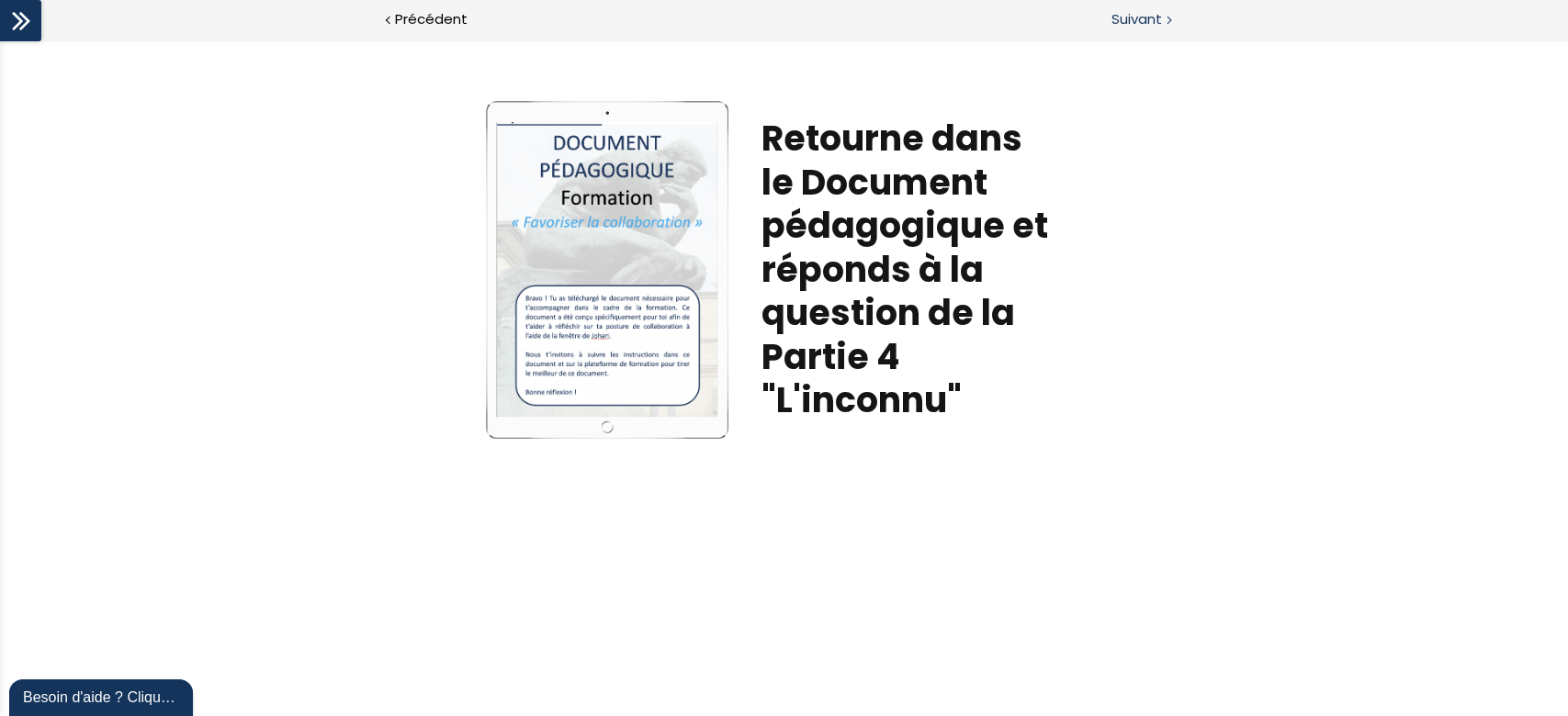 click on "Suivant" at bounding box center (1136, 19) 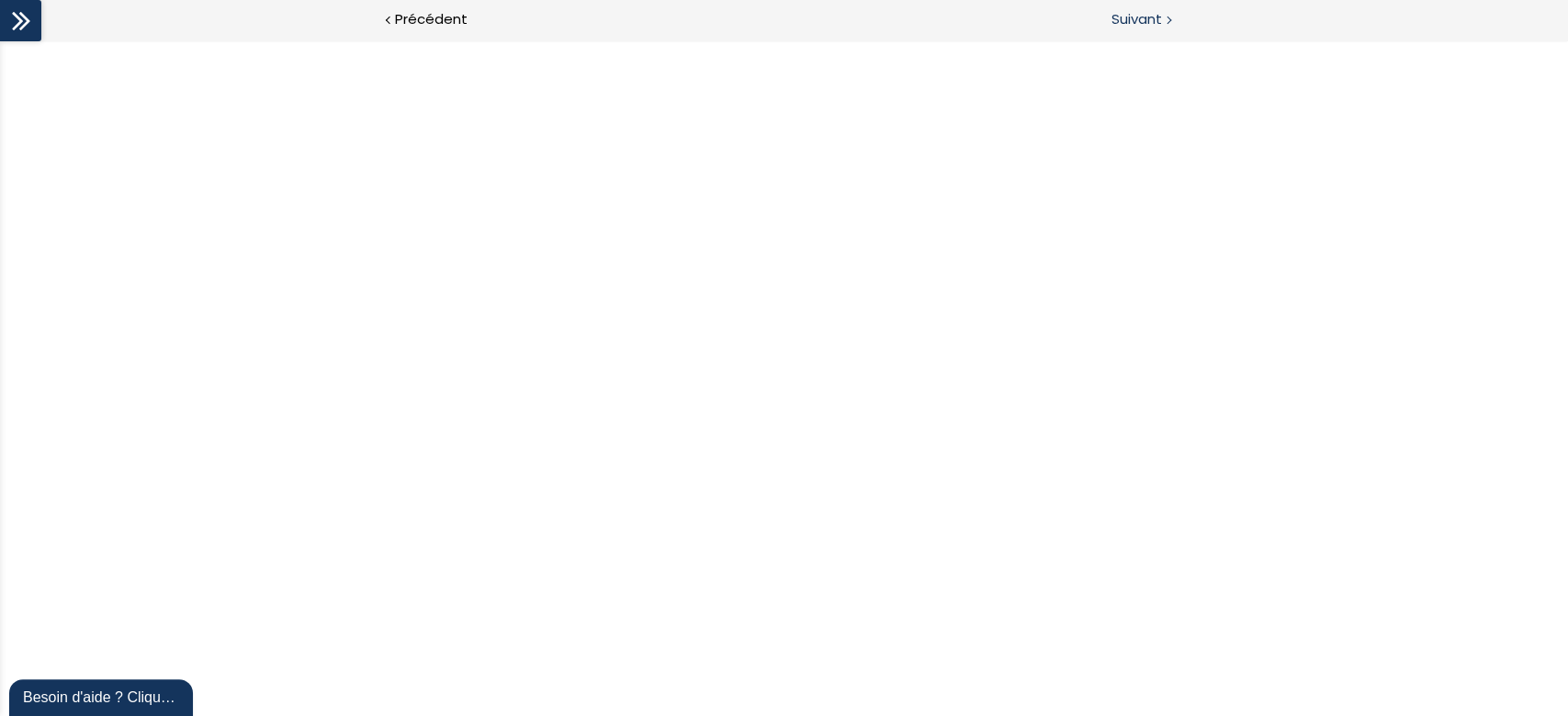 scroll, scrollTop: 0, scrollLeft: 0, axis: both 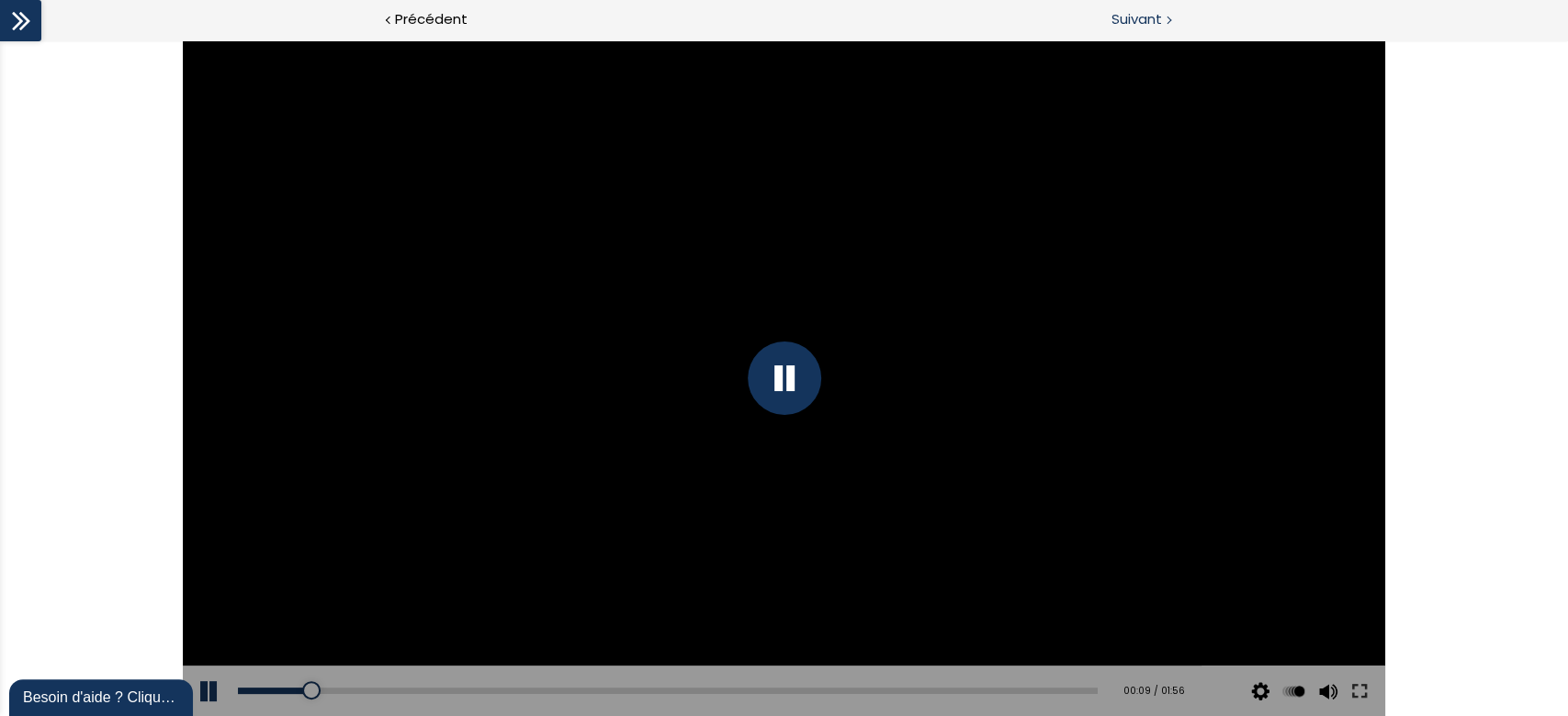 click on "Suivant" at bounding box center [1136, 19] 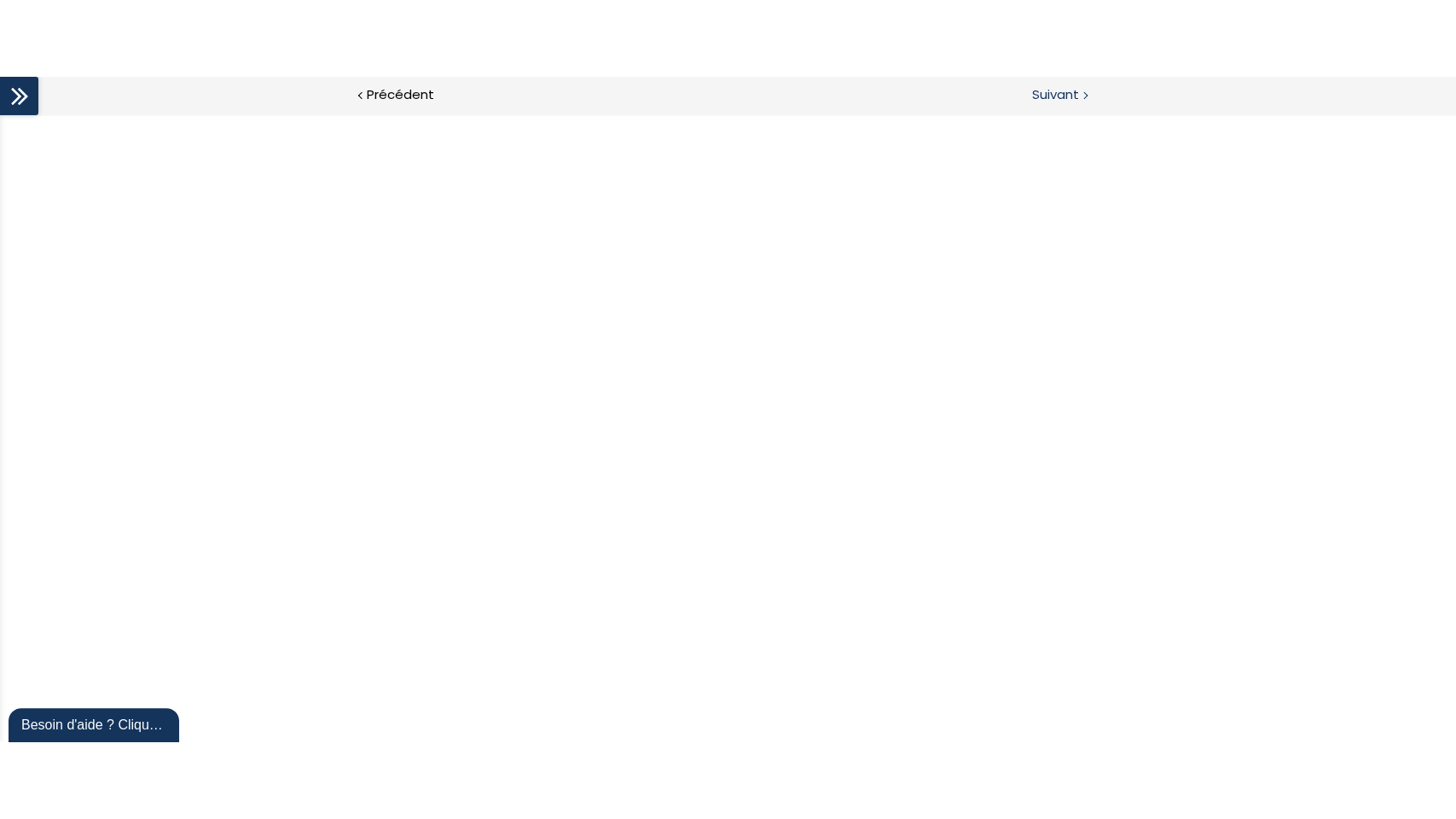 scroll, scrollTop: 0, scrollLeft: 0, axis: both 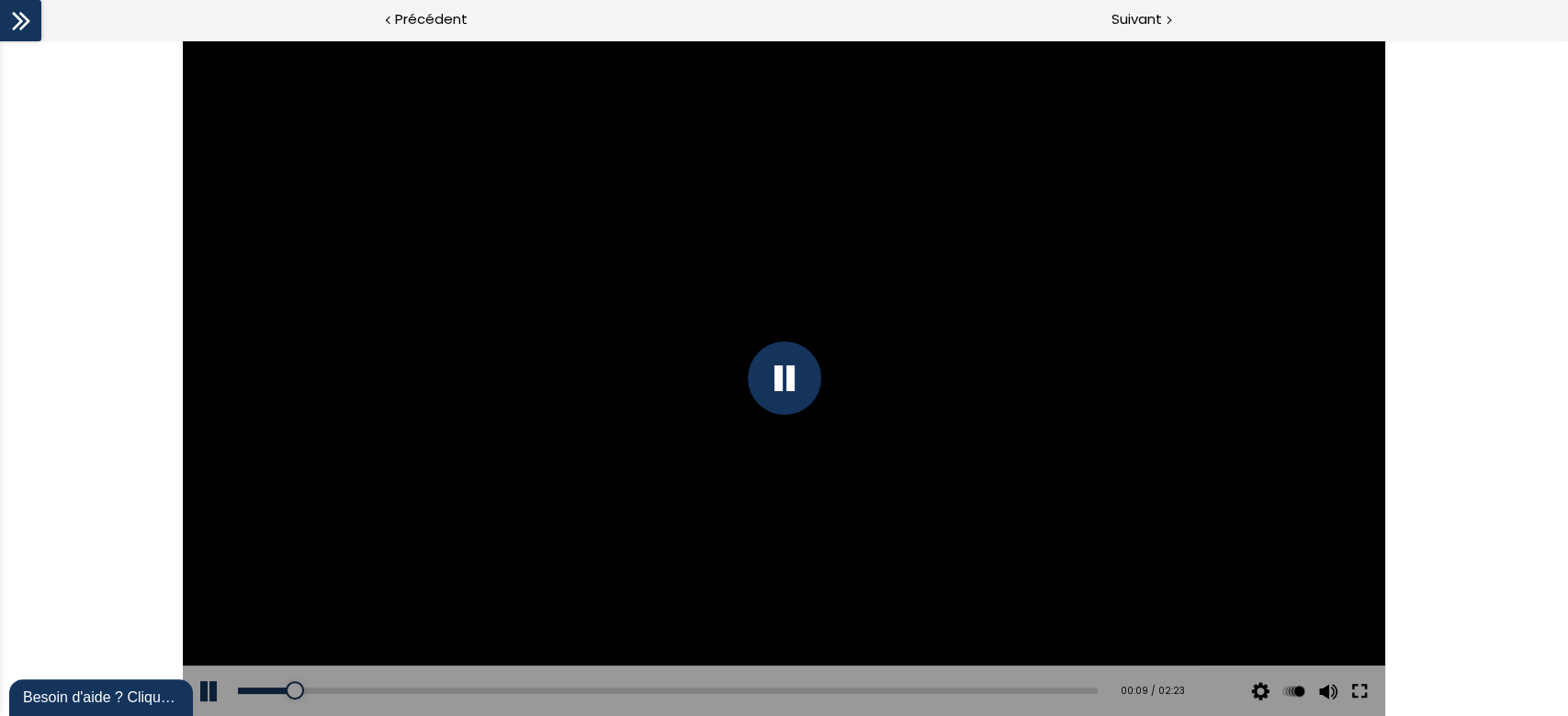 click at bounding box center (1359, 691) 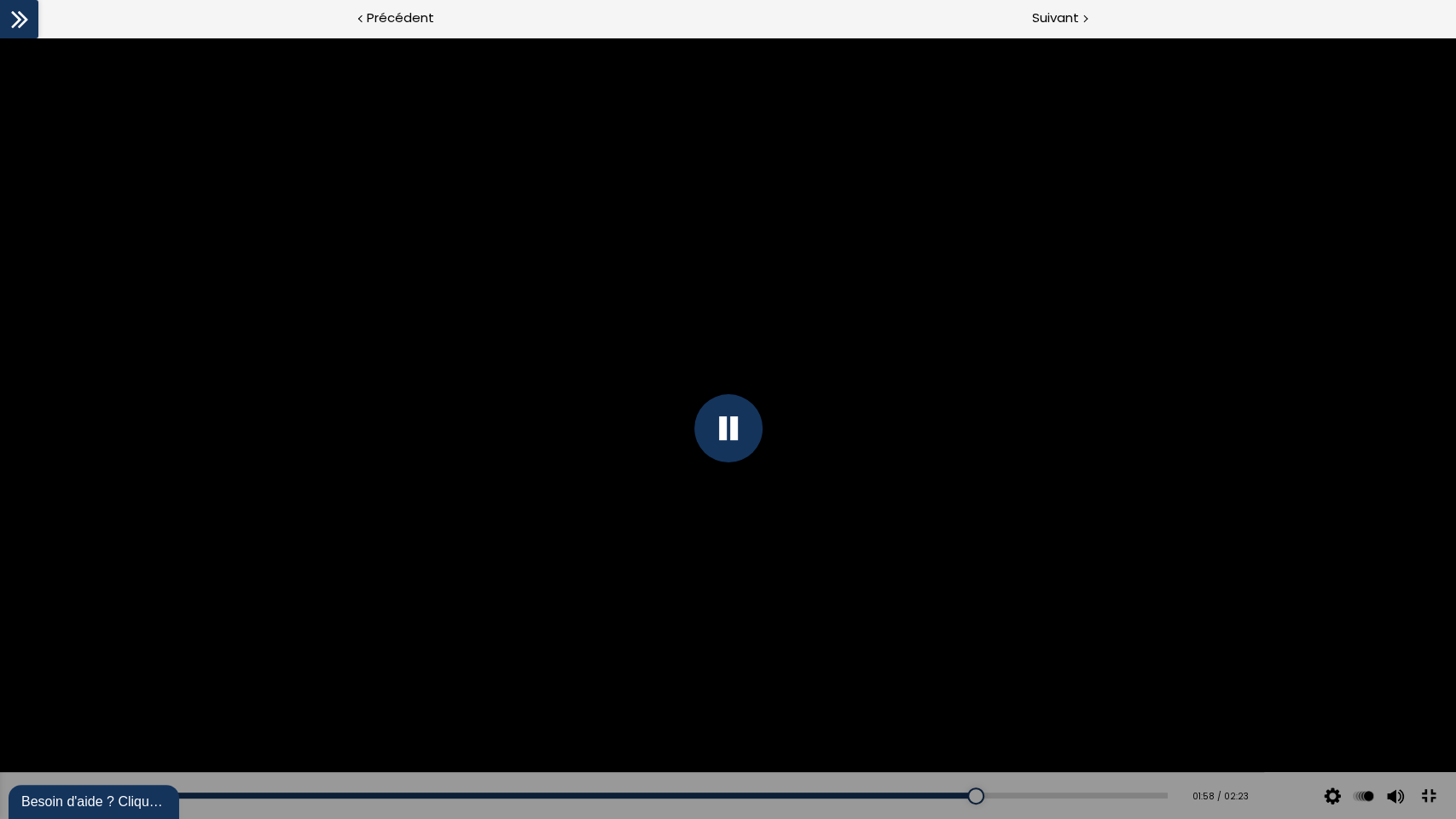 drag, startPoint x: 1126, startPoint y: 827, endPoint x: 1129, endPoint y: 836, distance: 9.486833 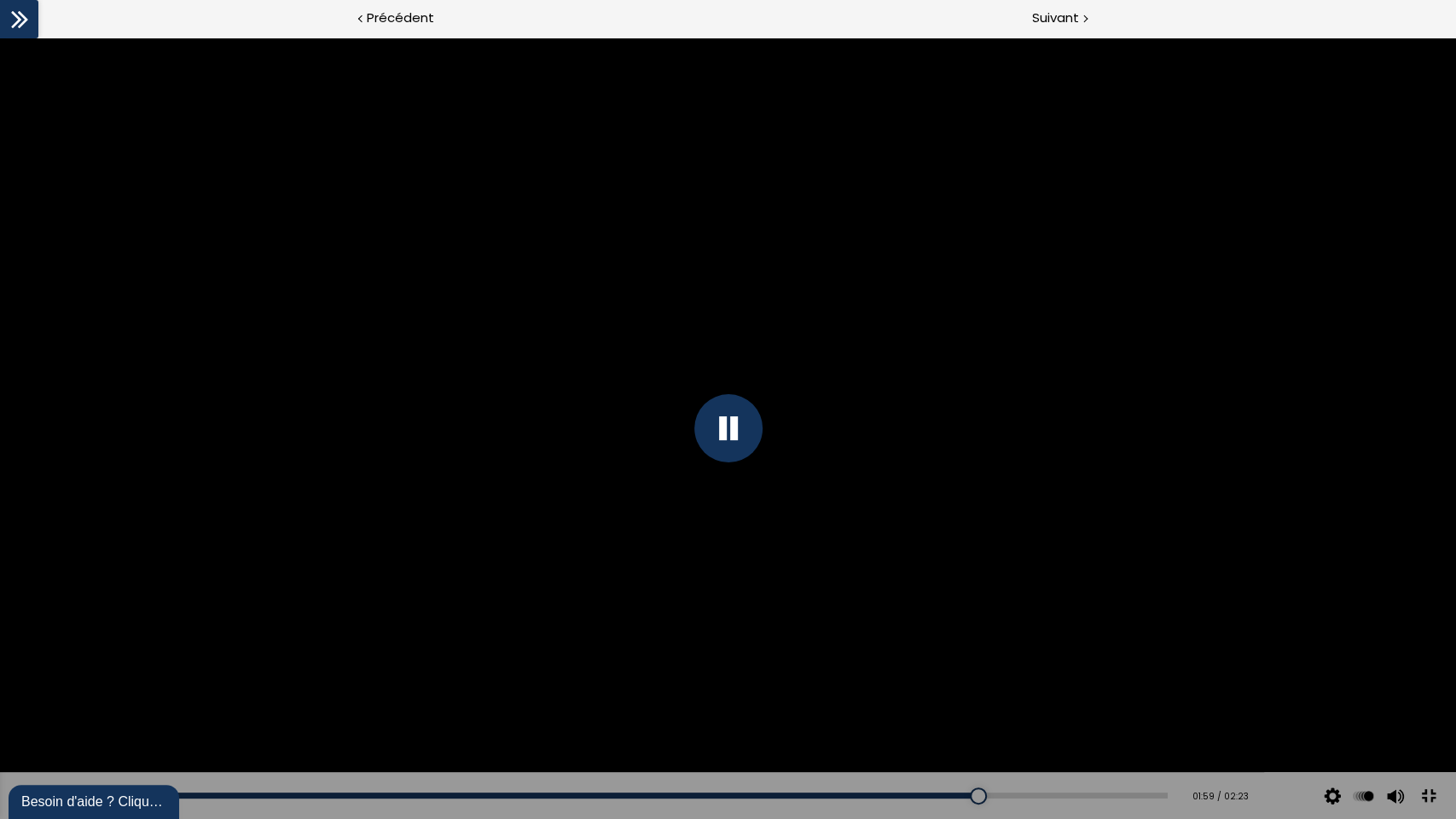 click on "Add chapter
02:21" at bounding box center (609, 796) 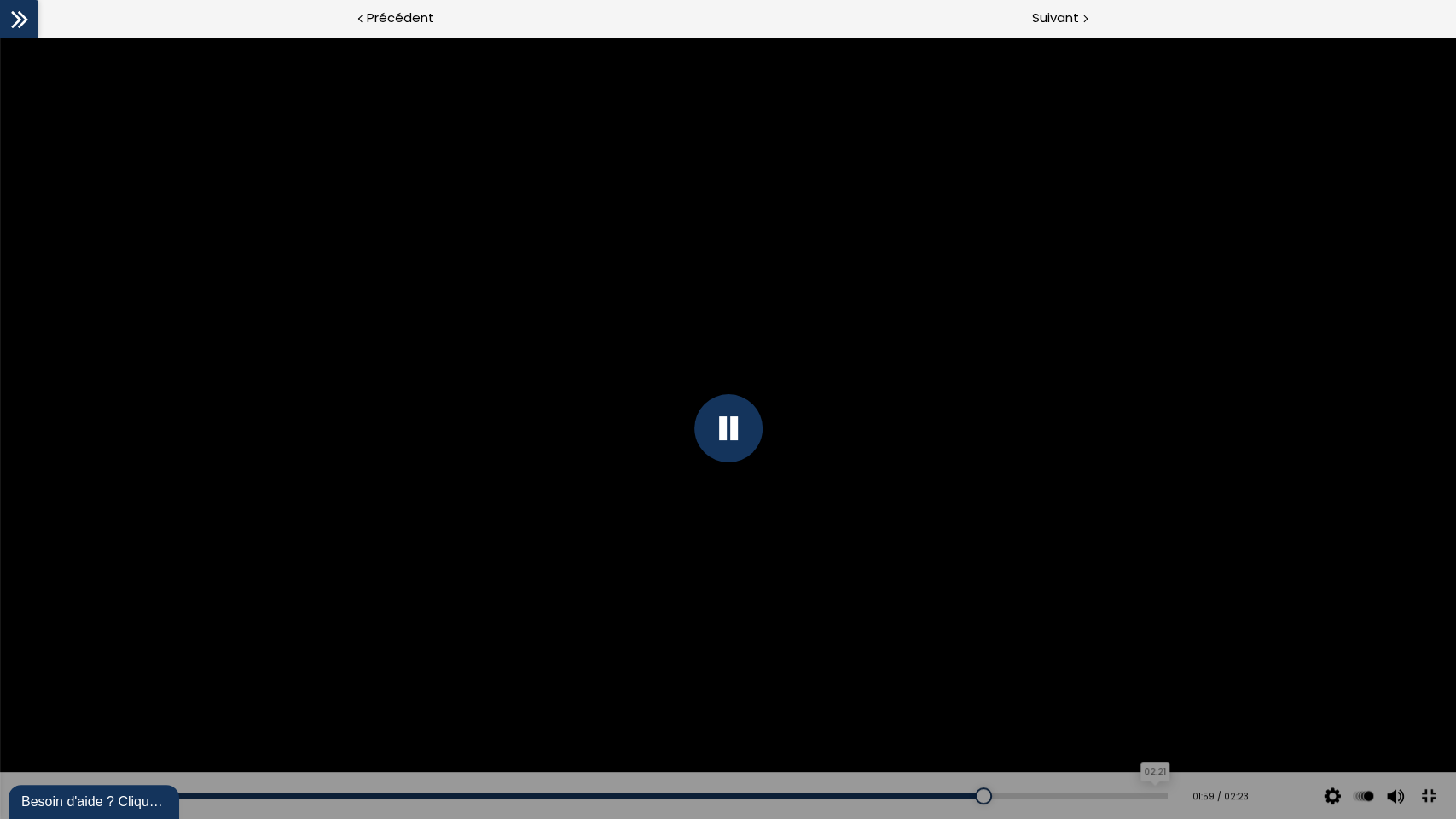 click on "02:21" at bounding box center (609, 795) 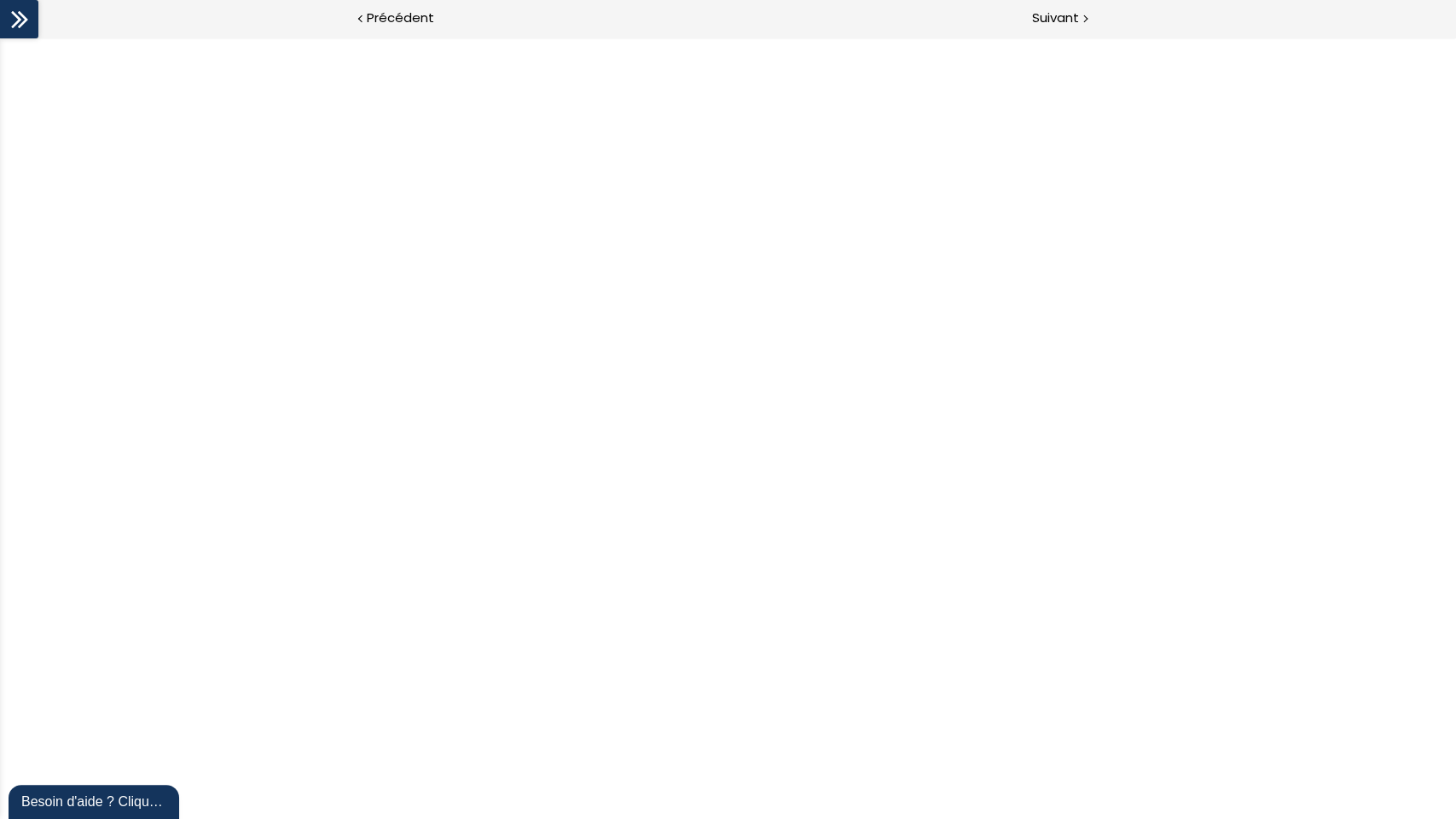 scroll, scrollTop: 0, scrollLeft: 0, axis: both 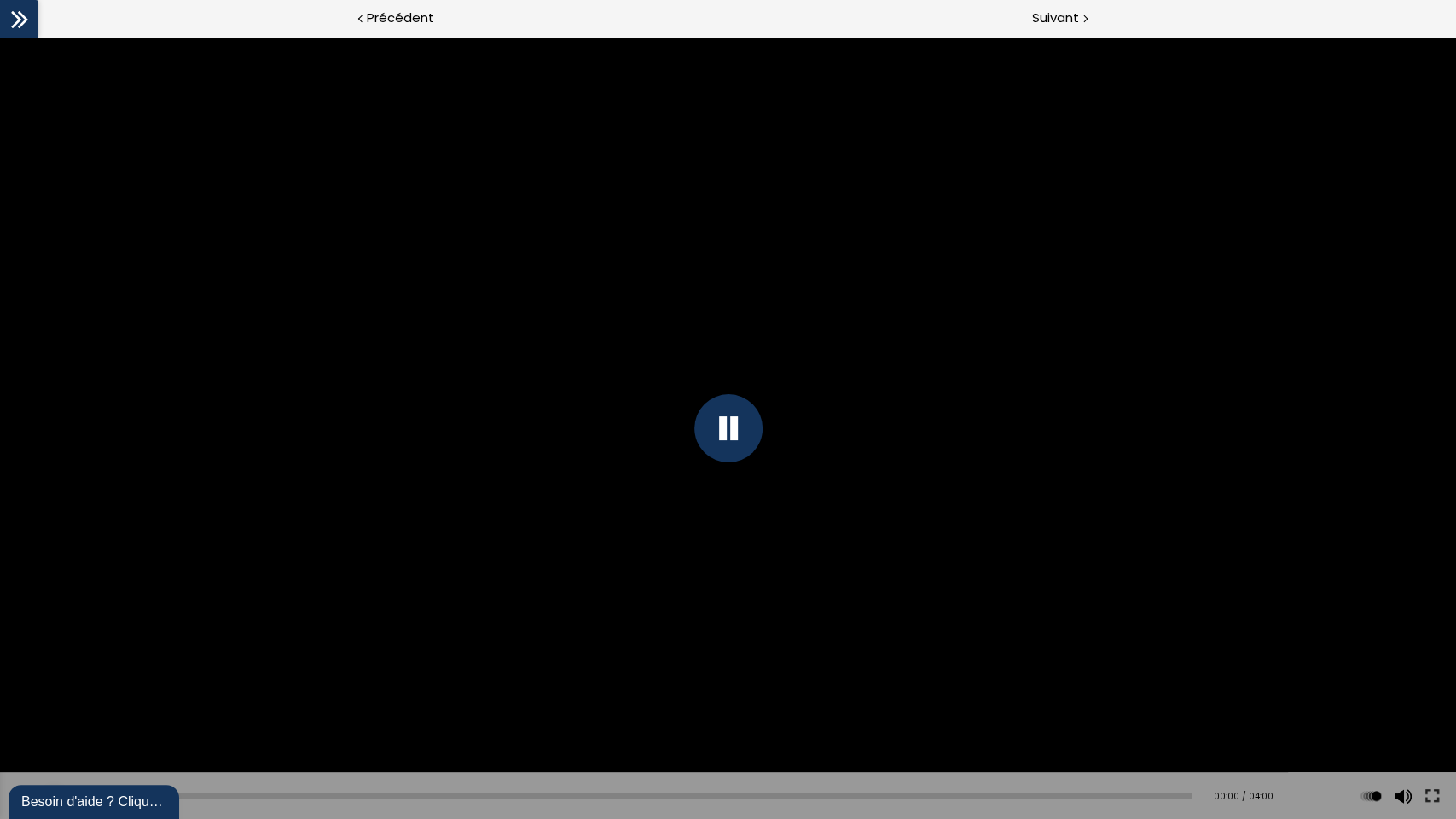 click at bounding box center (728, 428) 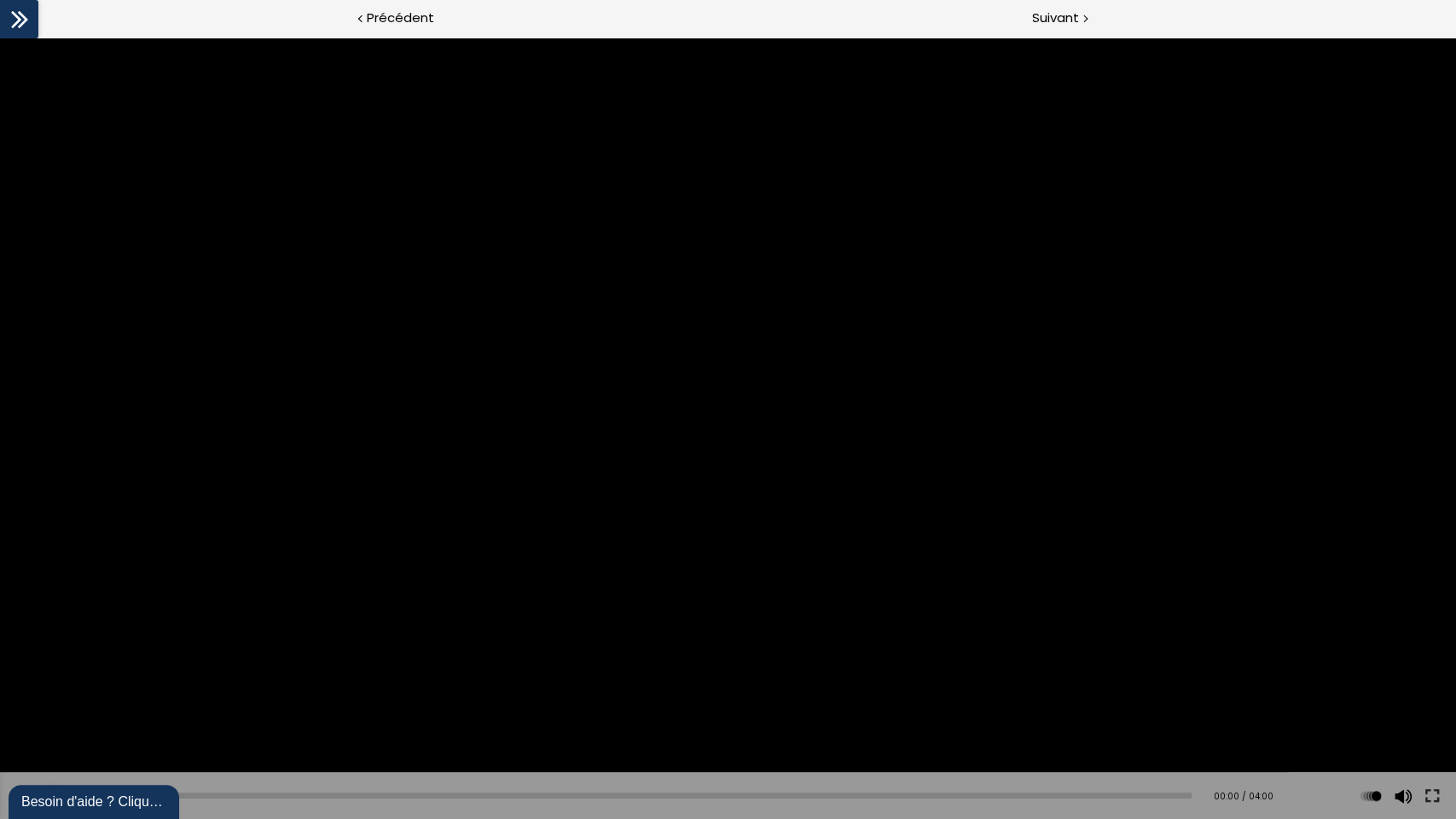 click at bounding box center [728, 428] 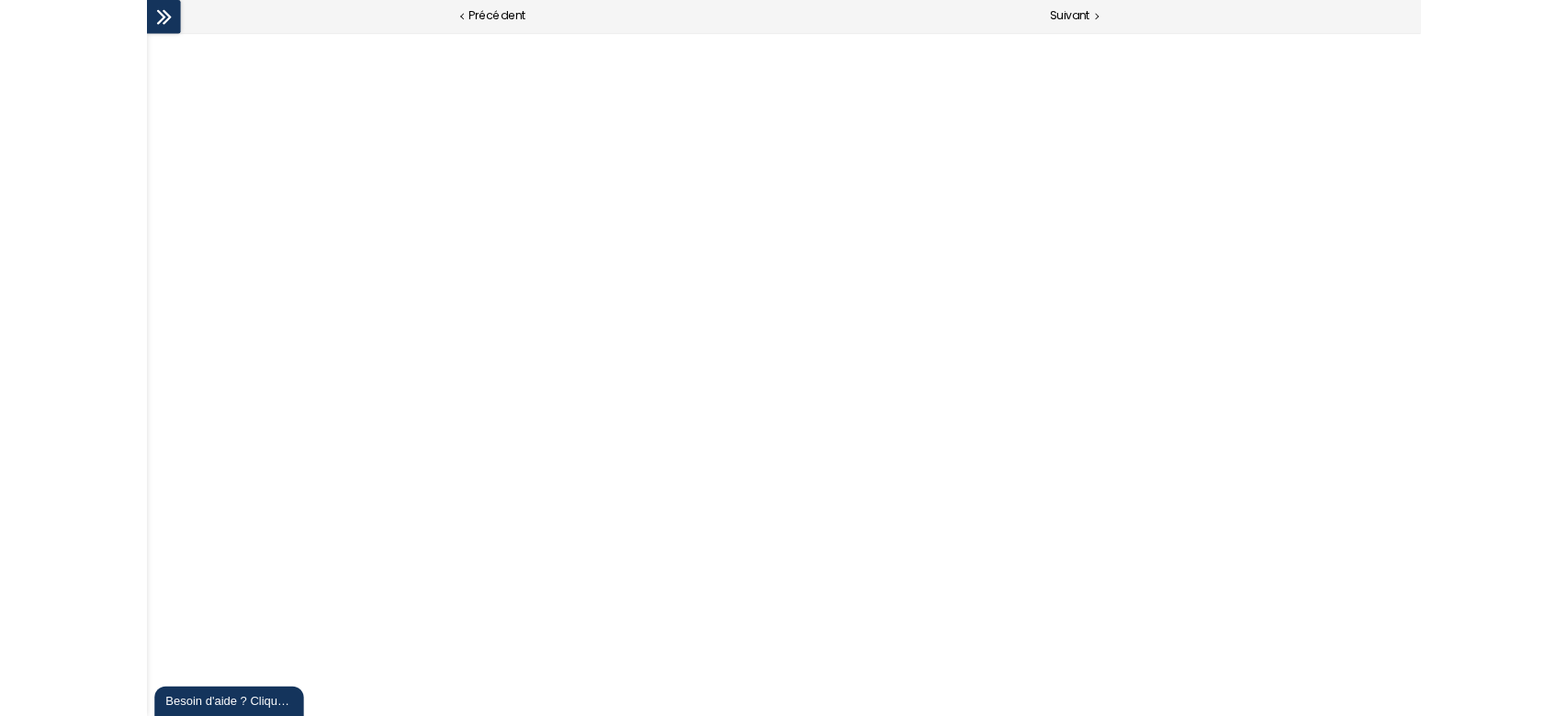 scroll, scrollTop: 0, scrollLeft: 0, axis: both 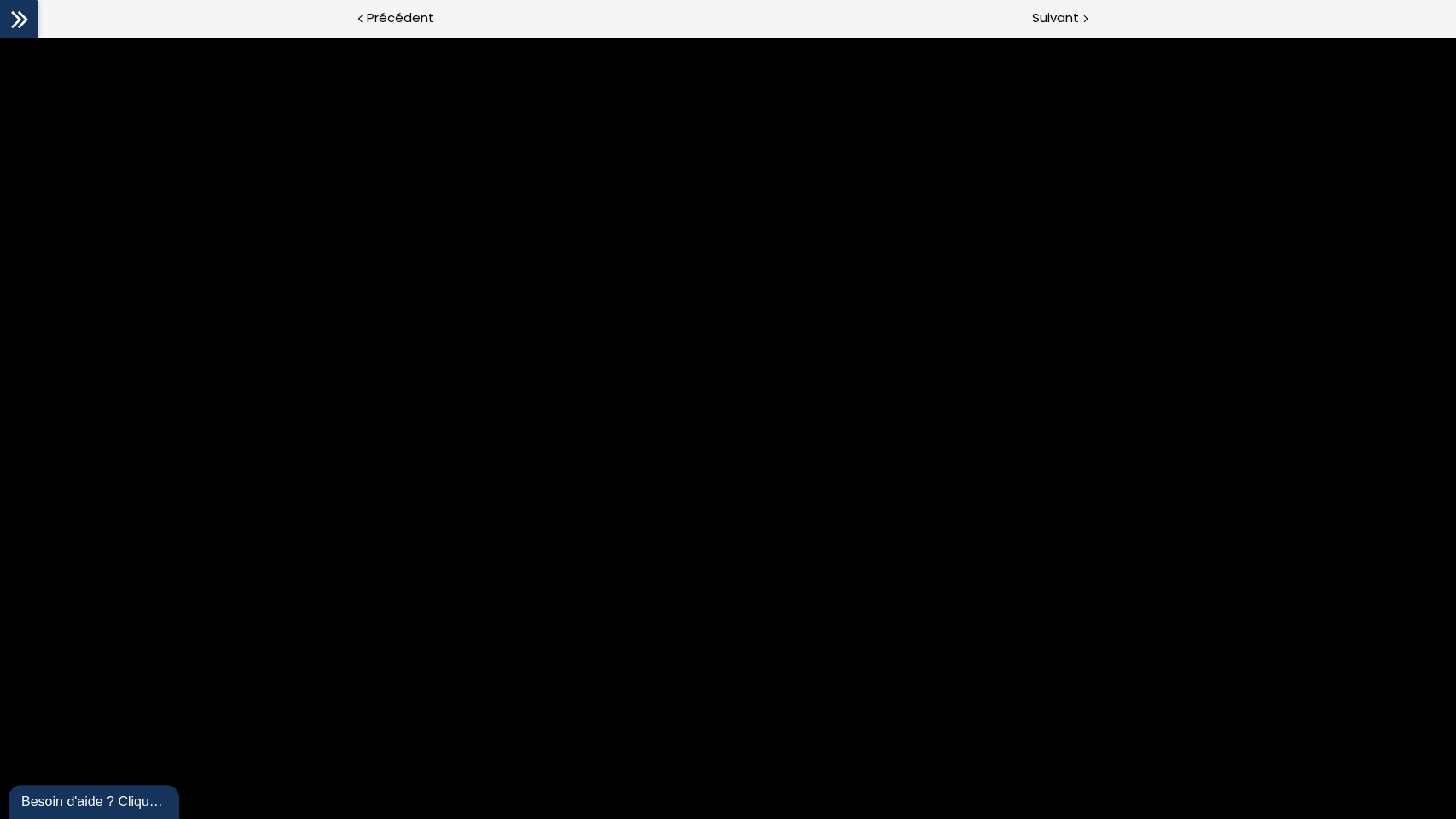 click at bounding box center [728, 428] 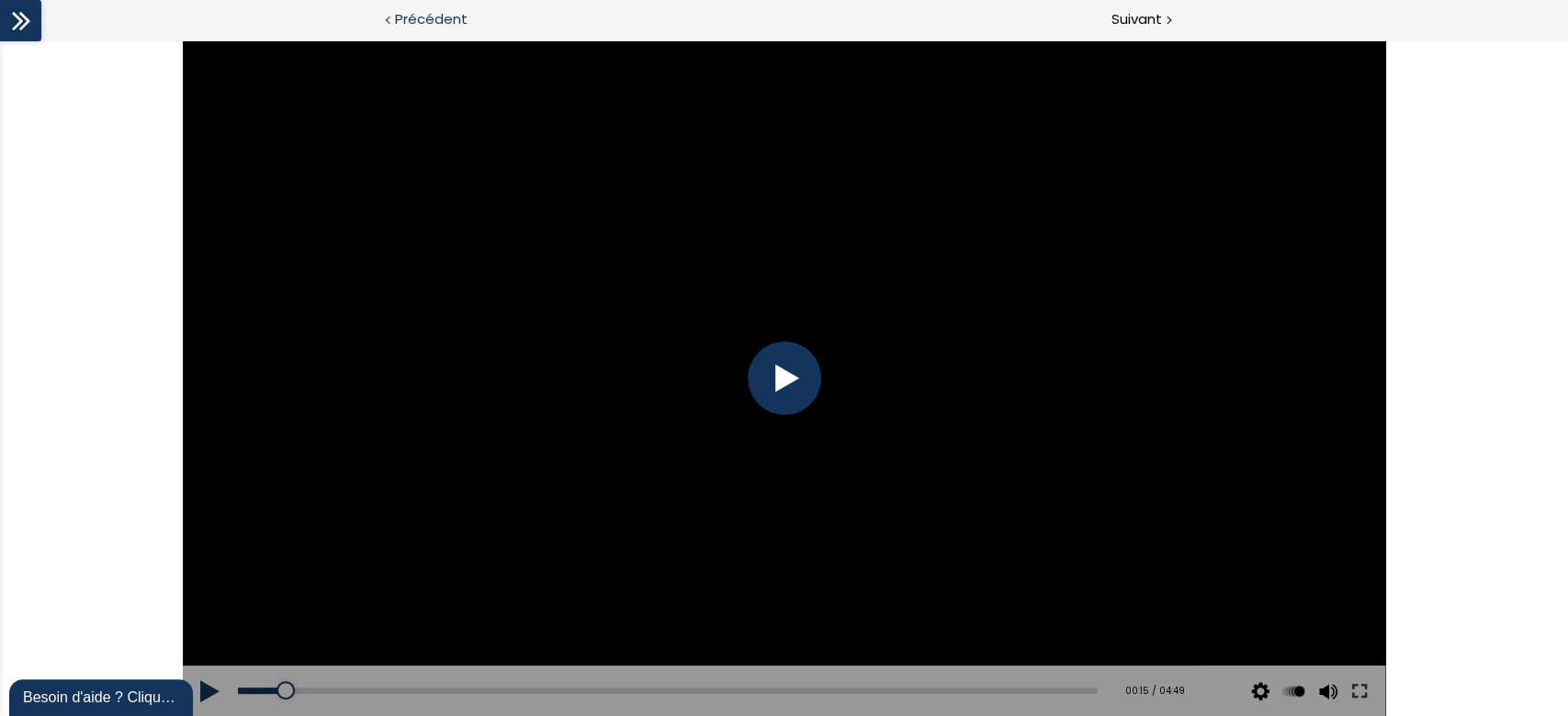 click on "Précédent" at bounding box center [431, 19] 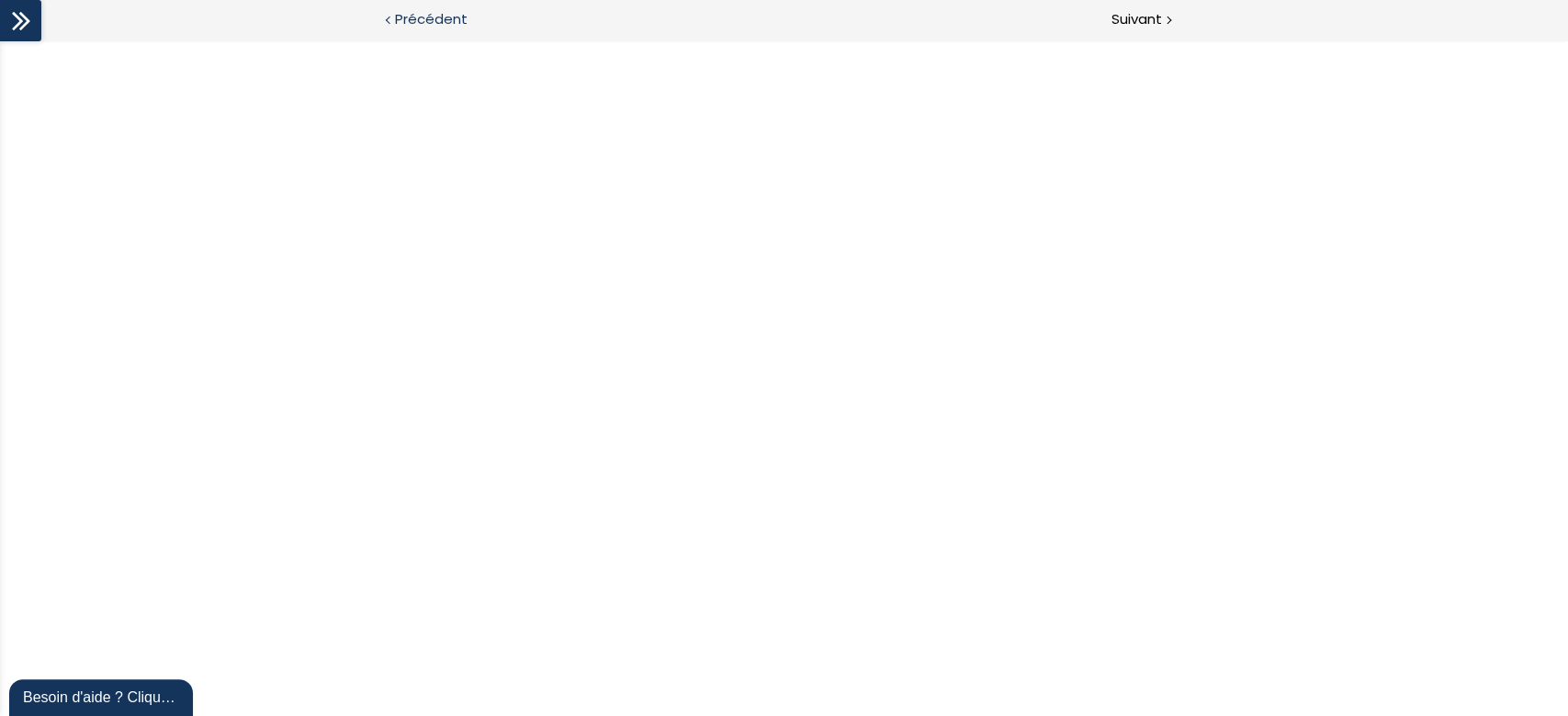 scroll, scrollTop: 0, scrollLeft: 0, axis: both 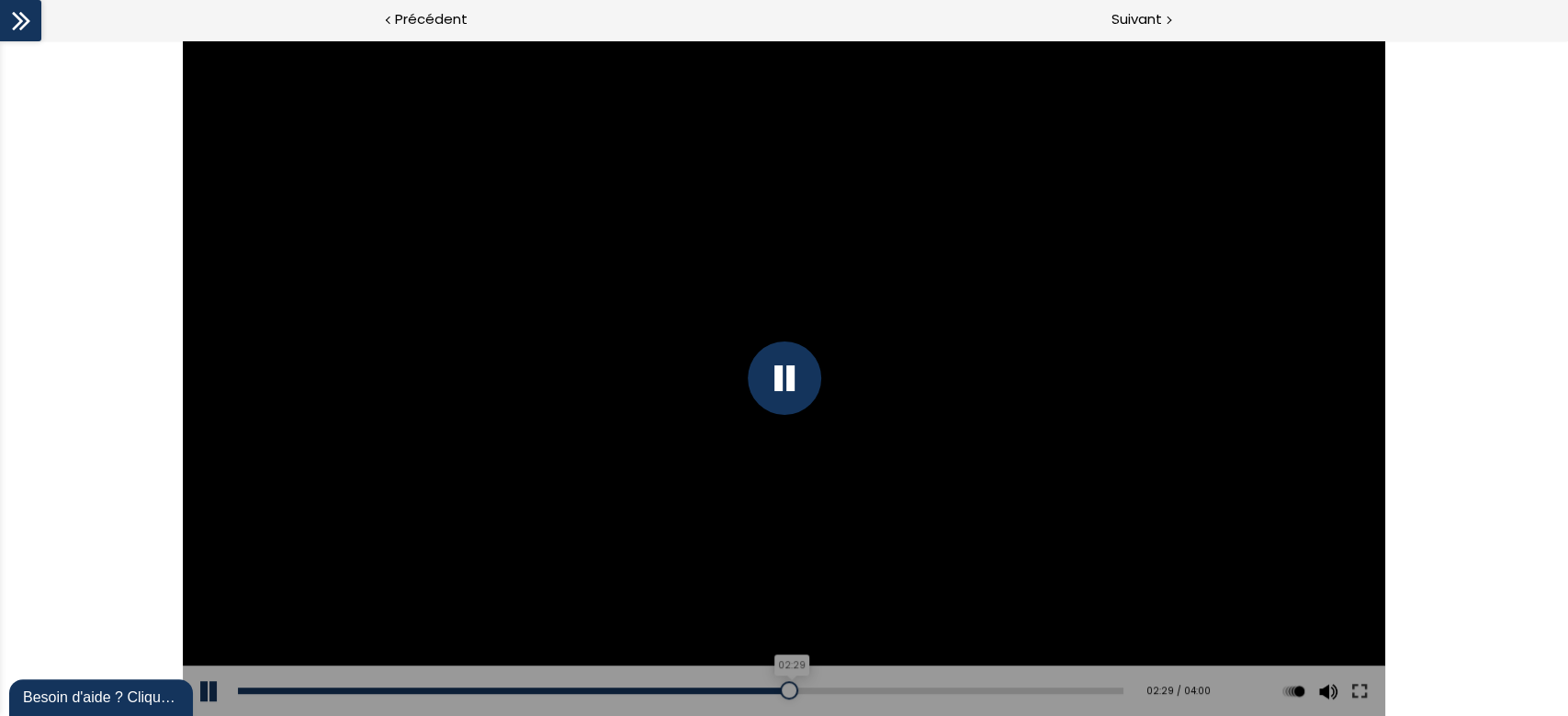 click on "02:29" at bounding box center [681, 690] 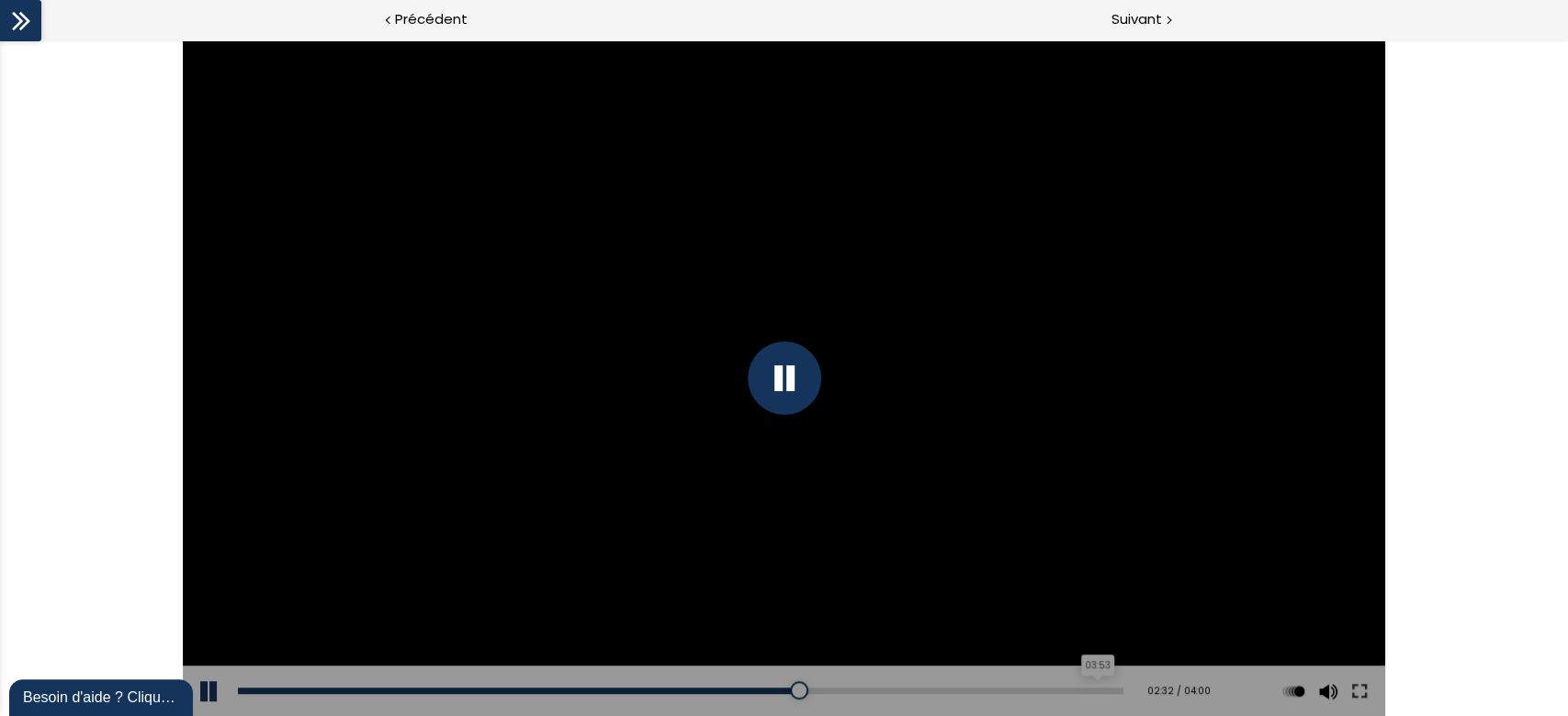 click on "03:53" at bounding box center [681, 690] 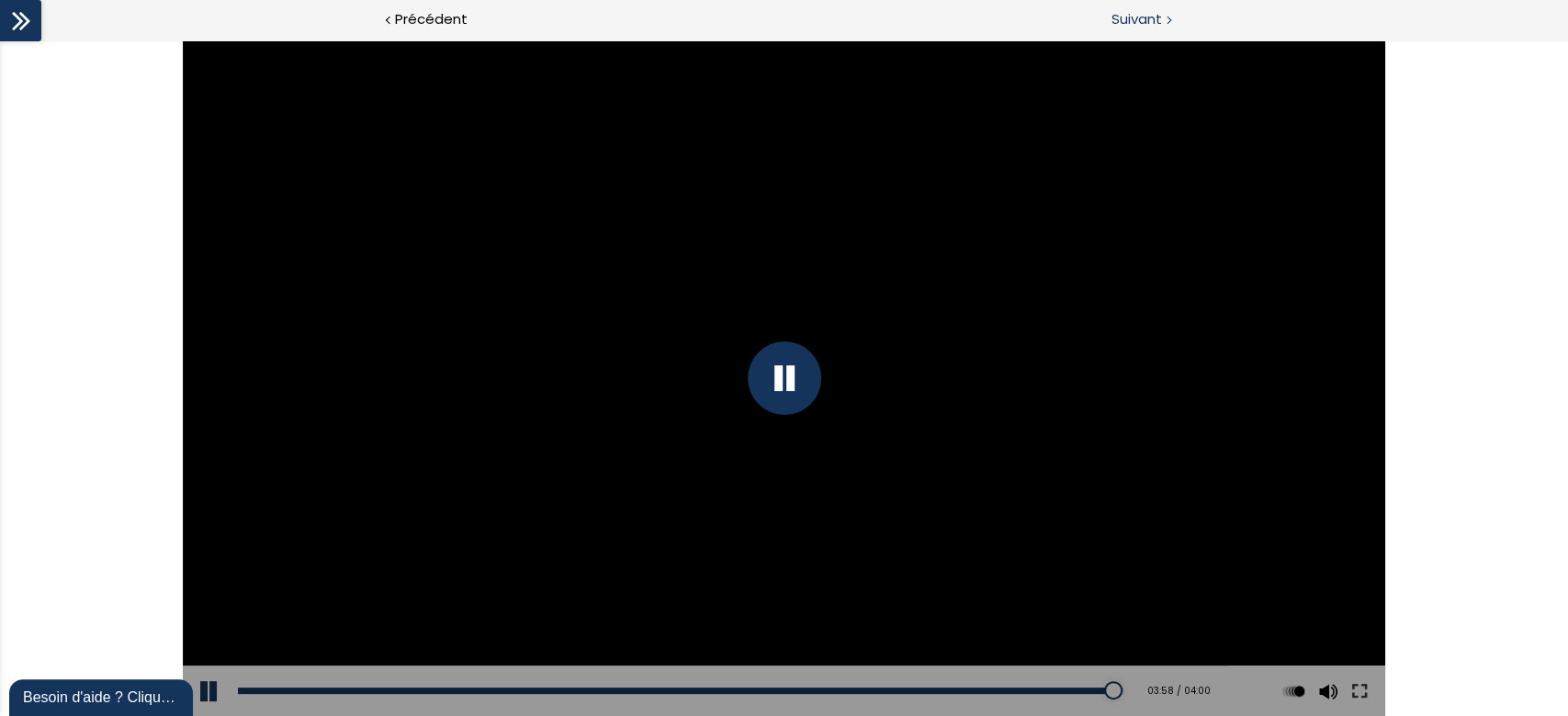 click on "Suivant" at bounding box center [1177, 20] 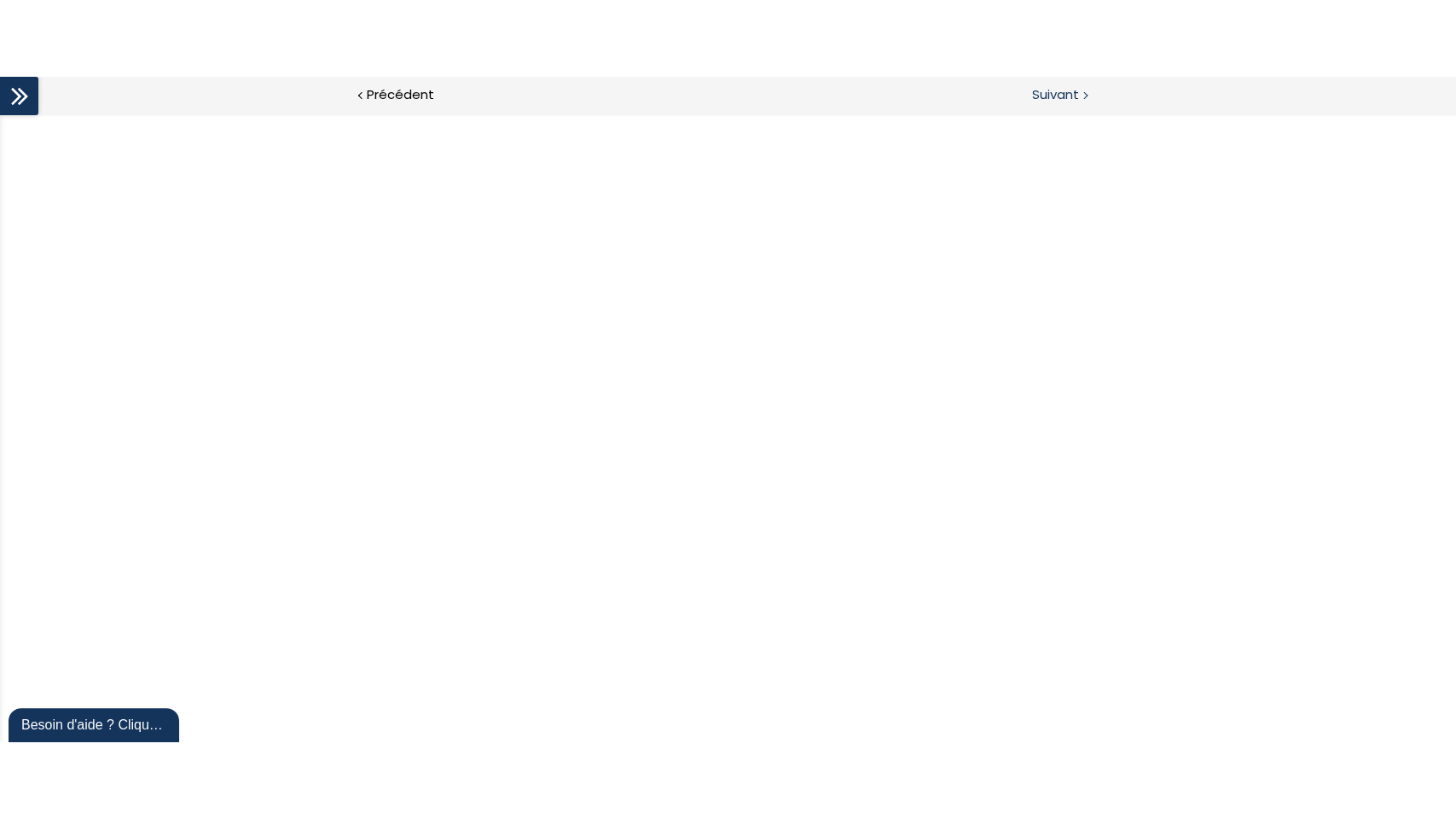 scroll, scrollTop: 0, scrollLeft: 0, axis: both 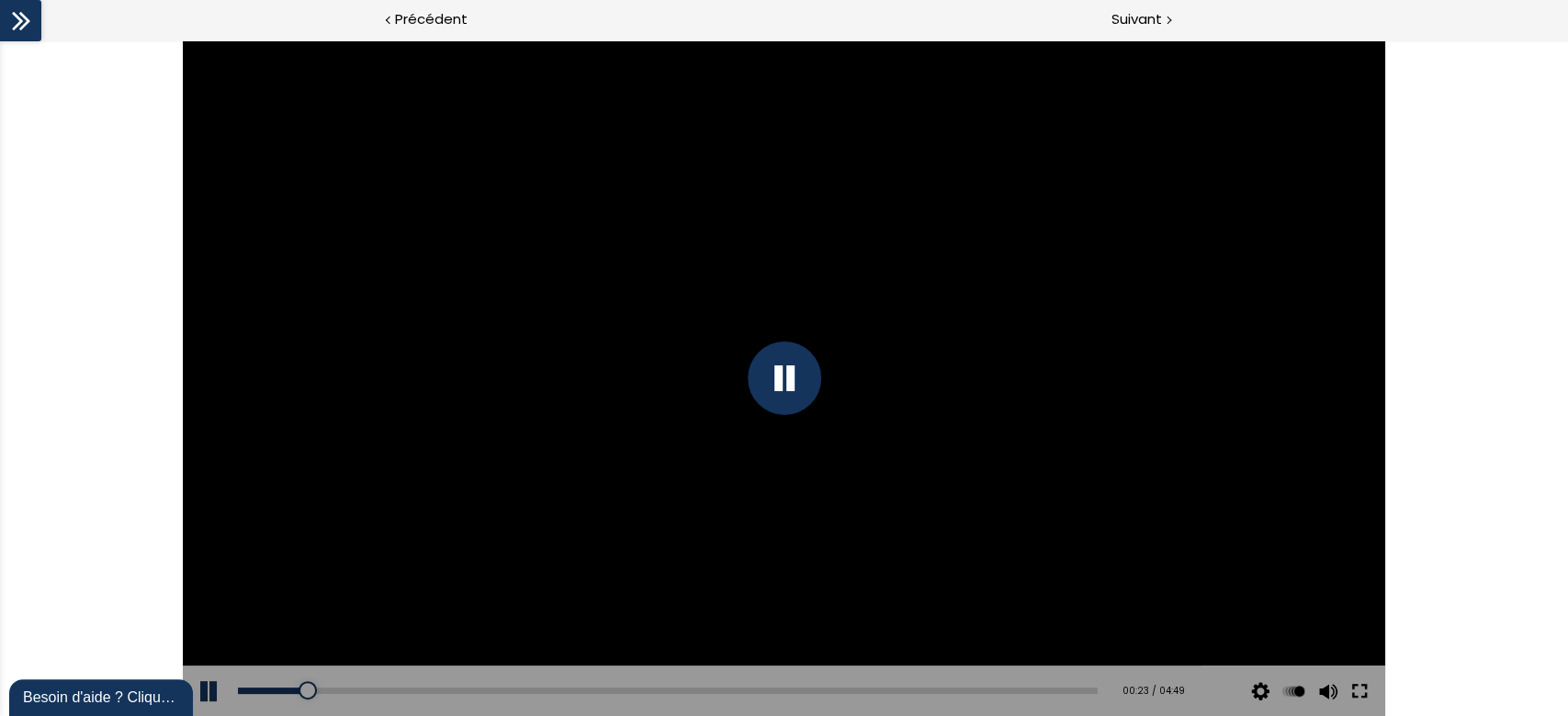 click on "Click for sound
@keyframes VOLUME_SMALL_WAVE_FLASH {
0% { opacity: 0; }
33% { opacity: 1; }
66% { opacity: 1; }
100% { opacity: 0; }
}
@keyframes VOLUME_LARGE_WAVE_FLASH {
0% { opacity: 0; }
33% { opacity: 1; }
66% { opacity: 1; }
100% { opacity: 0; }
}
.volume__small-wave {
animation: VOLUME_SMALL_WAVE_FLASH 2s infinite;
opacity: 0;
}
.volume__large-wave {
animation: VOLUME_LARGE_WAVE_FLASH 2s infinite .3s;
opacity: 0;
}
Add chapter
00:00
00:23 / 04:49
Subtitles       None           Auto     1080p   720p   540p   360p   224p       x   2   x   1.5   x   1.25   x   1   x   0.75   x   0.5" at bounding box center (784, 378) 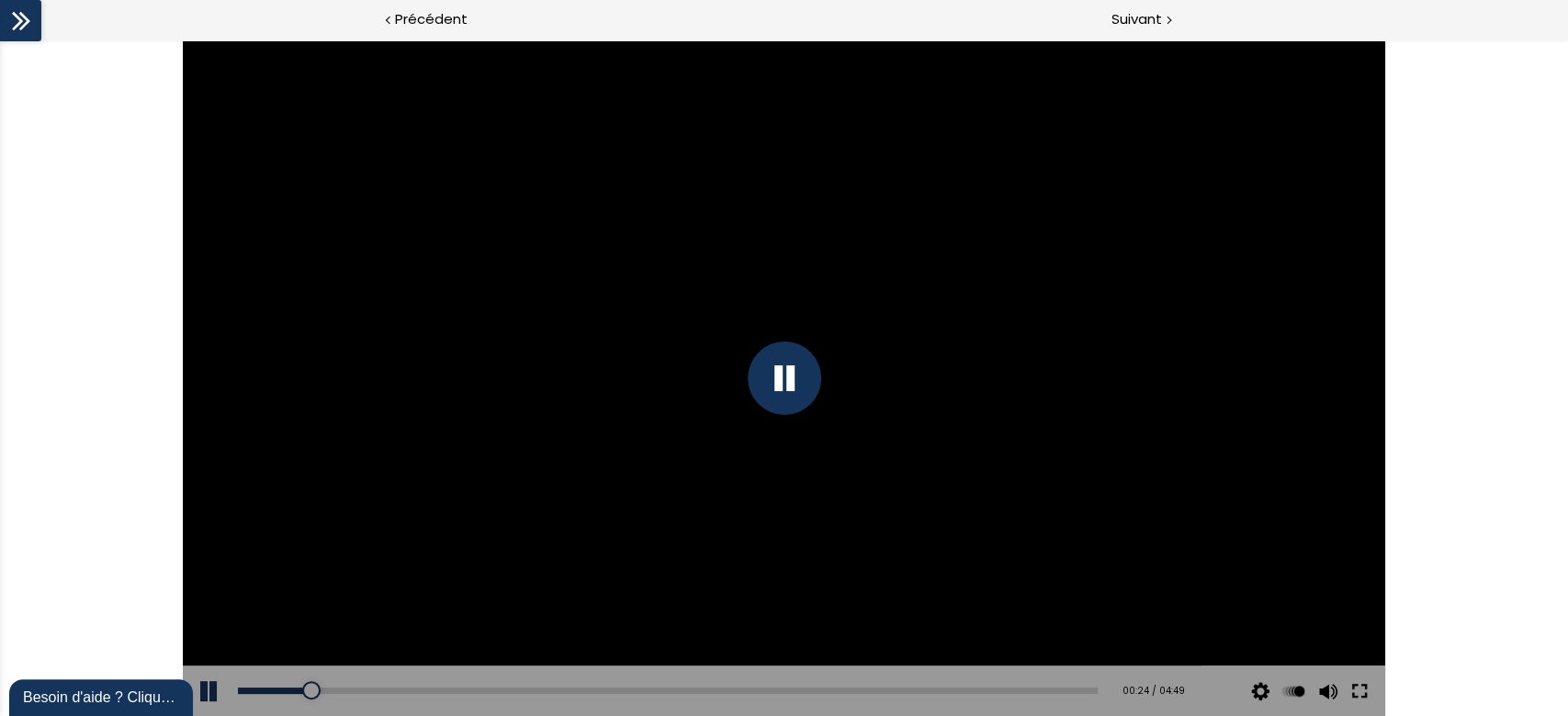 click at bounding box center [1359, 691] 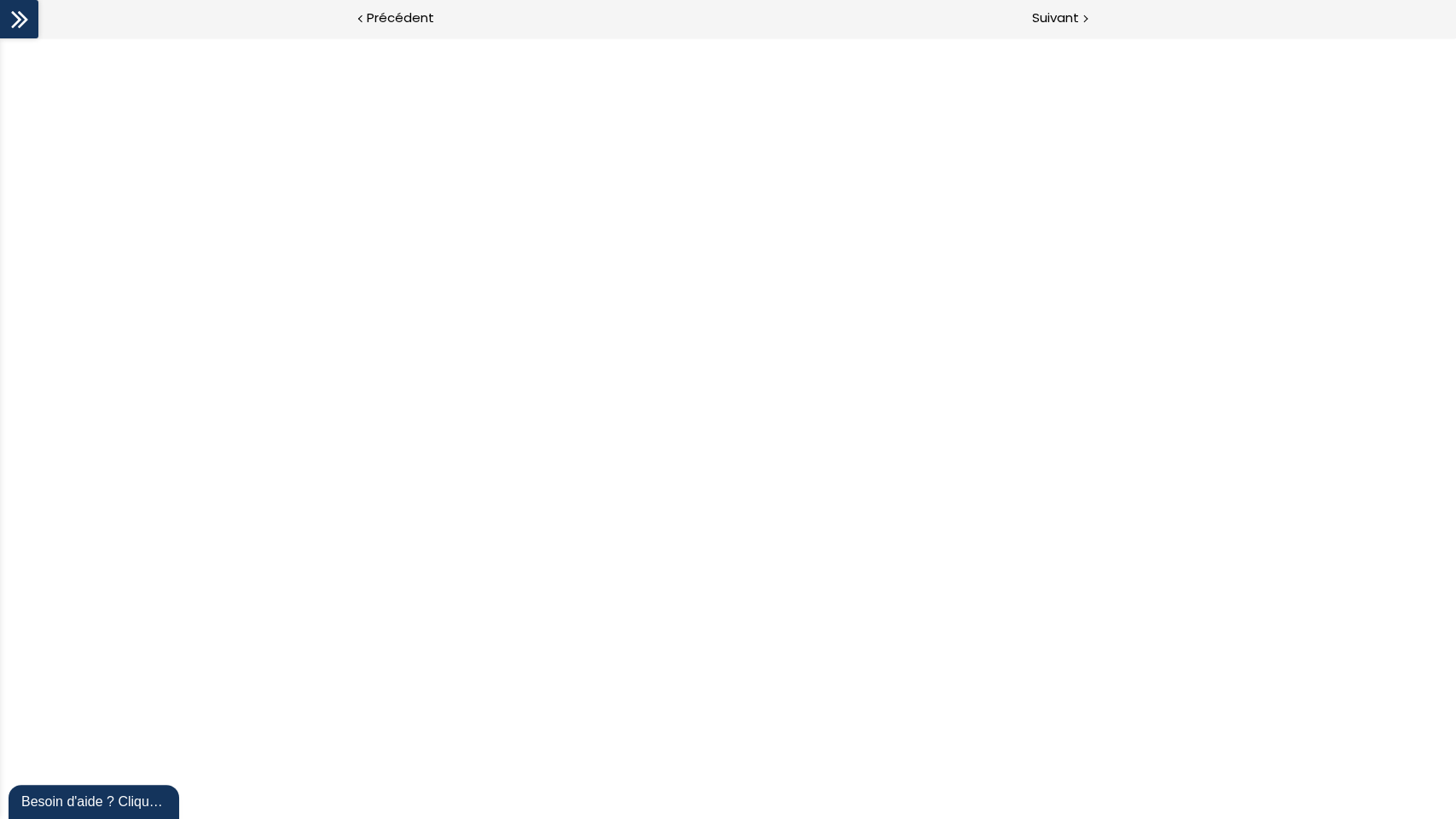 scroll, scrollTop: 0, scrollLeft: 0, axis: both 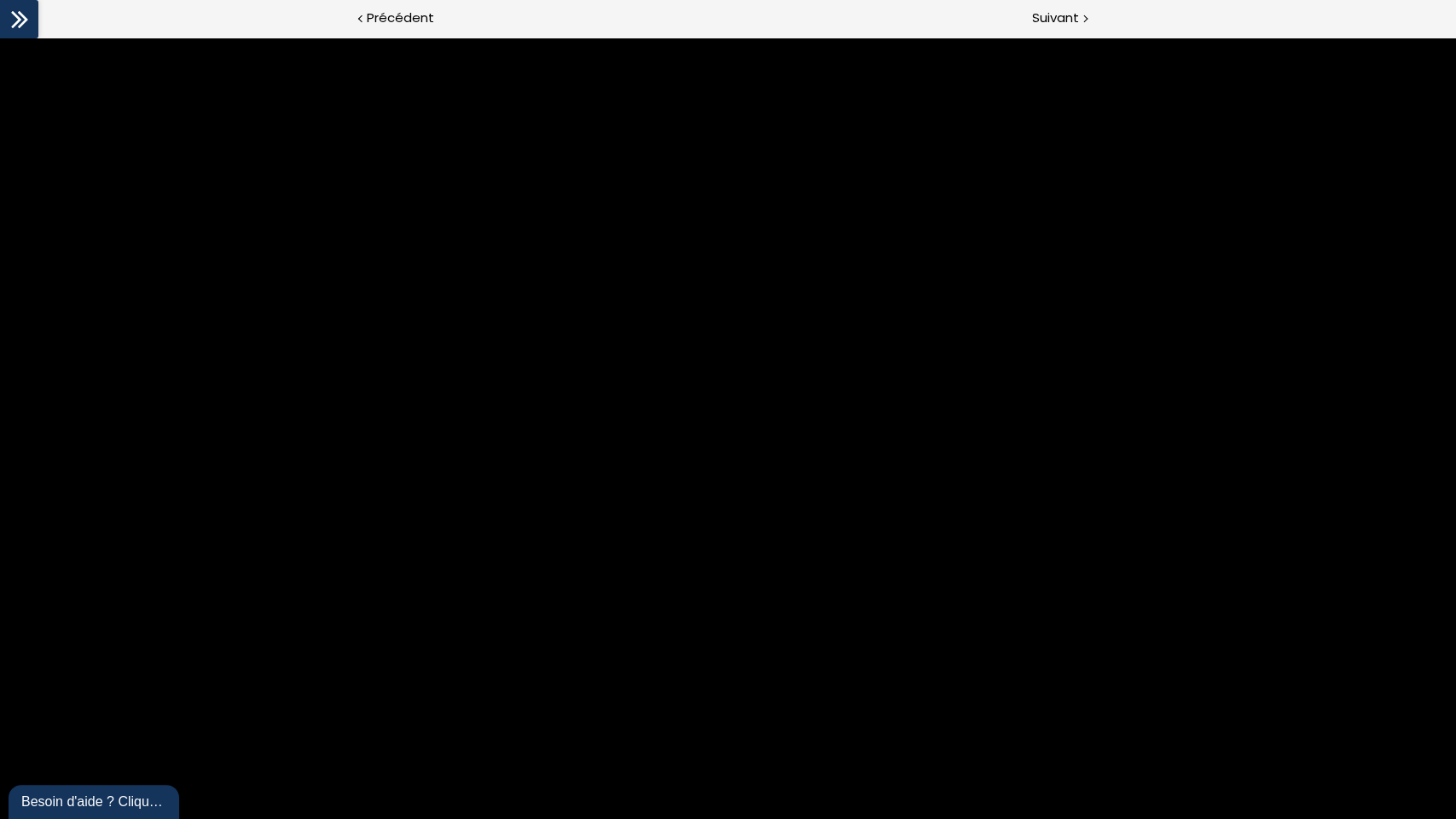 click at bounding box center (728, 428) 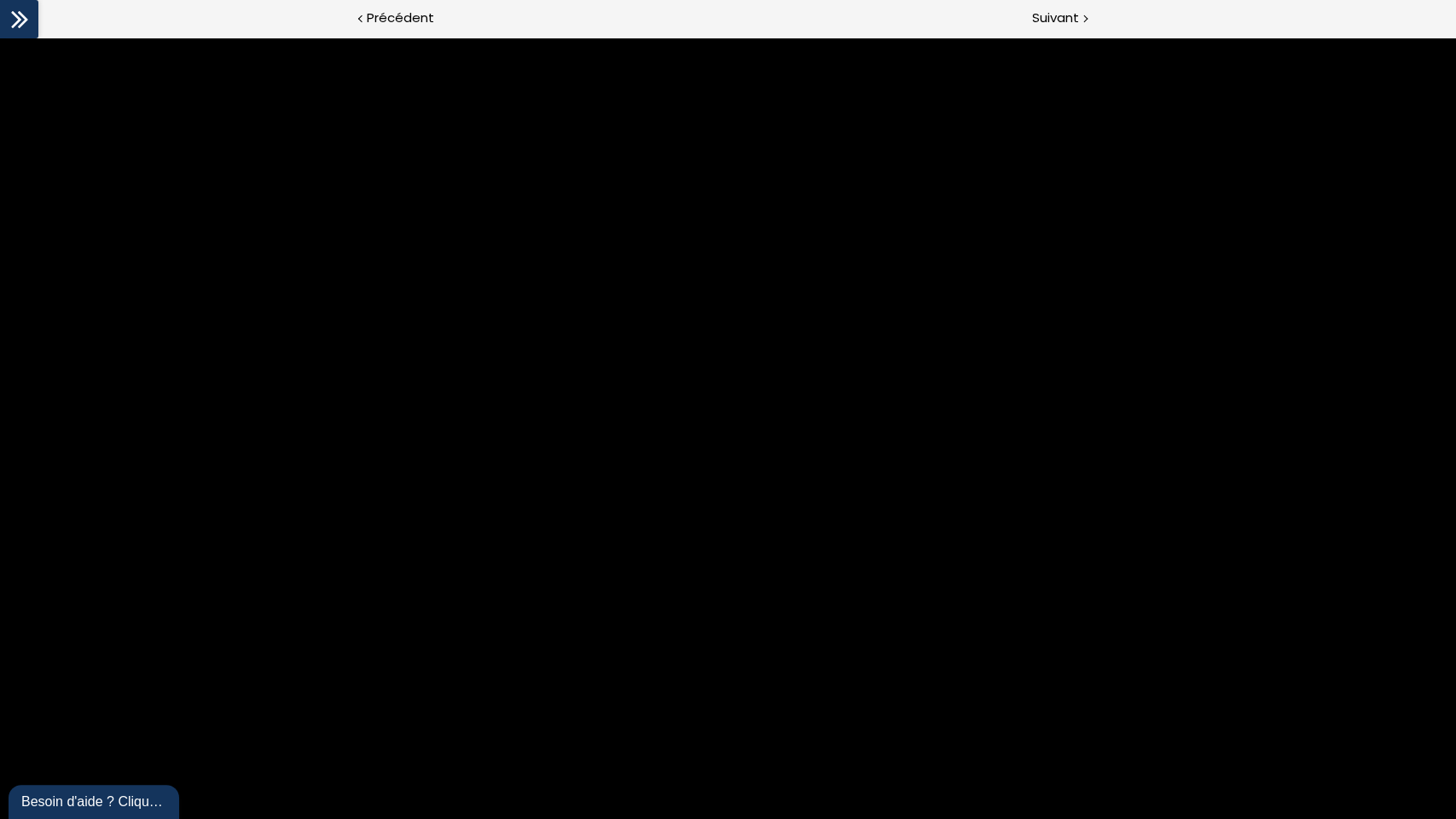 click at bounding box center [728, 428] 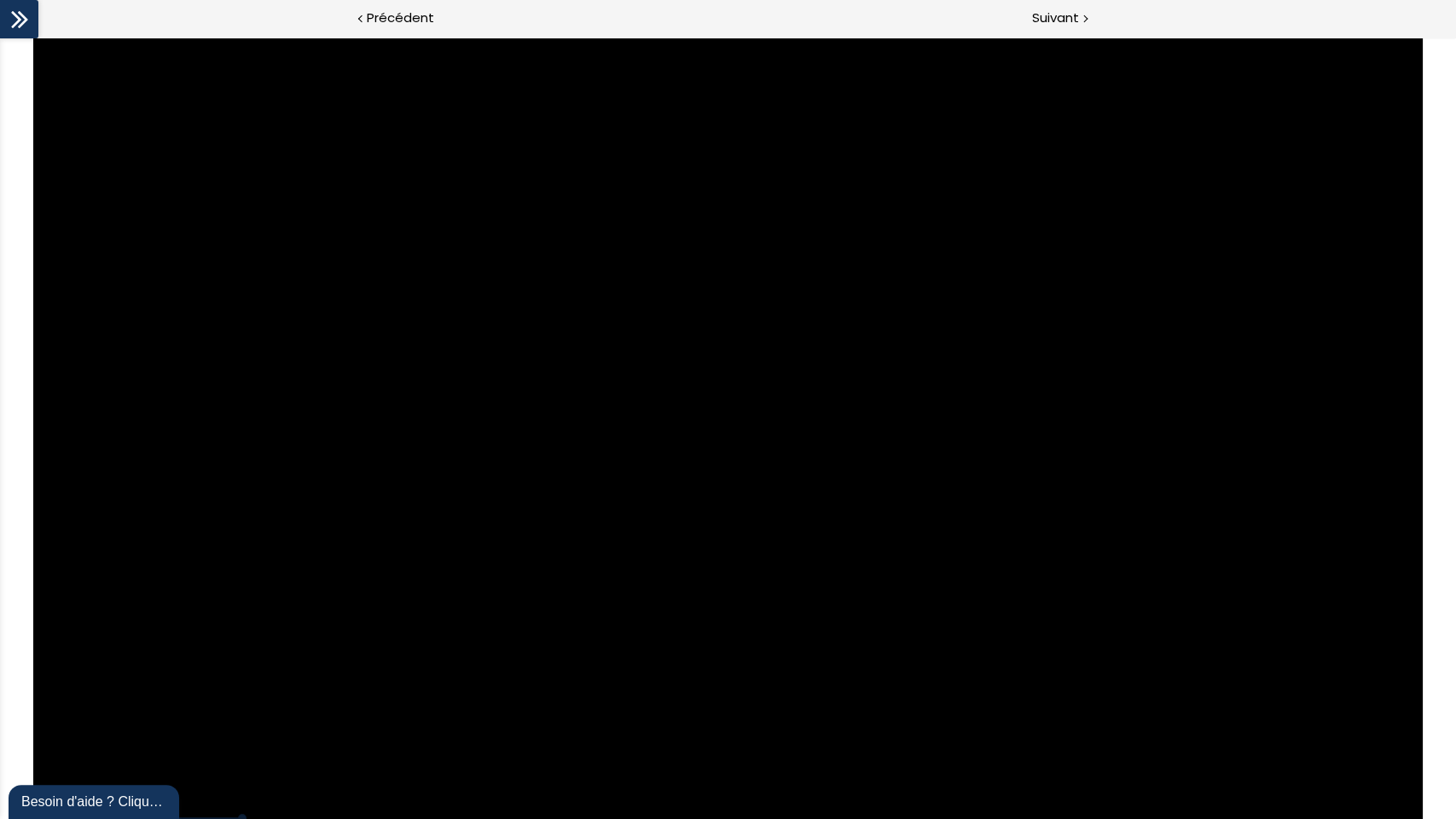scroll, scrollTop: 0, scrollLeft: 0, axis: both 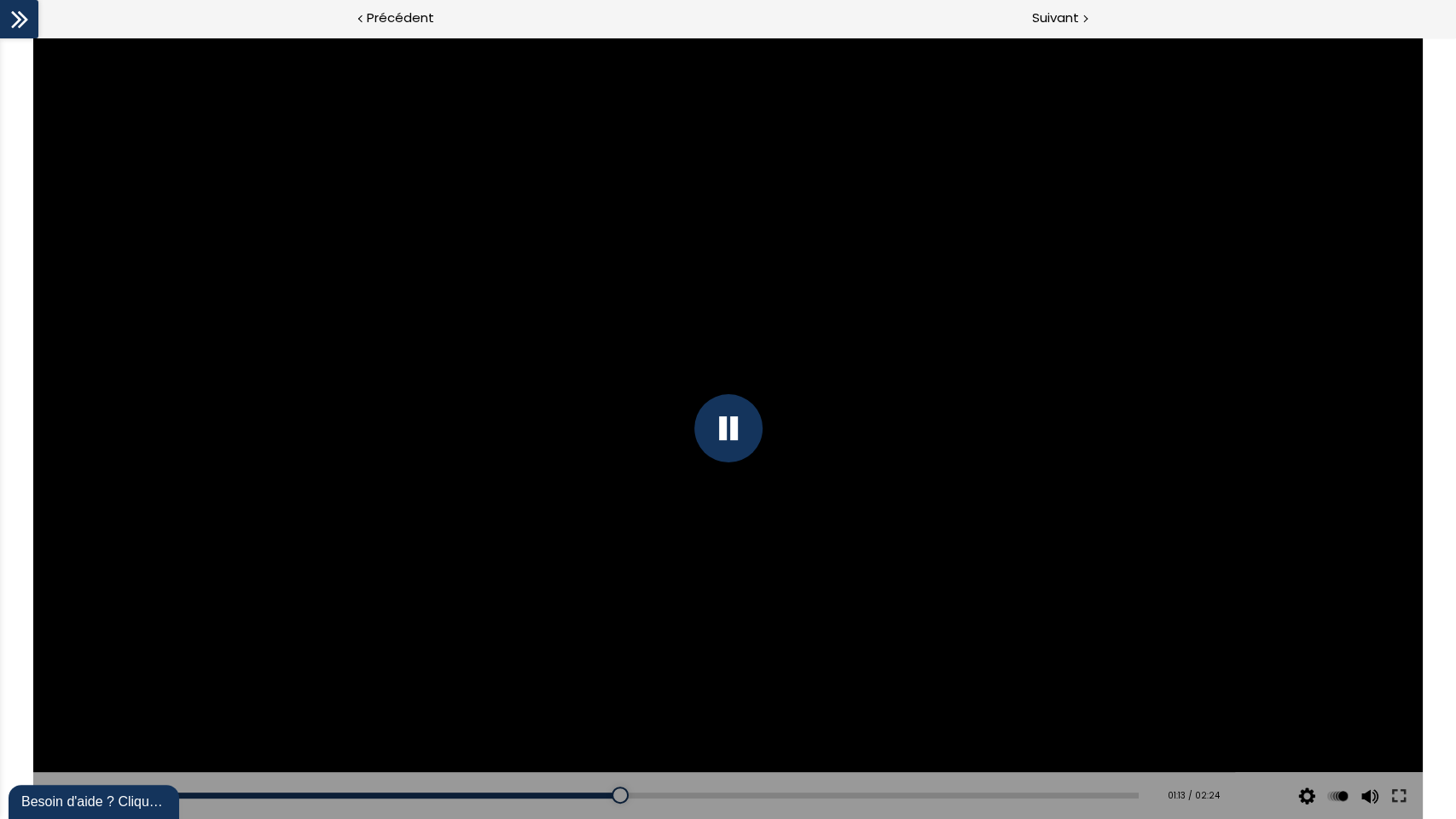 click at bounding box center (728, 428) 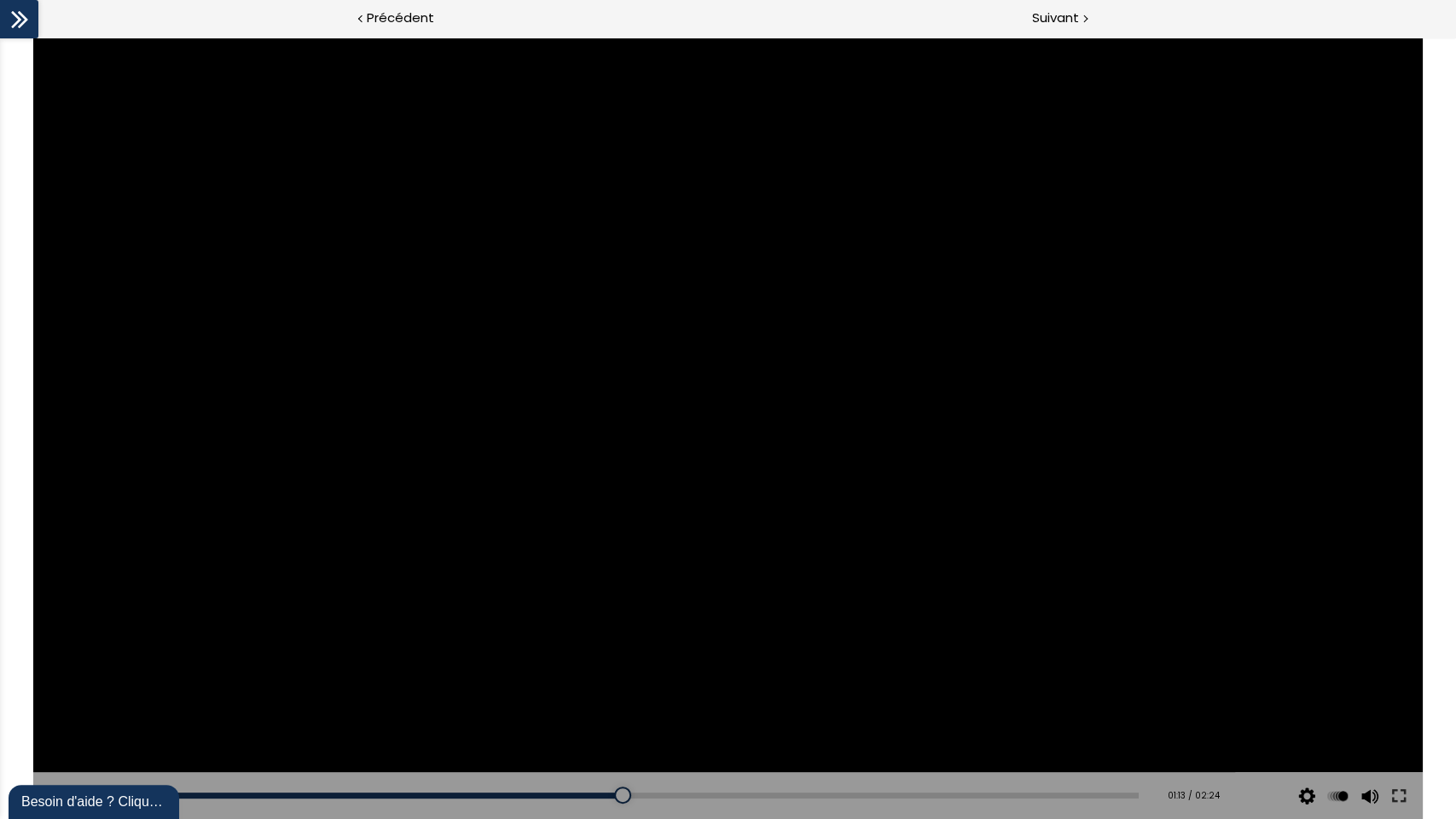 drag, startPoint x: 588, startPoint y: 488, endPoint x: 697, endPoint y: 546, distance: 123.47064 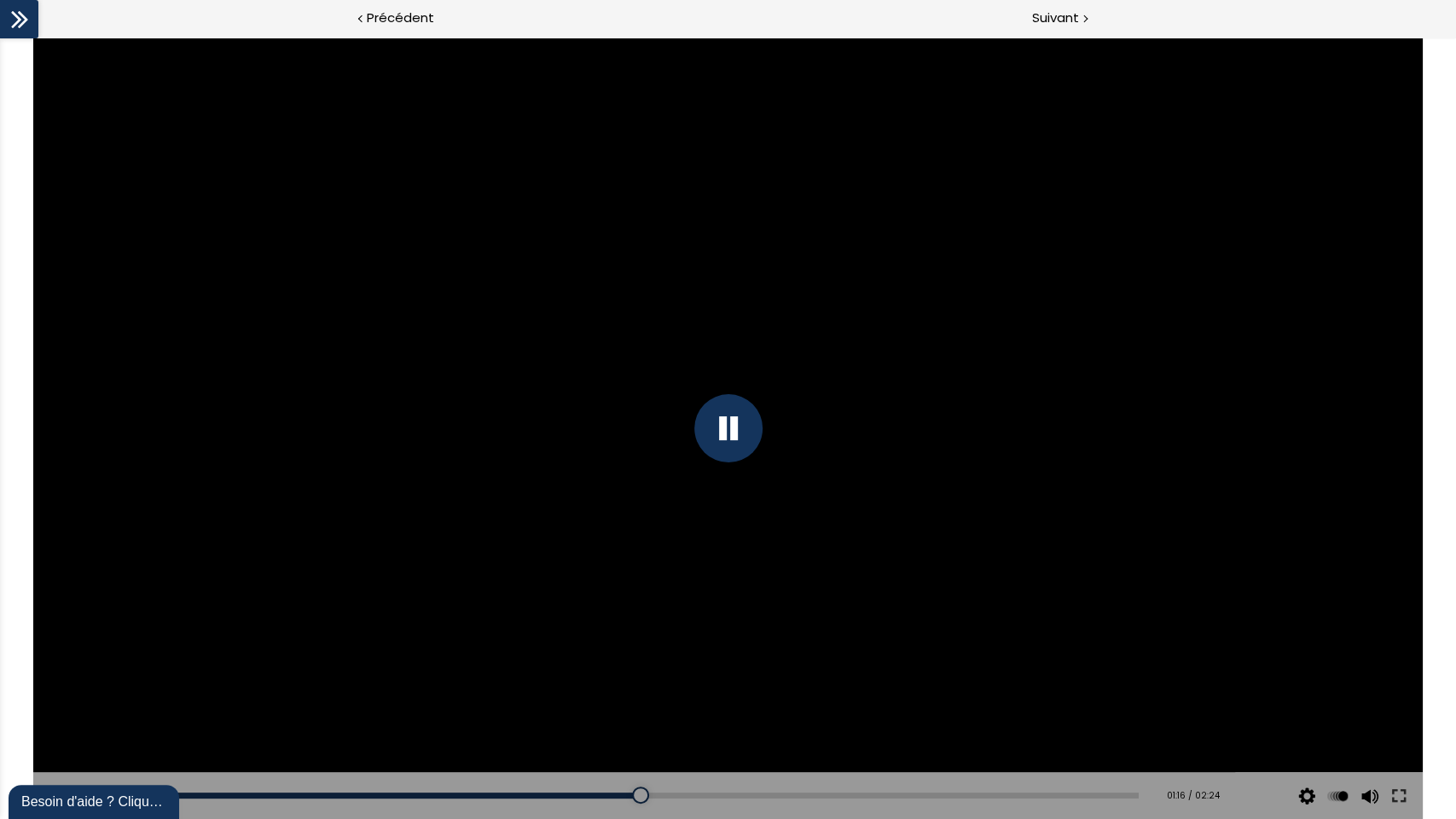 click on "Add chapter
02:16" at bounding box center (611, 796) 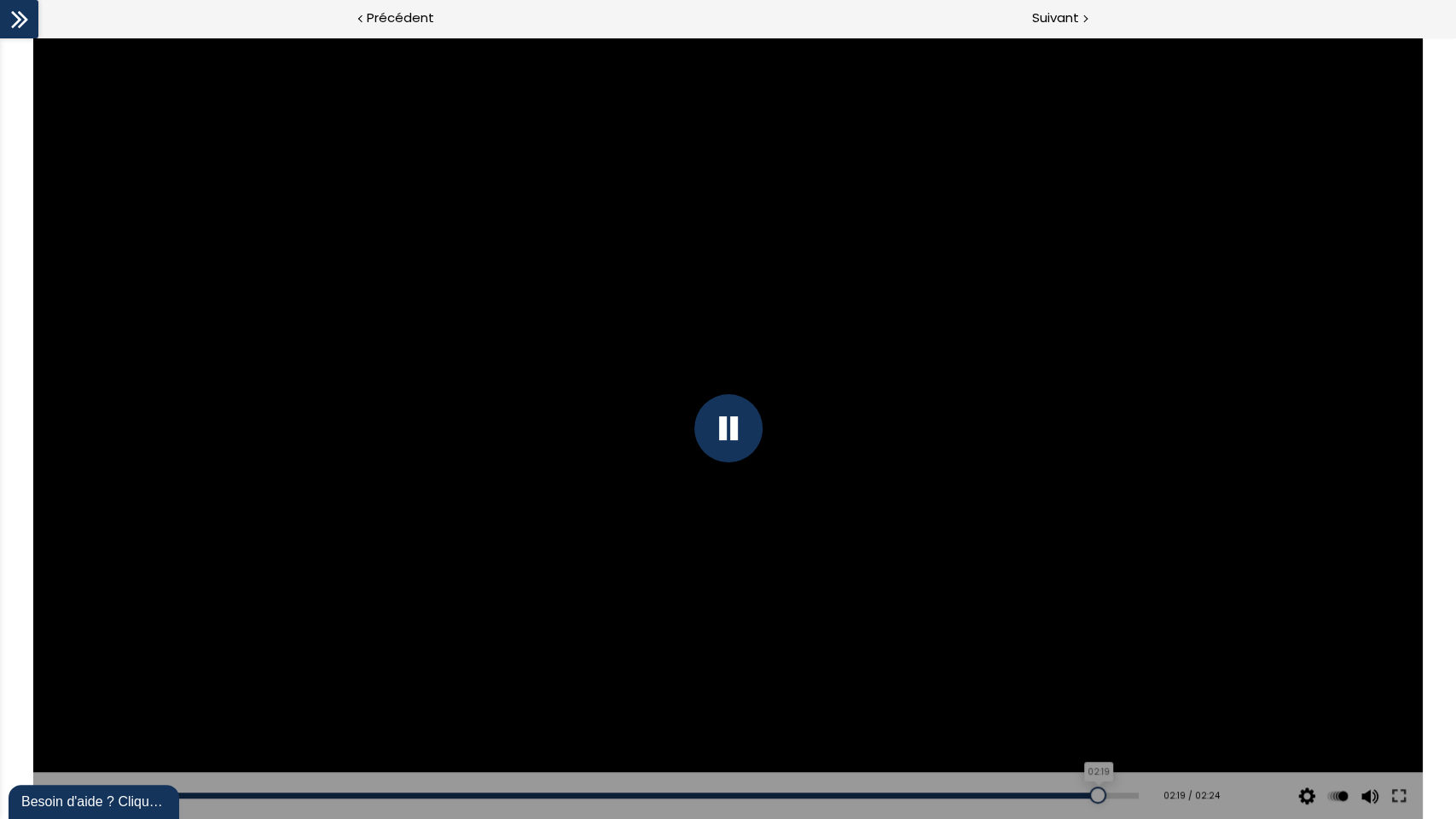 click on "02:19" at bounding box center [611, 795] 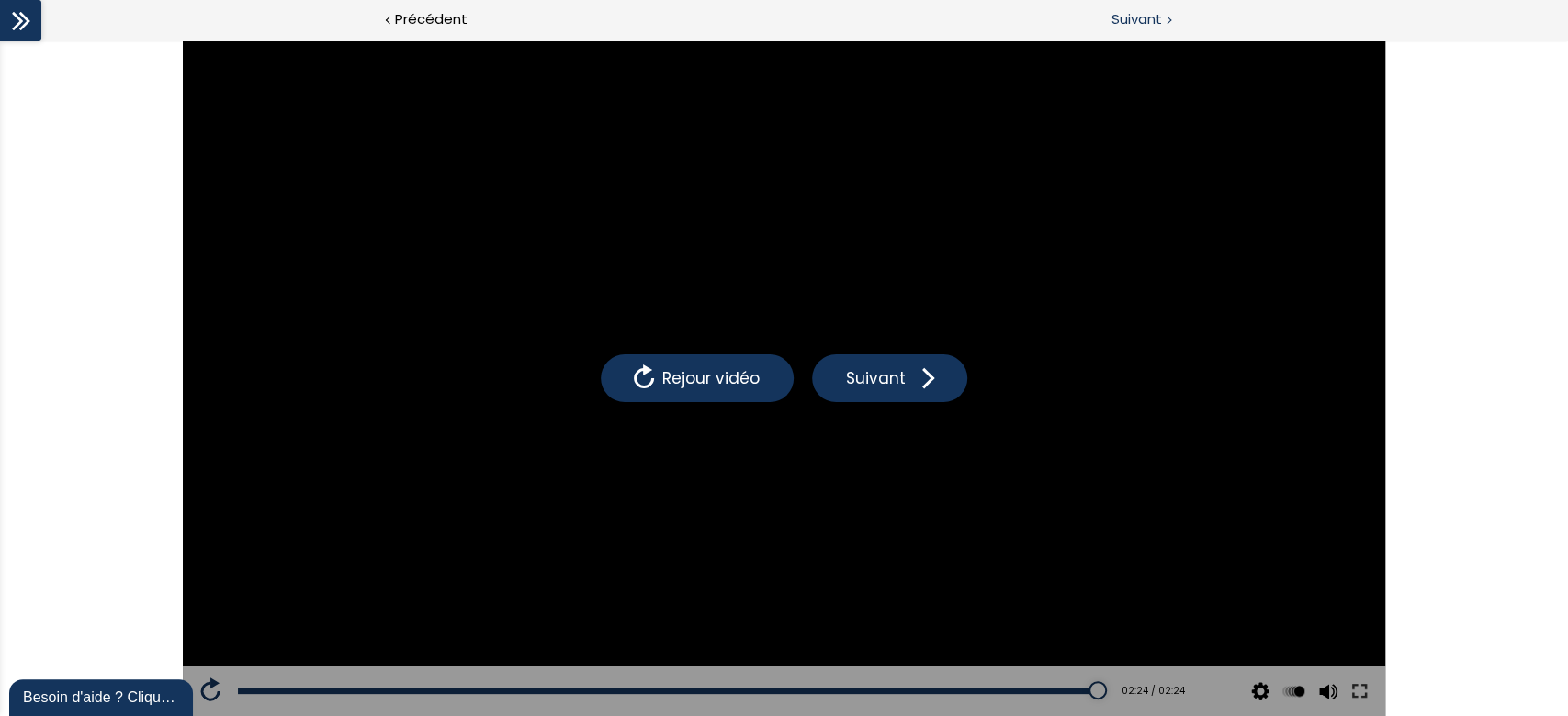click on "Suivant" at bounding box center [1136, 19] 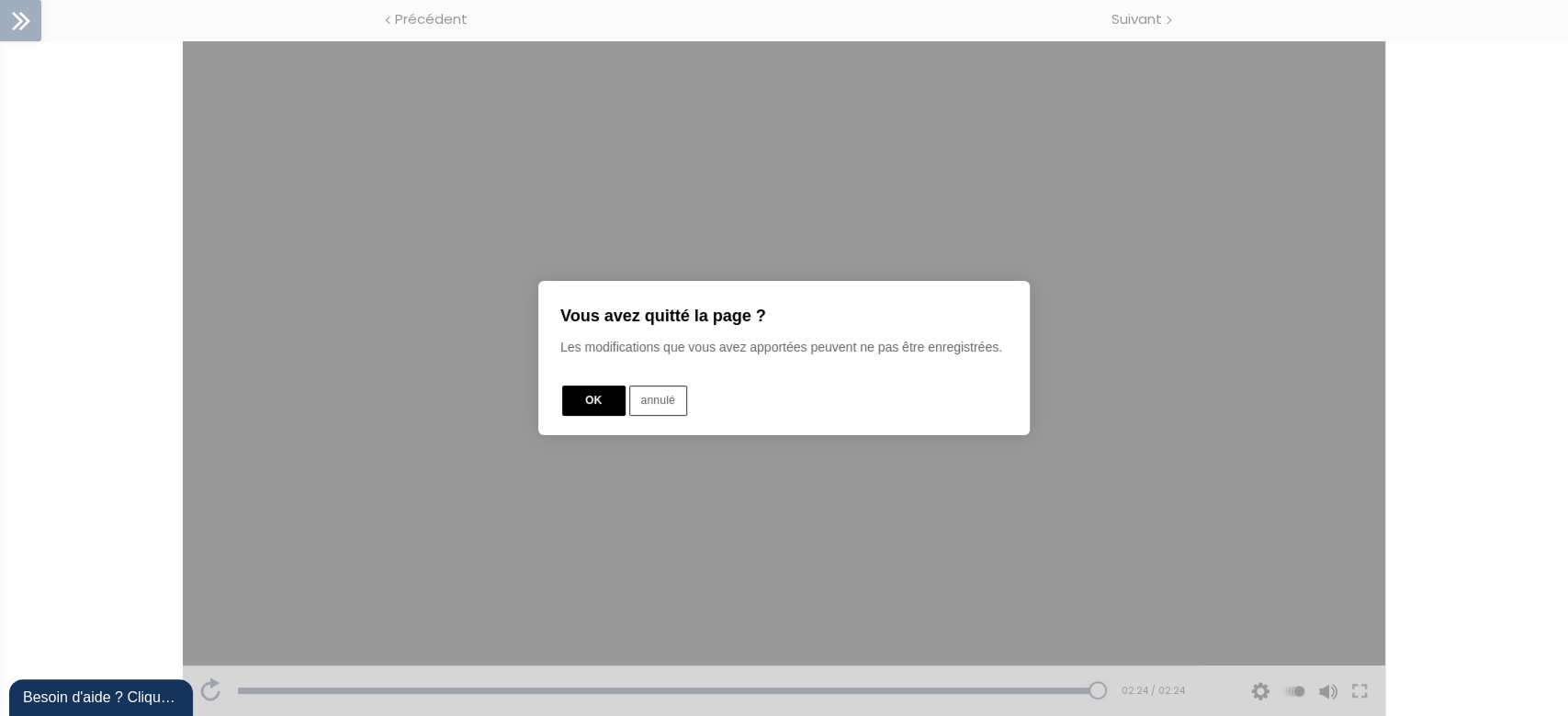 click on "OK" at bounding box center [593, 400] 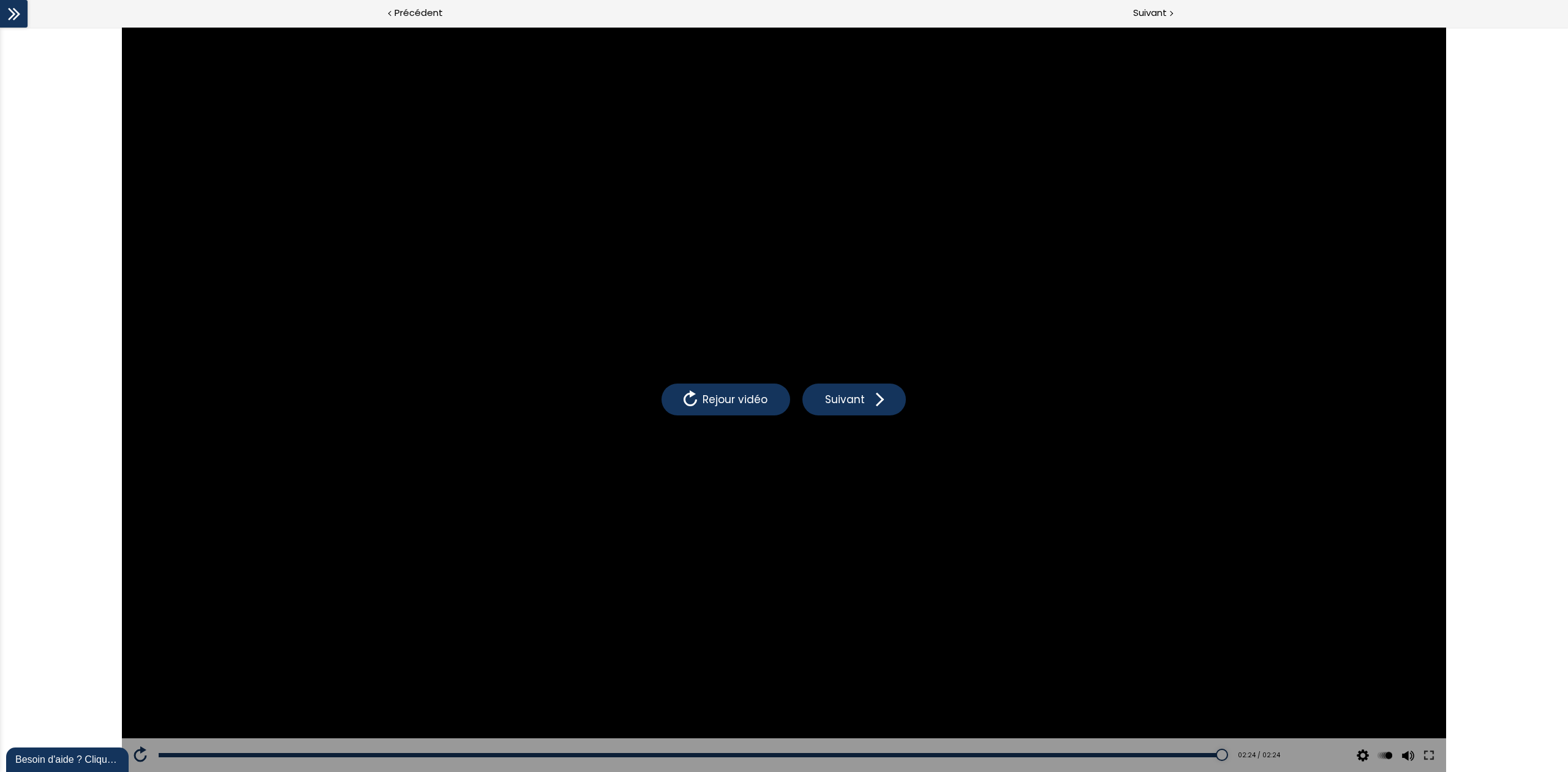 click 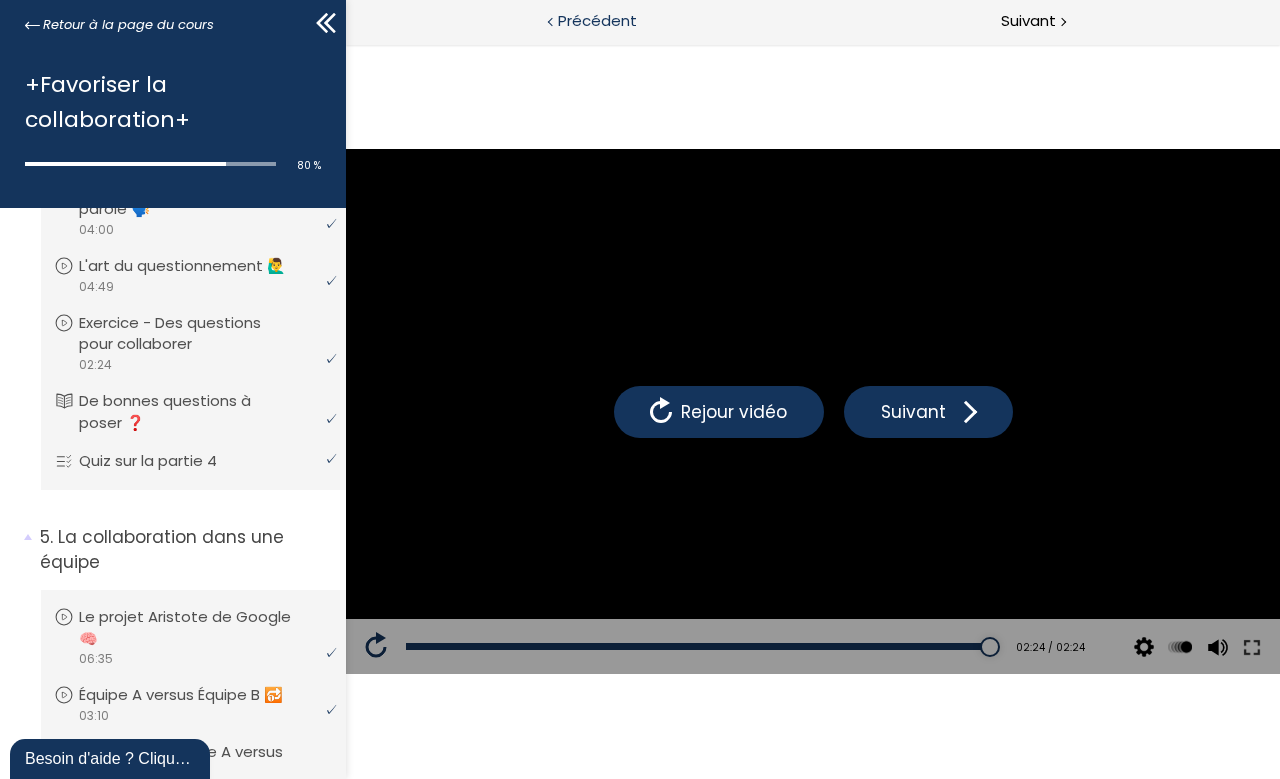 scroll, scrollTop: 1470, scrollLeft: 0, axis: vertical 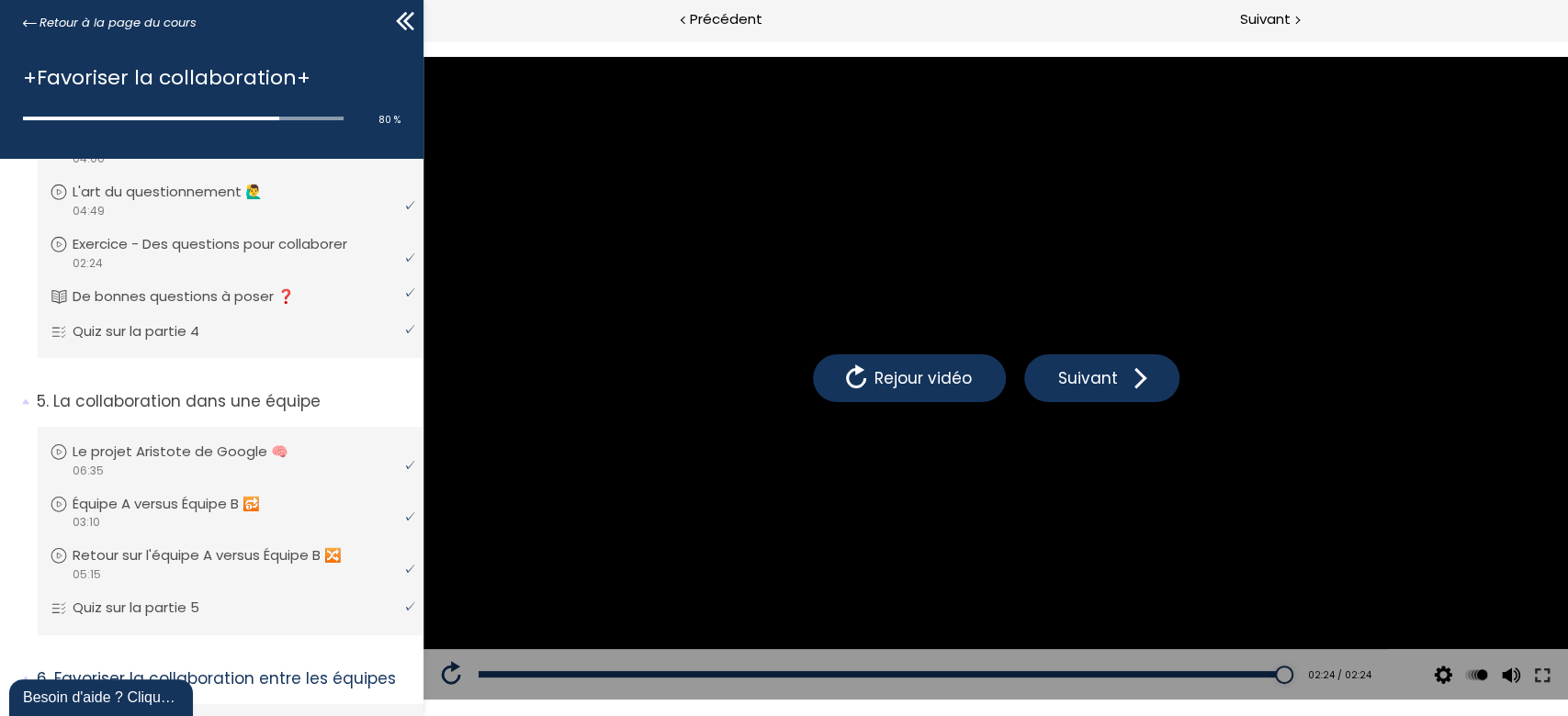 click 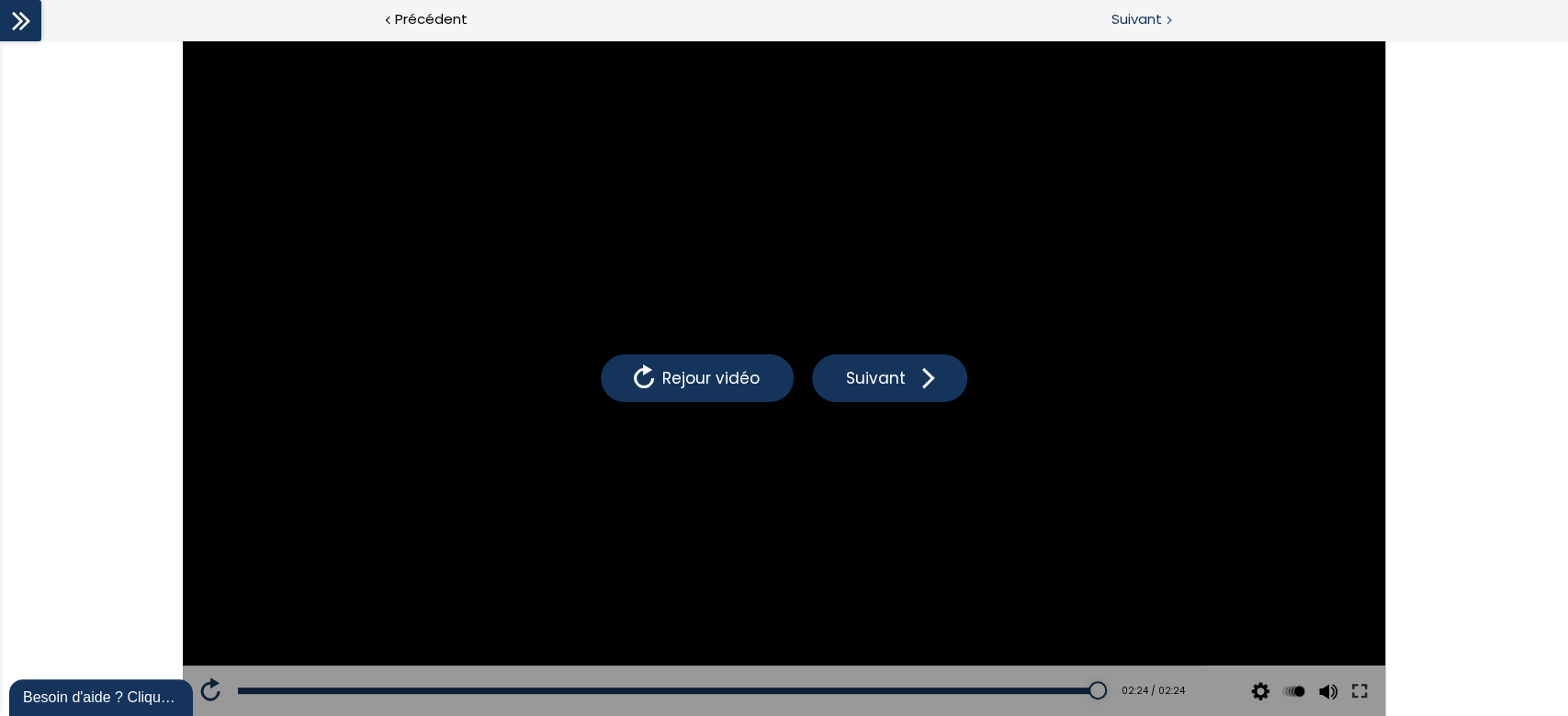 click on "Suivant" at bounding box center (1177, 20) 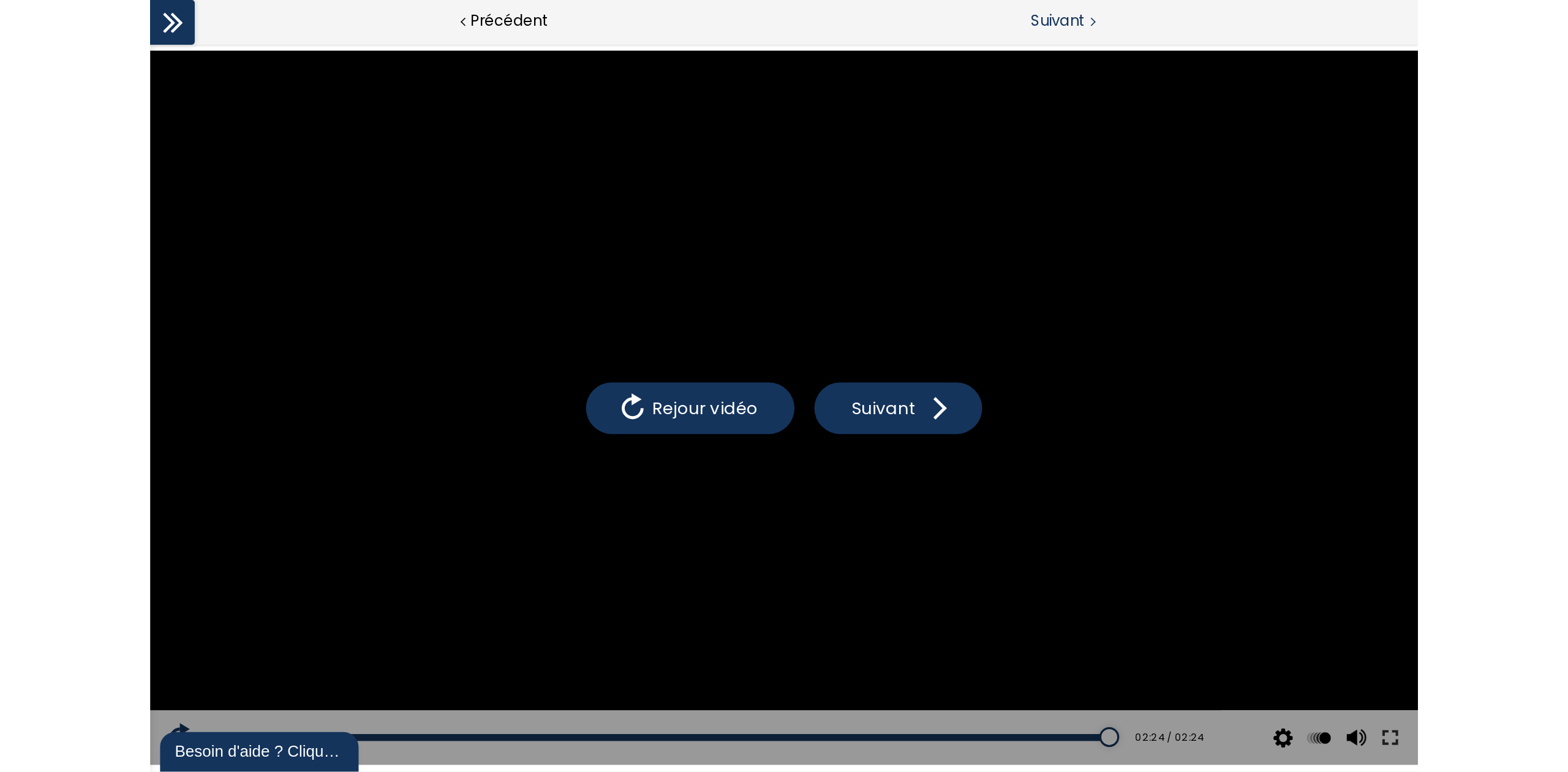 scroll, scrollTop: 821, scrollLeft: 0, axis: vertical 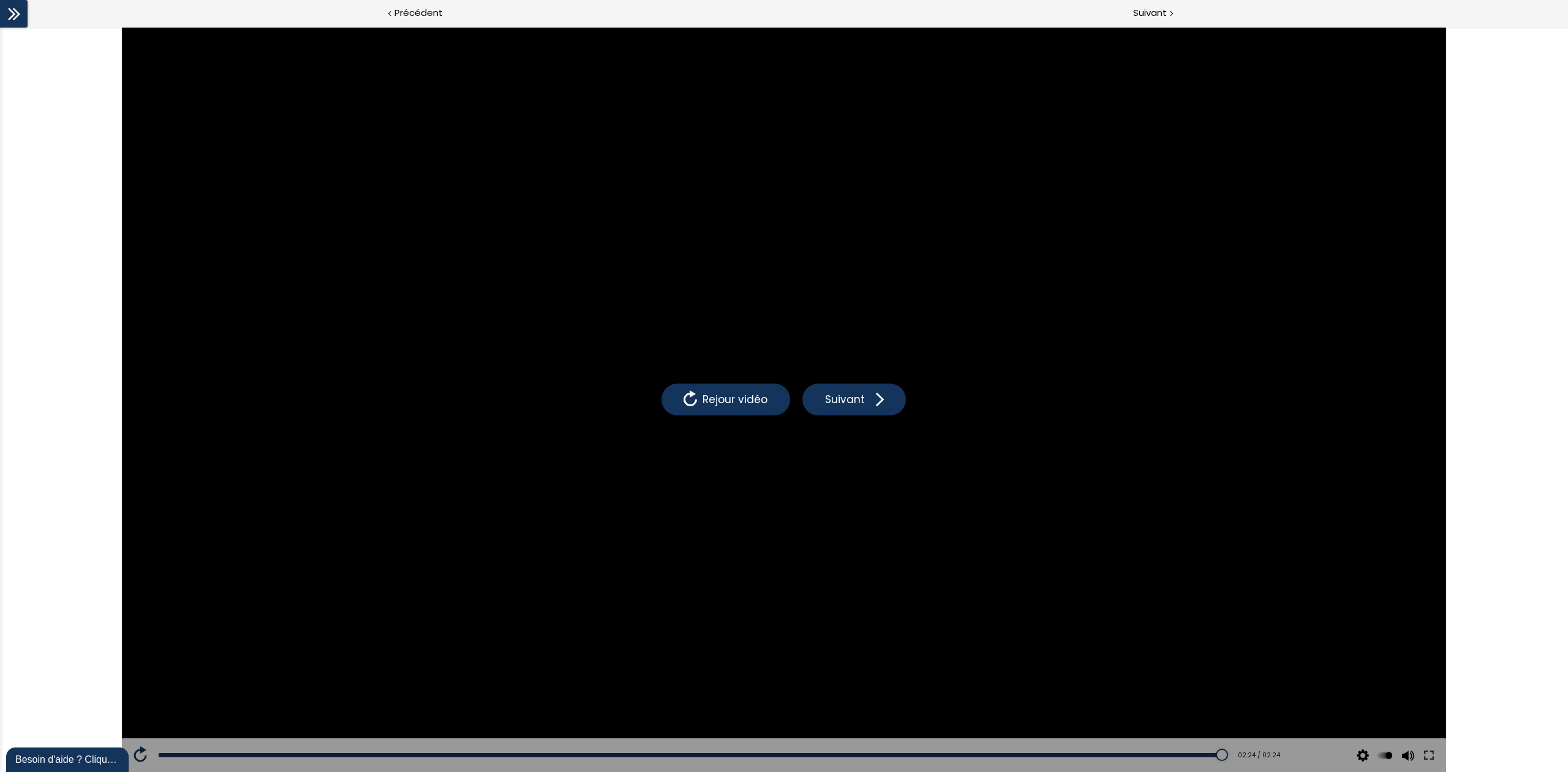 click 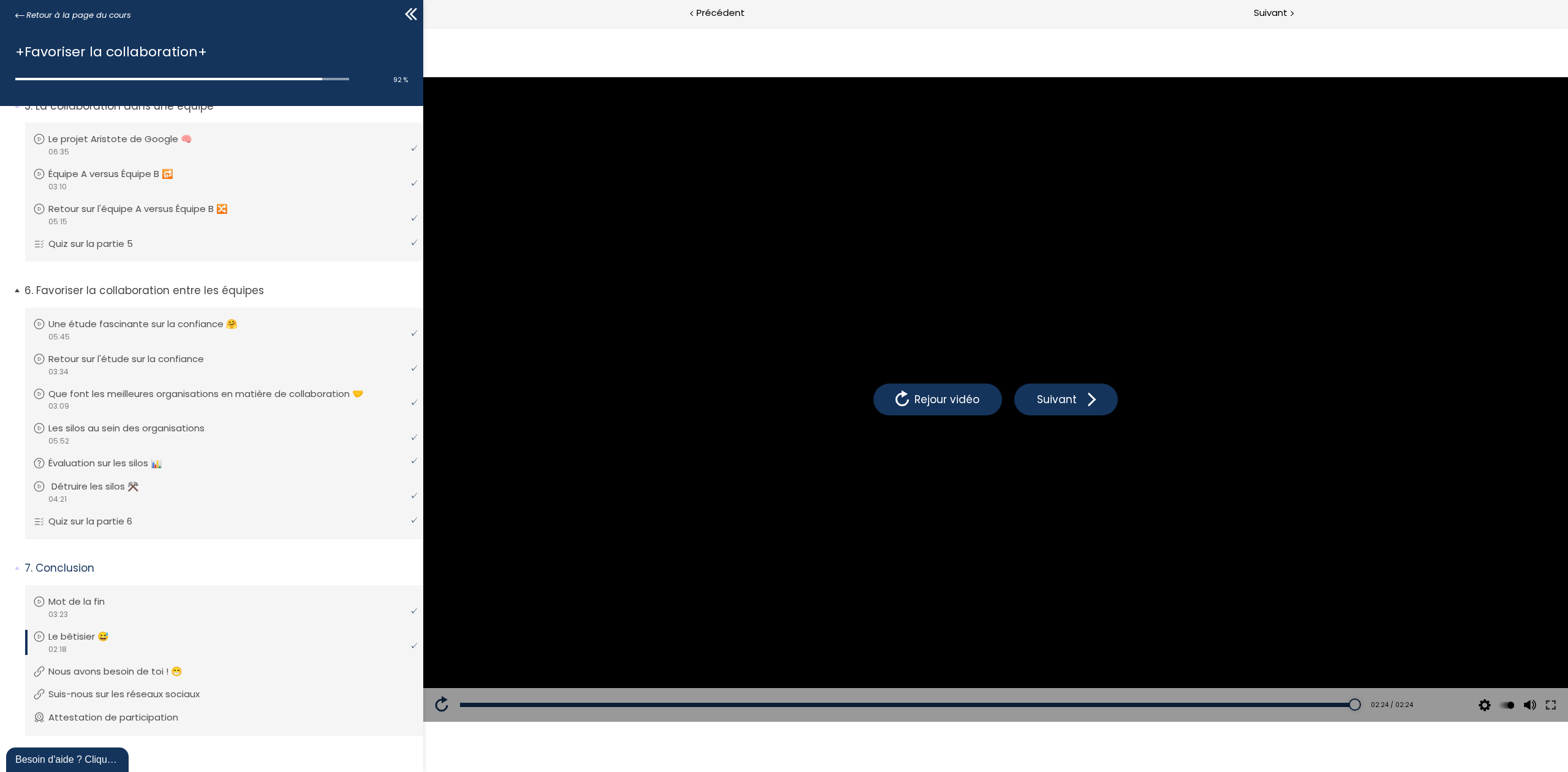 scroll, scrollTop: 988, scrollLeft: 0, axis: vertical 